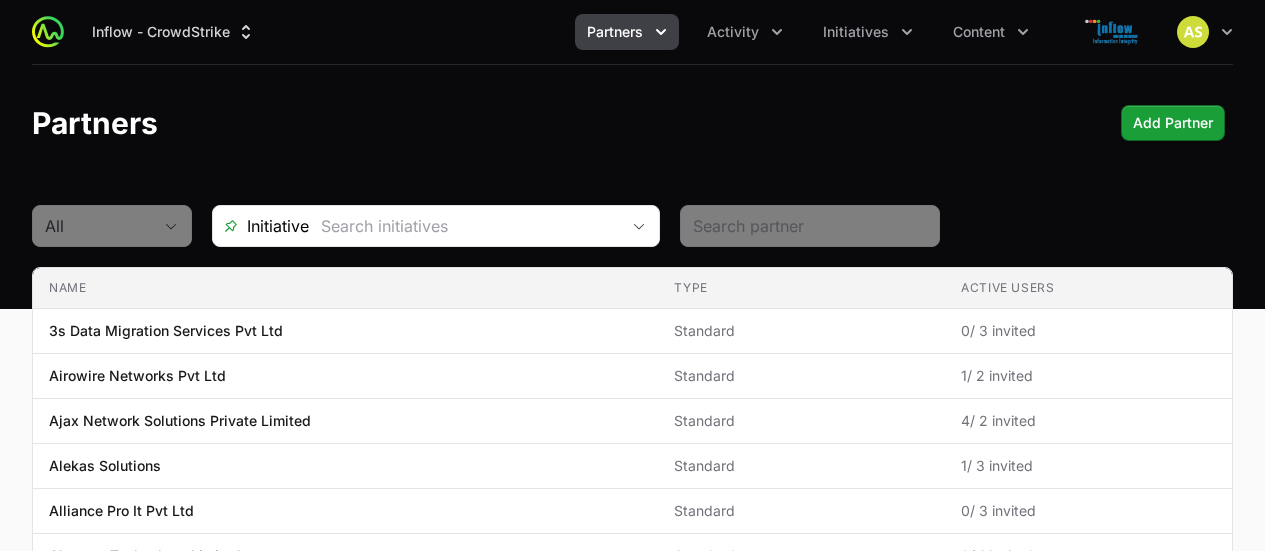 scroll, scrollTop: 0, scrollLeft: 0, axis: both 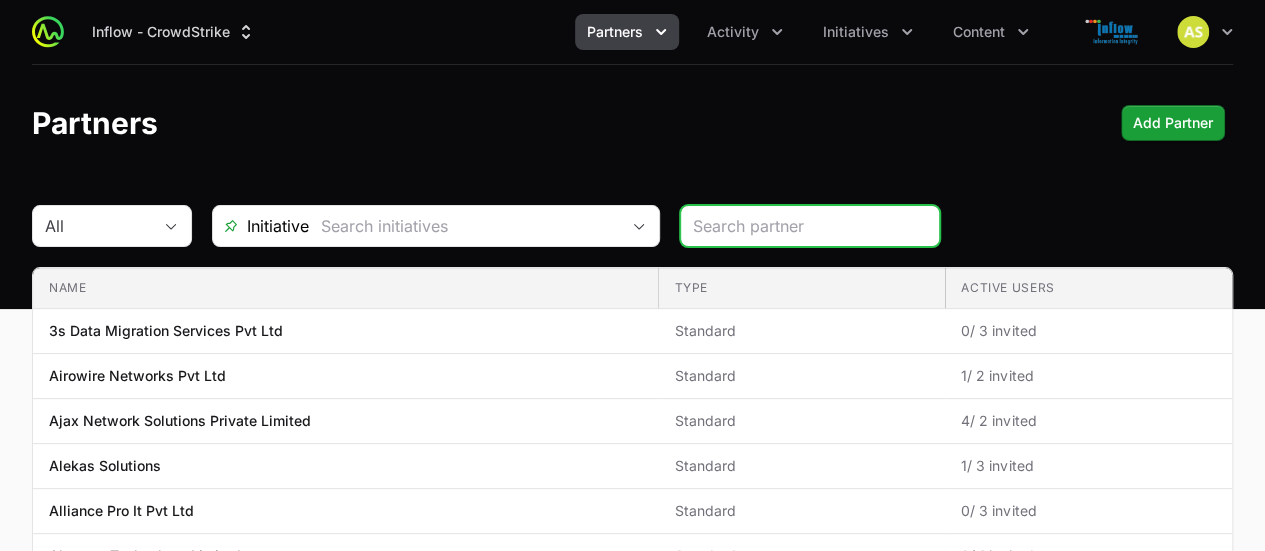 click 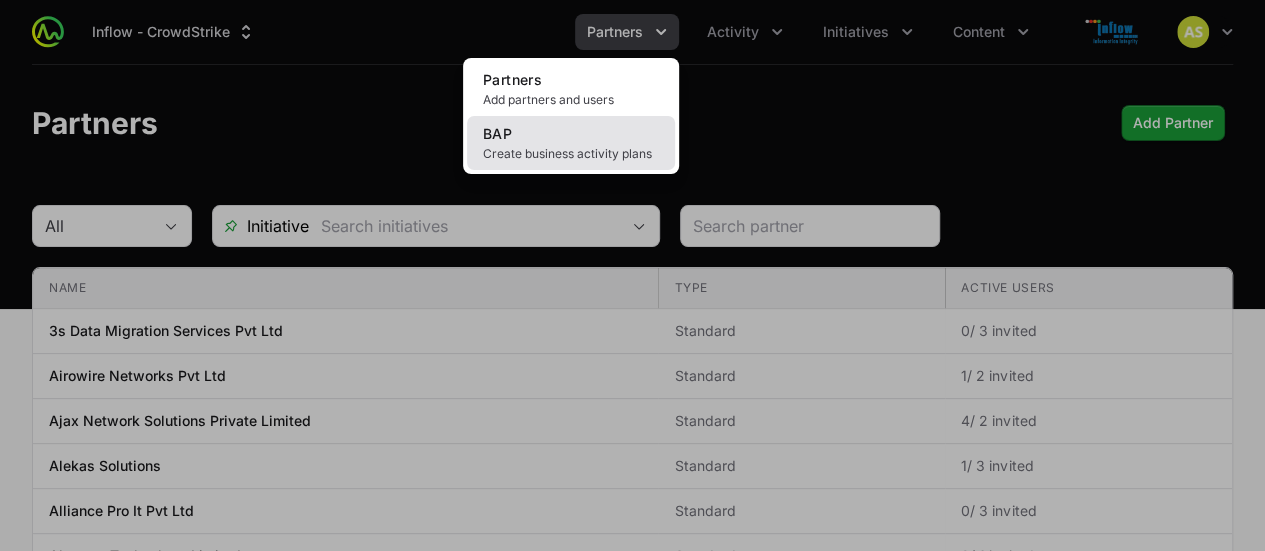 click on "Create business activity plans" 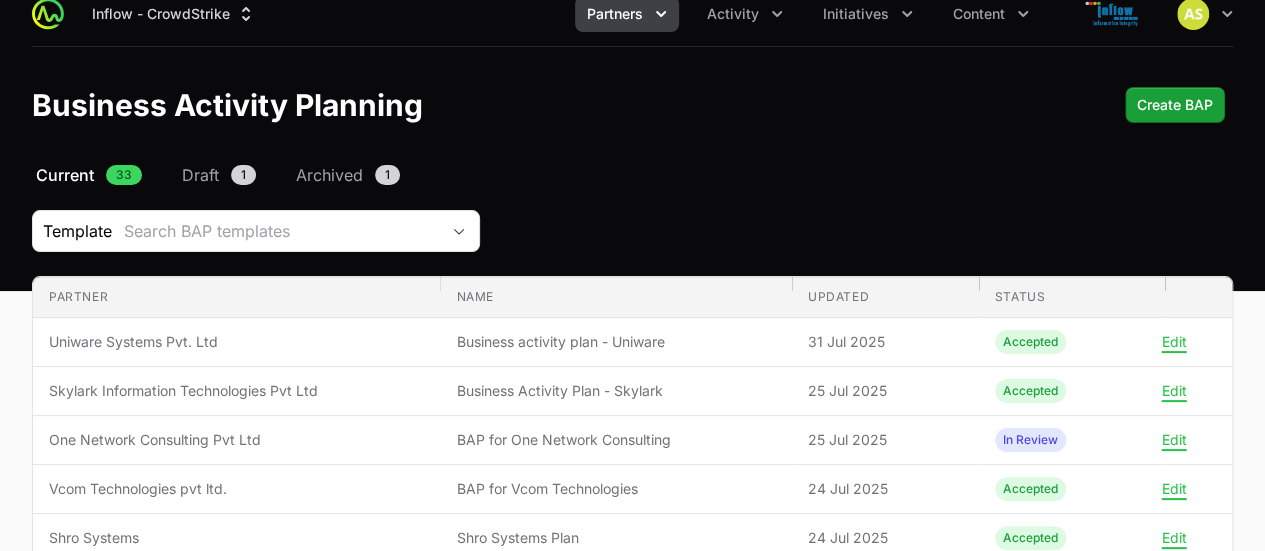 scroll, scrollTop: 0, scrollLeft: 0, axis: both 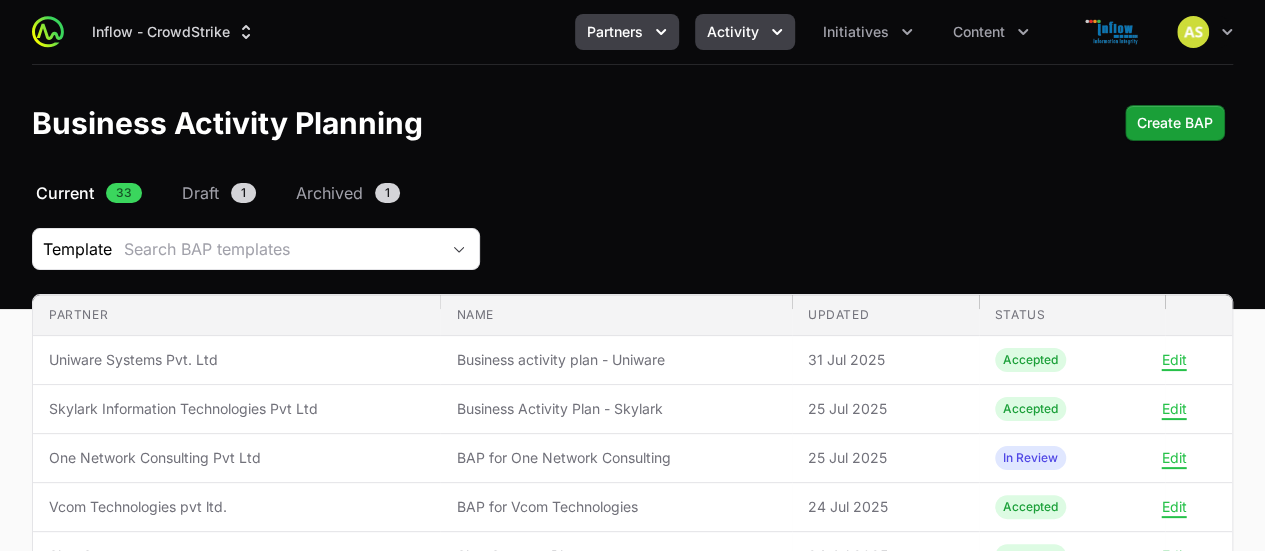 click 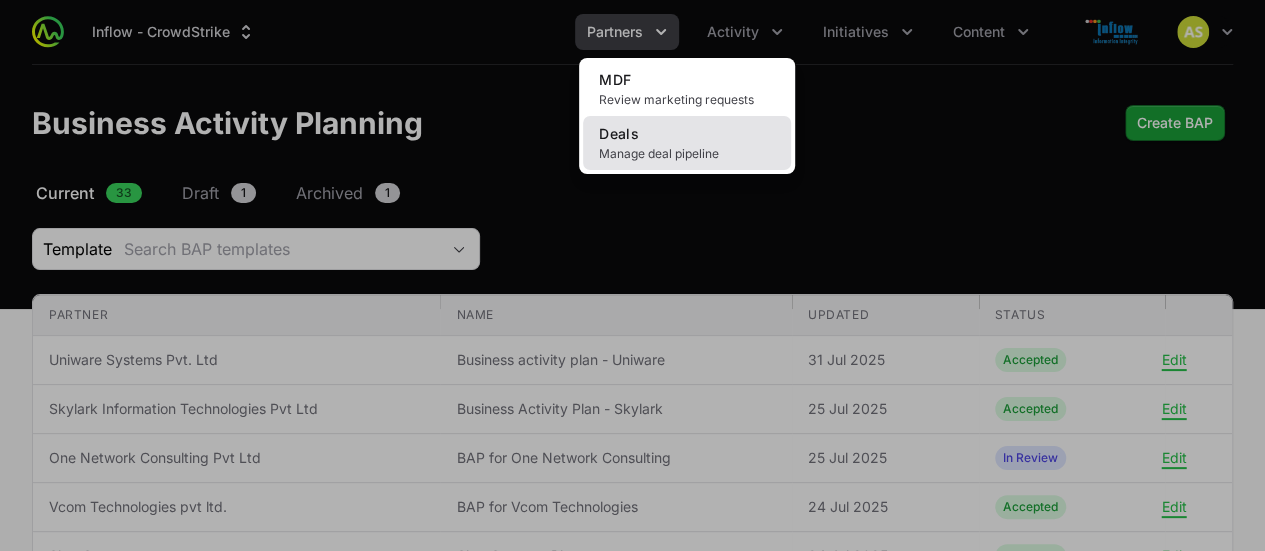 click on "Deals Manage deal pipeline" 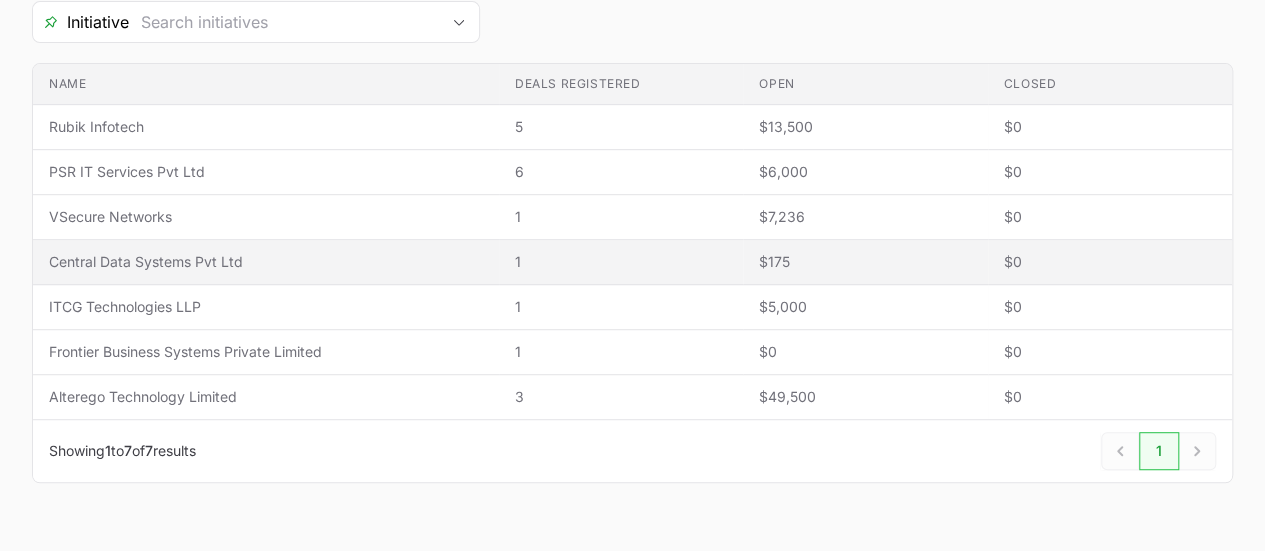 scroll, scrollTop: 413, scrollLeft: 0, axis: vertical 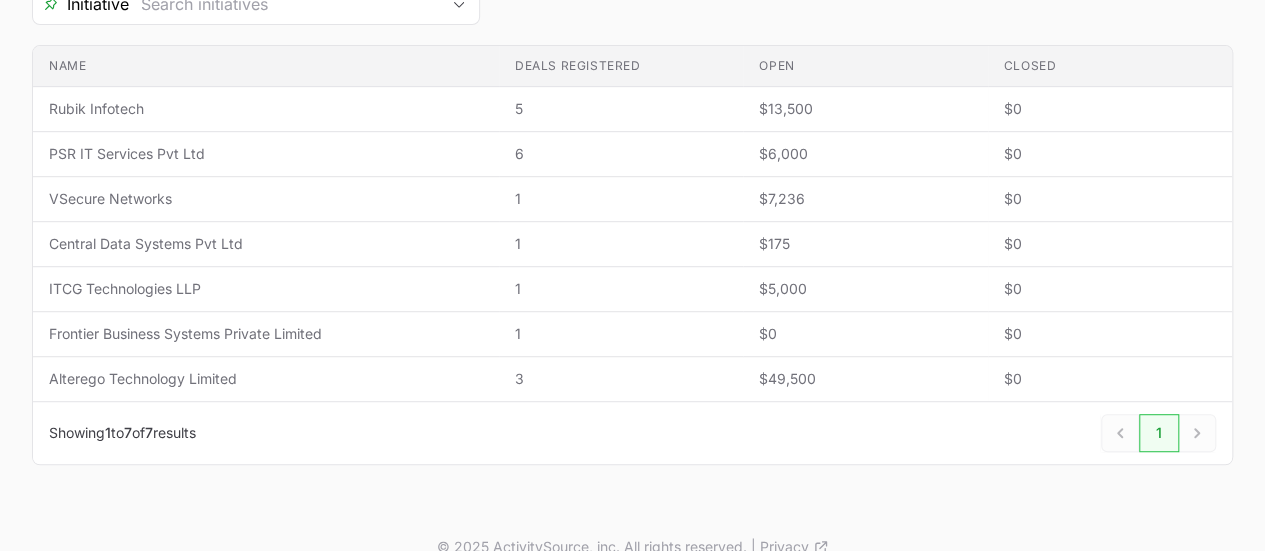 click on "Next" 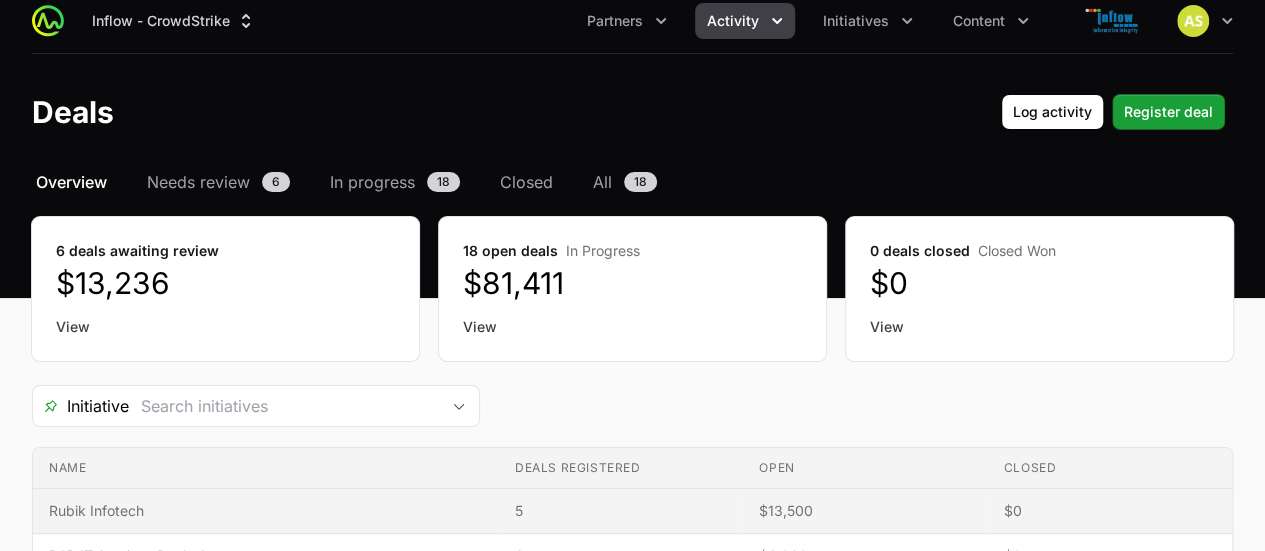 scroll, scrollTop: 0, scrollLeft: 0, axis: both 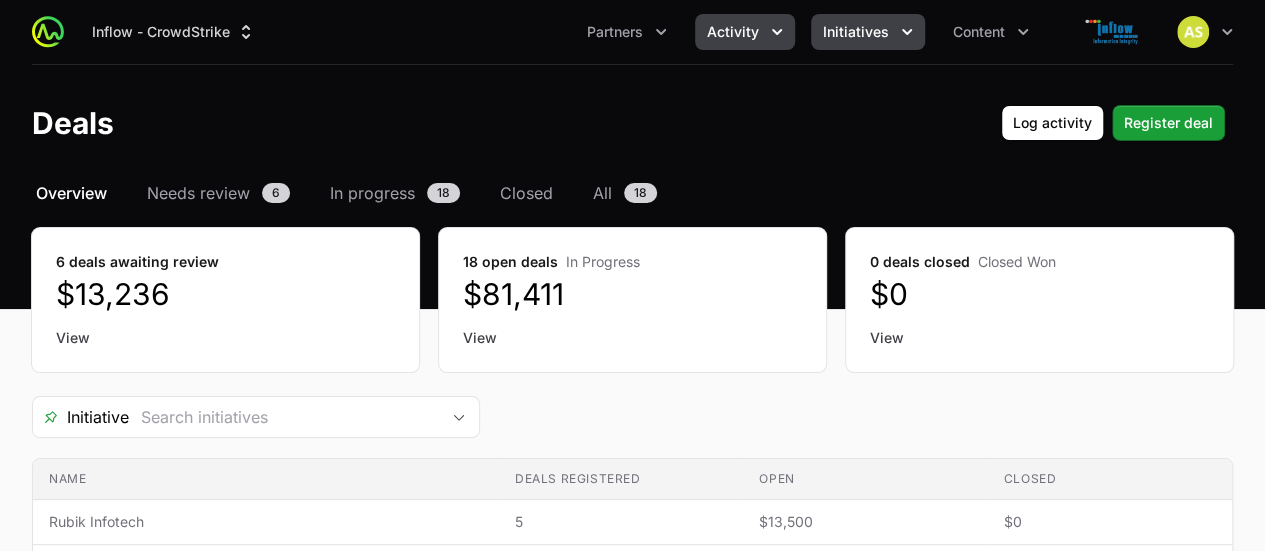 click on "Initiatives" 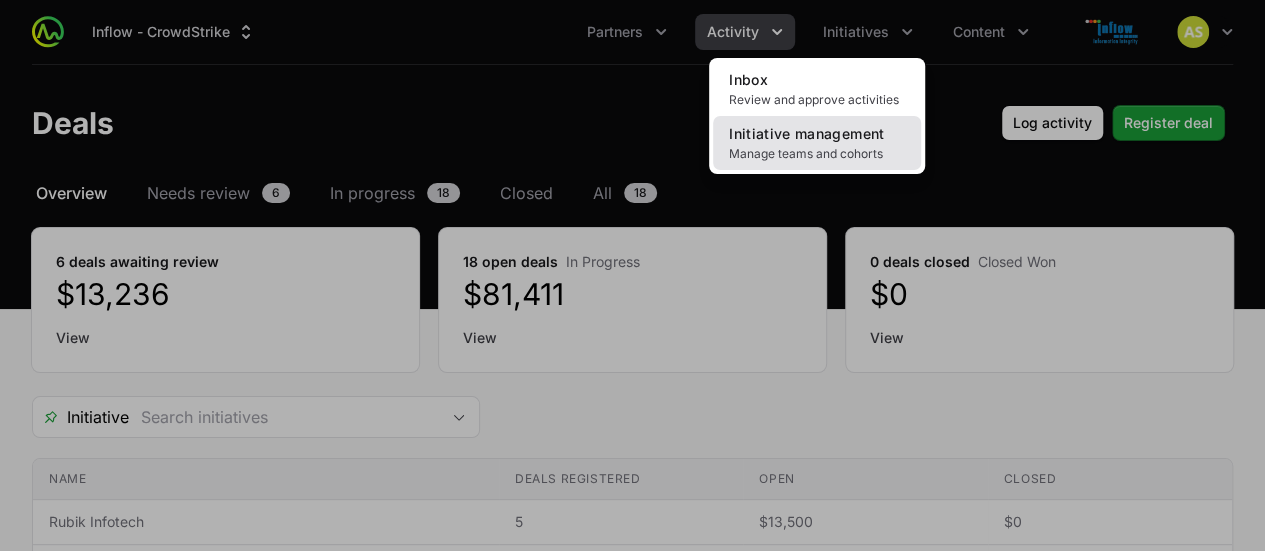 click on "Initiative management Manage teams and cohorts" 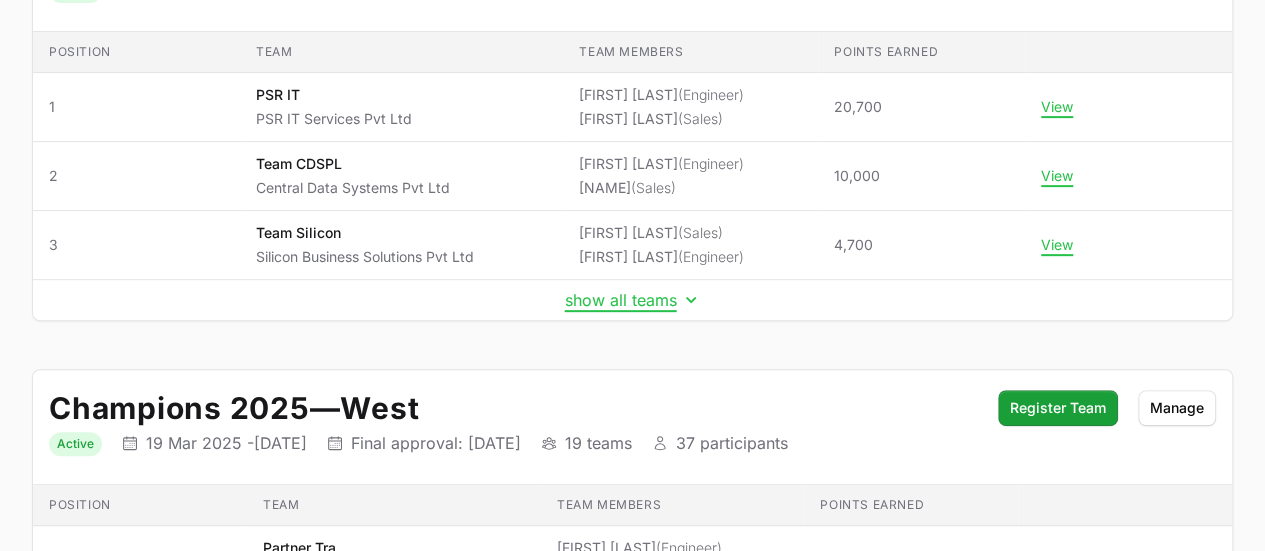 scroll, scrollTop: 315, scrollLeft: 0, axis: vertical 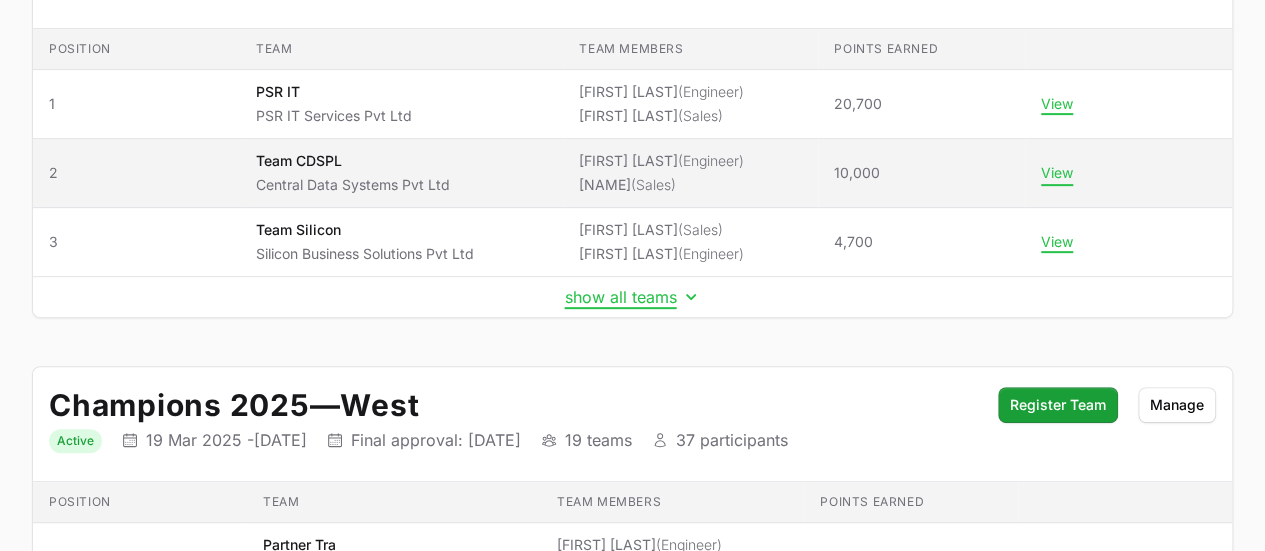 click on "View" 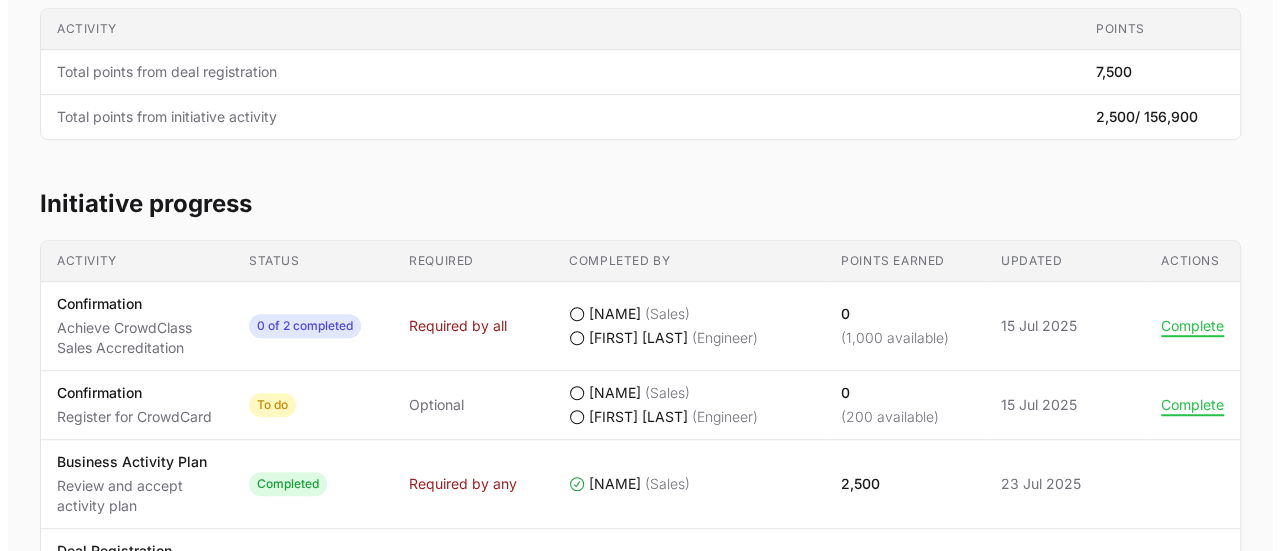 scroll, scrollTop: 522, scrollLeft: 0, axis: vertical 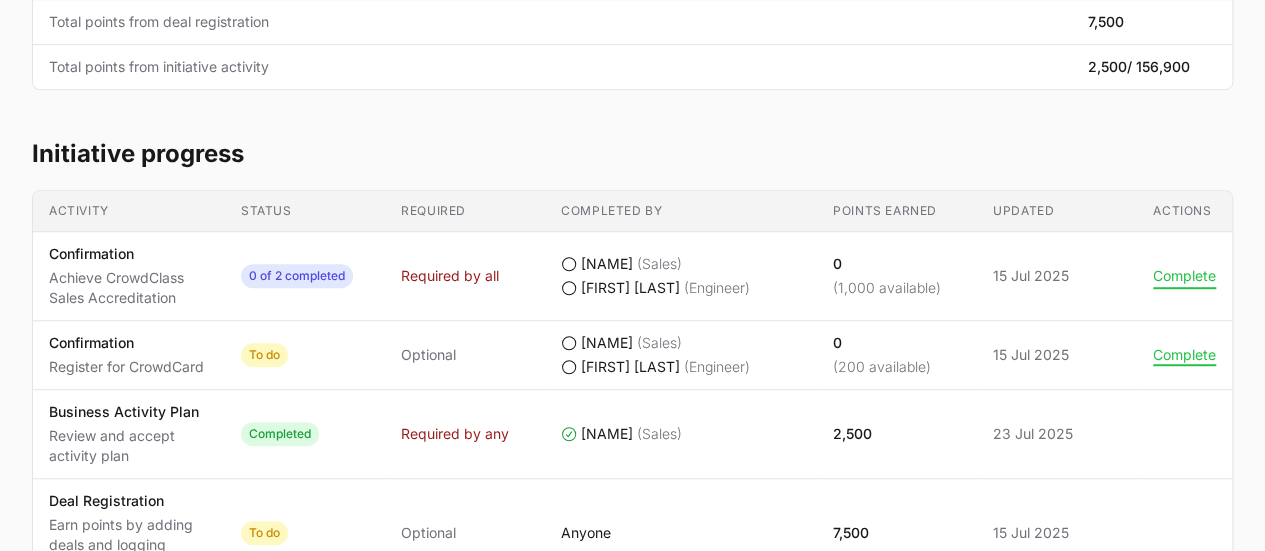 click on "Complete" 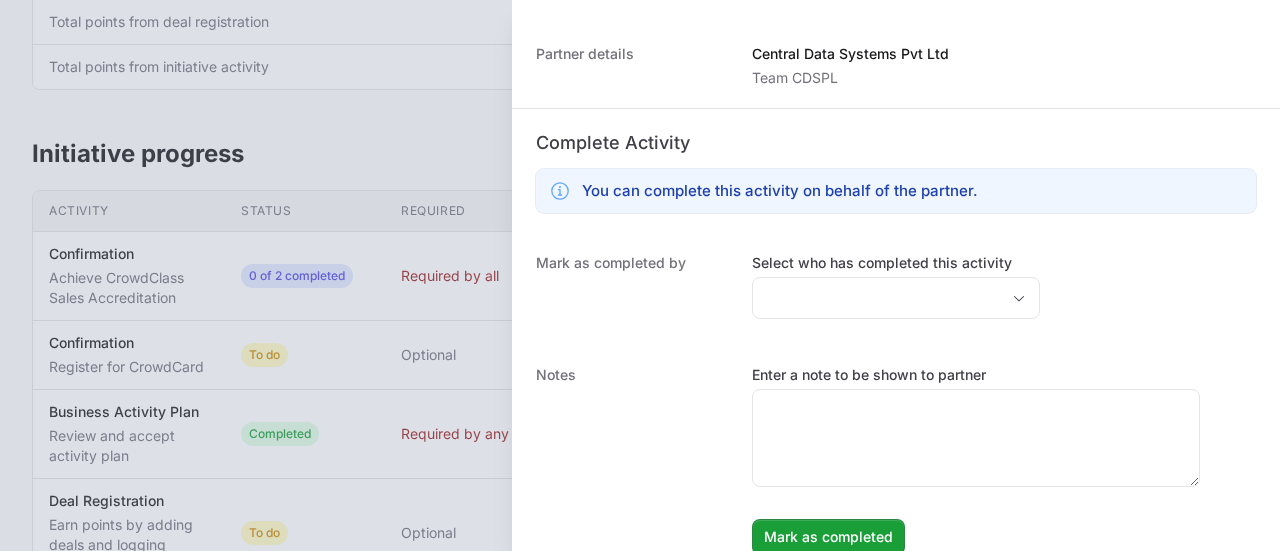 scroll, scrollTop: 916, scrollLeft: 0, axis: vertical 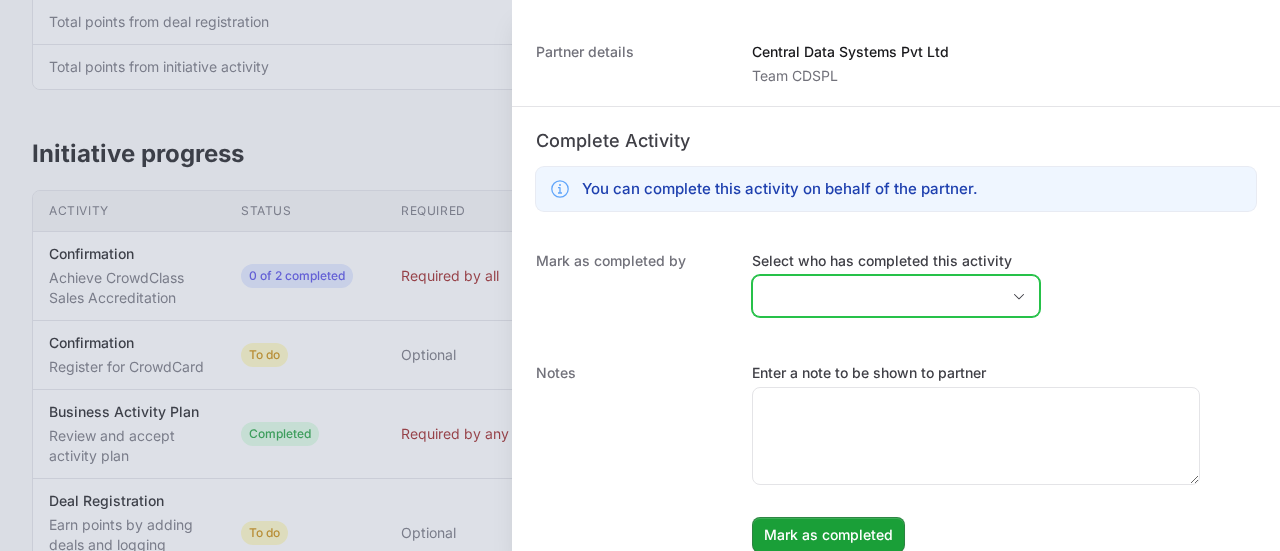 click 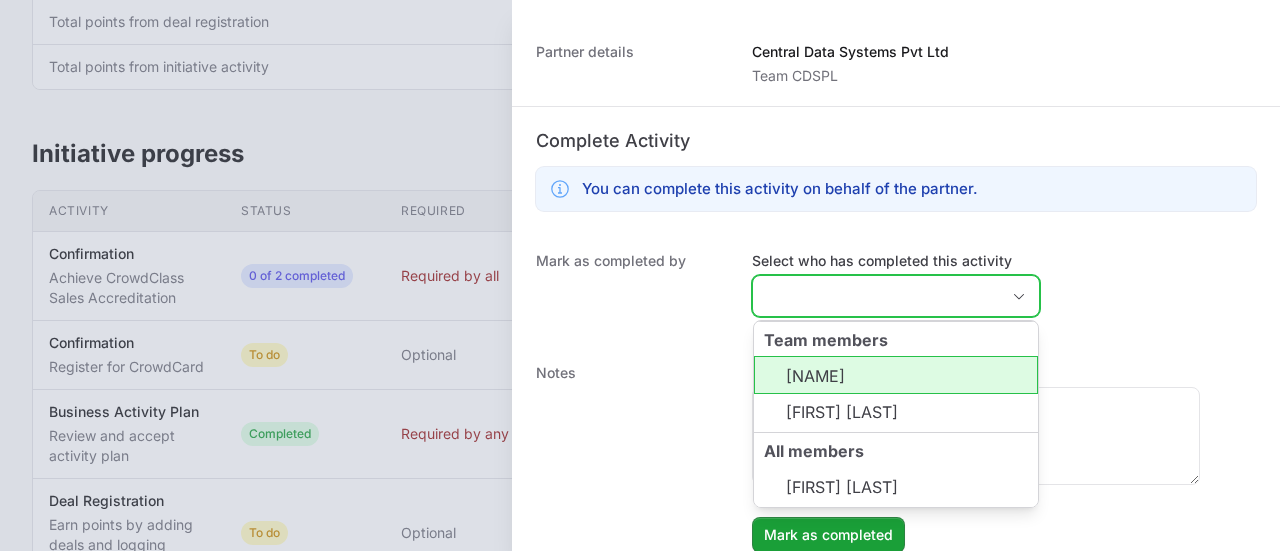 click on "[NAME]" 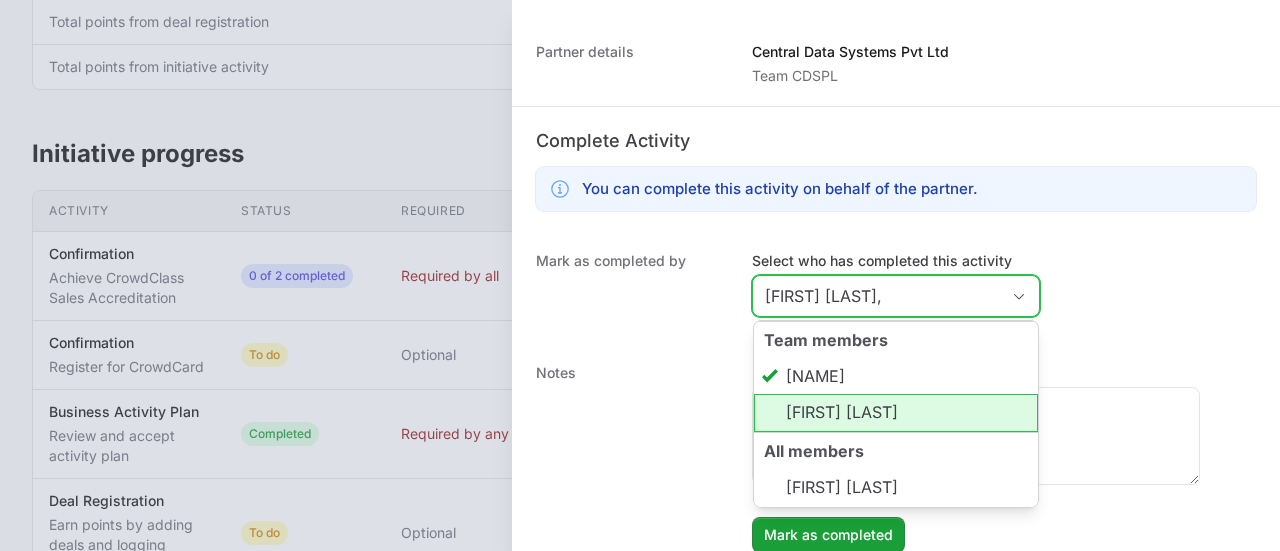 click on "[FIRST] [LAST]" 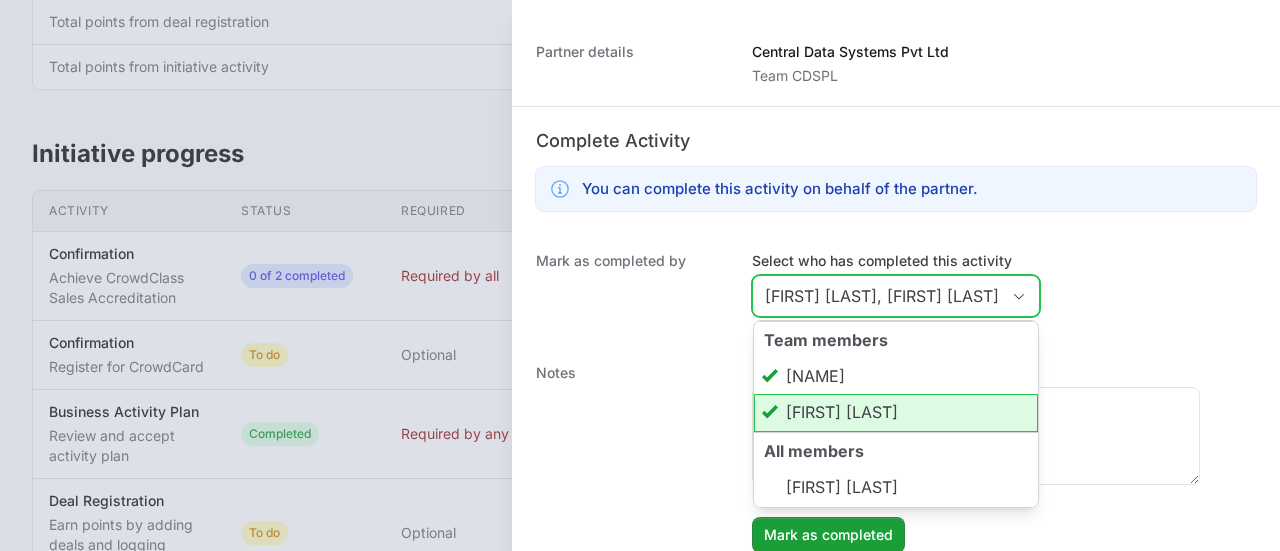 scroll, scrollTop: 0, scrollLeft: 84, axis: horizontal 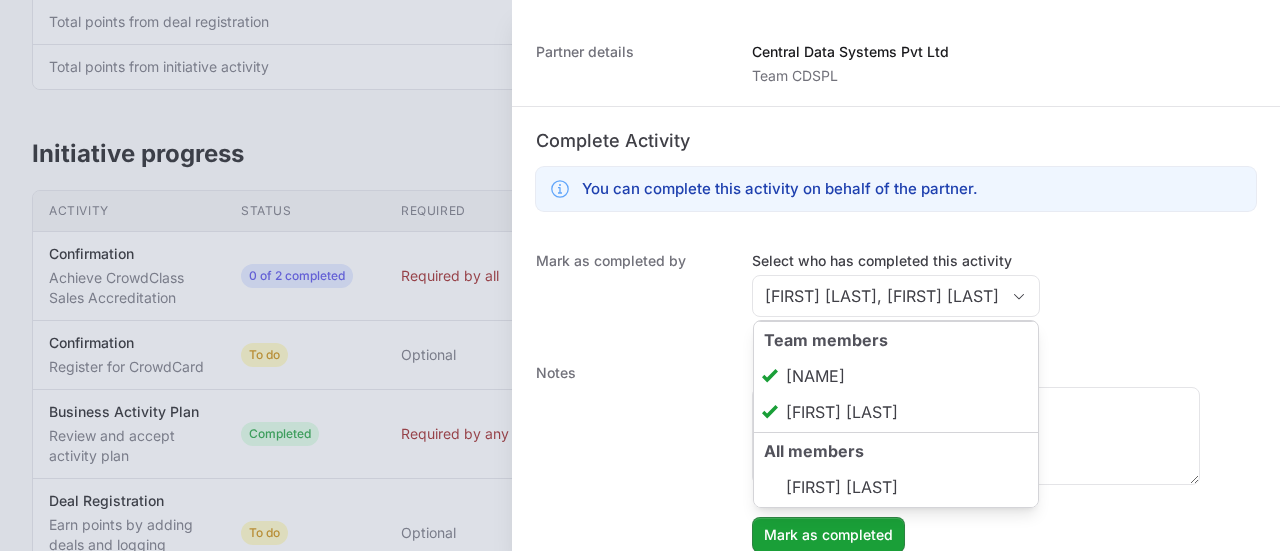 type on "[FIRST] [LAST], [FIRST] [LAST]" 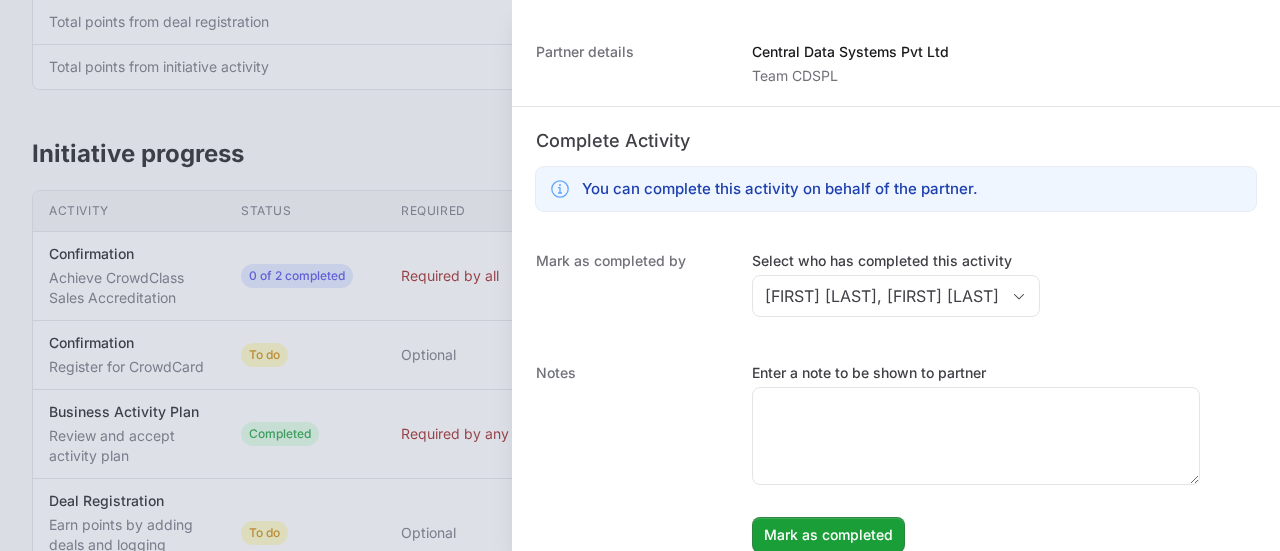 scroll, scrollTop: 0, scrollLeft: 0, axis: both 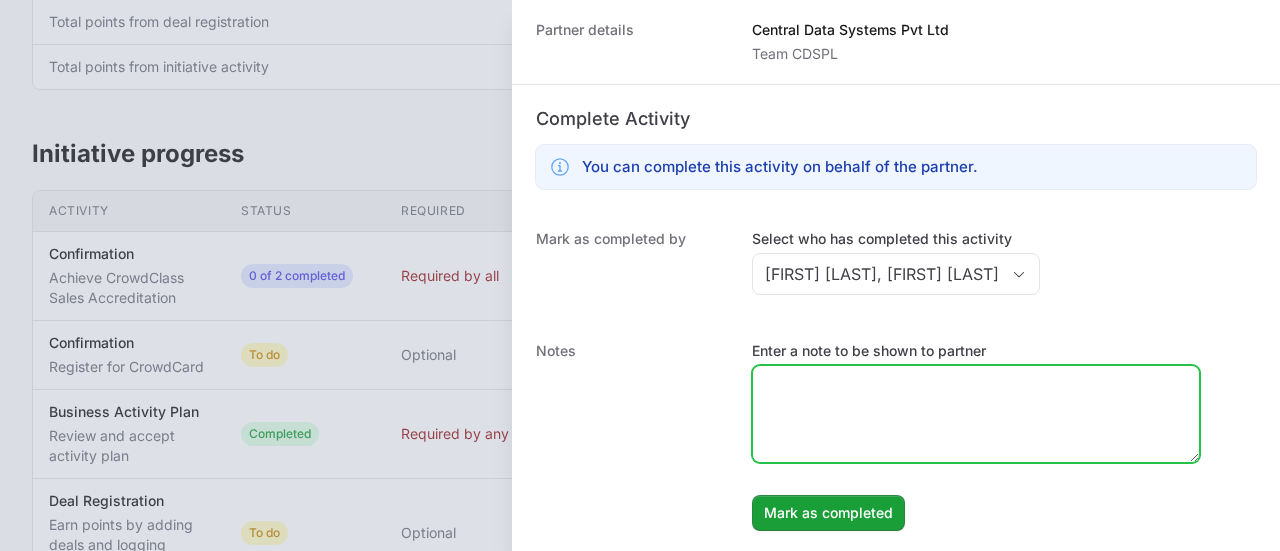 click on "Enter a note to be shown to partner" at bounding box center (976, 414) 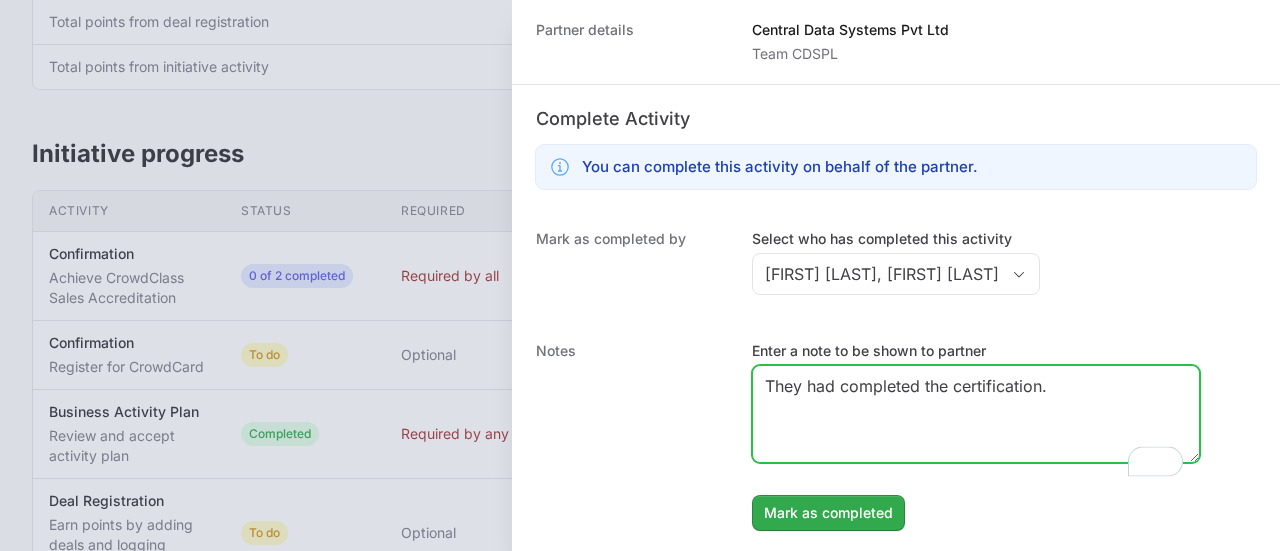type on "They had completed the certification." 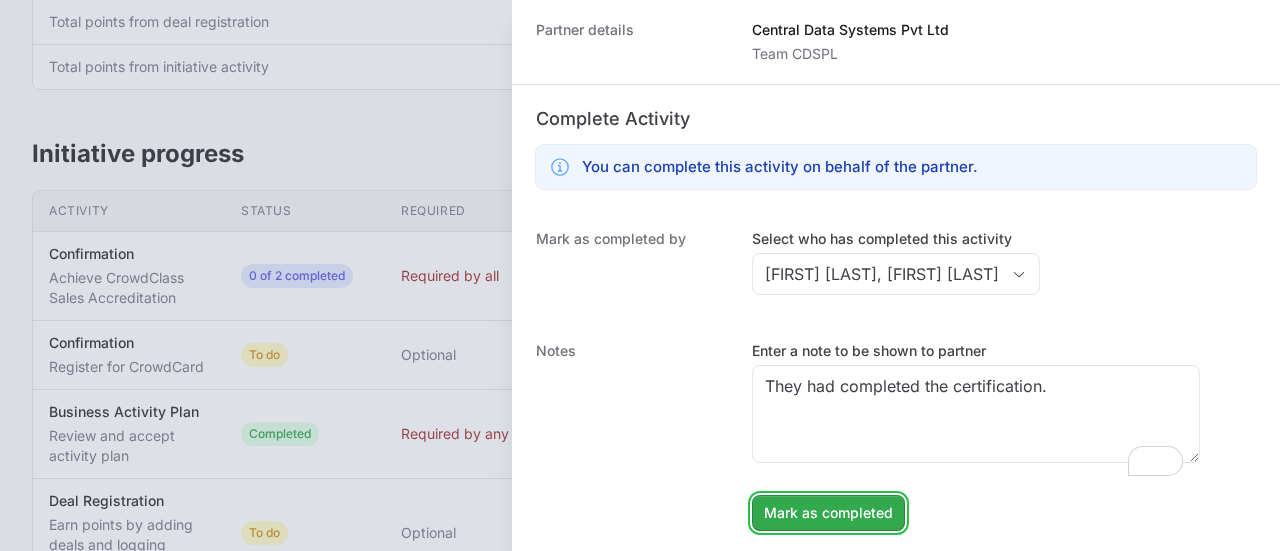 click on "Mark as completed" 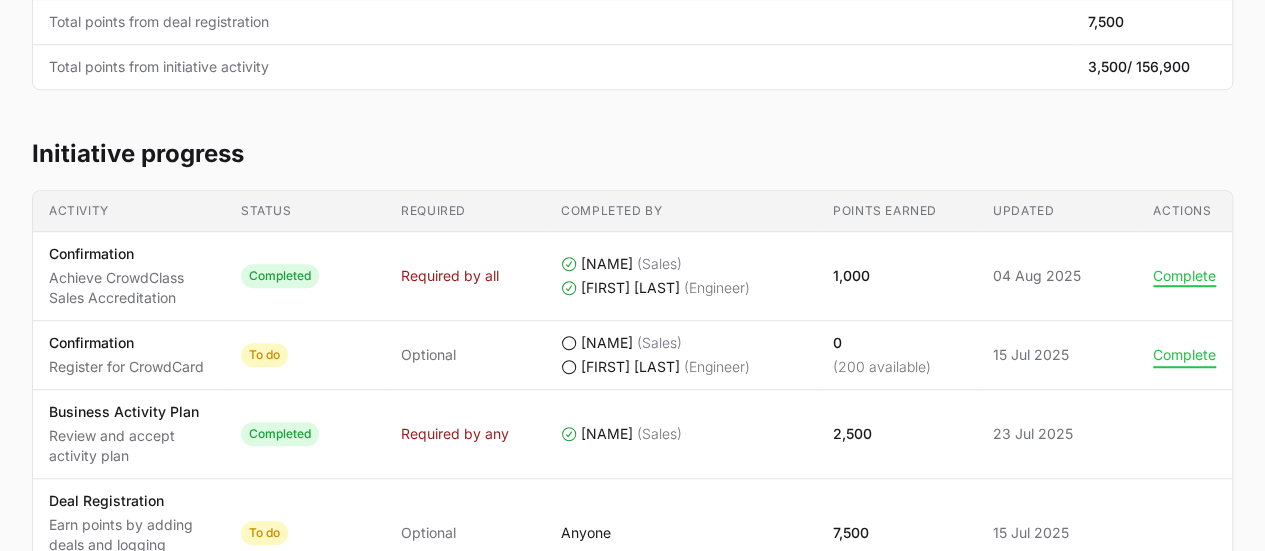 click on "Complete" 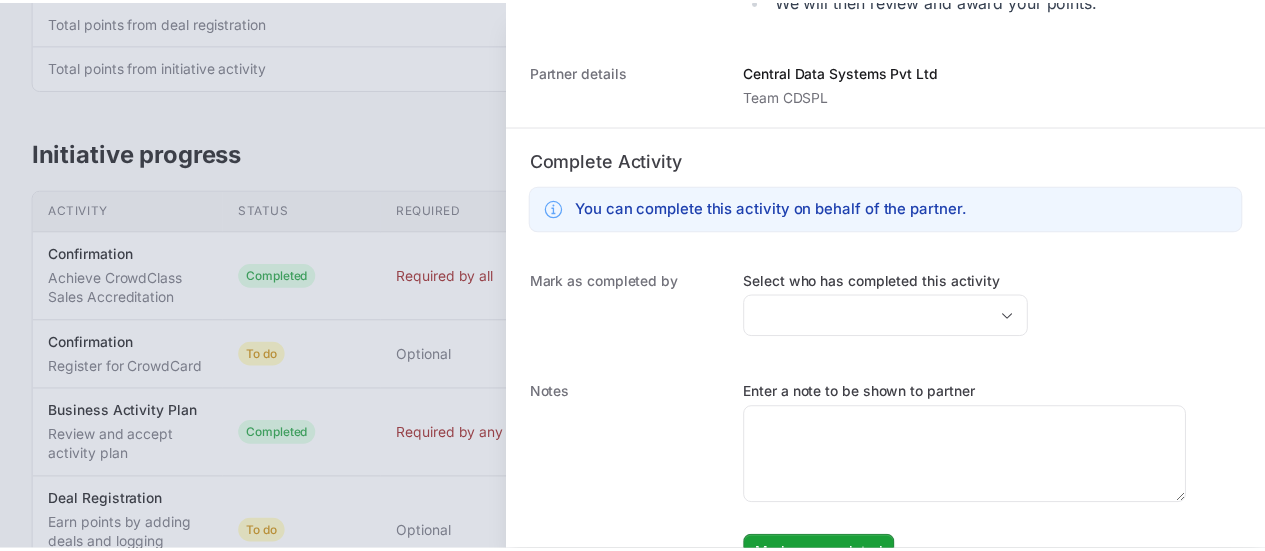 scroll, scrollTop: 708, scrollLeft: 0, axis: vertical 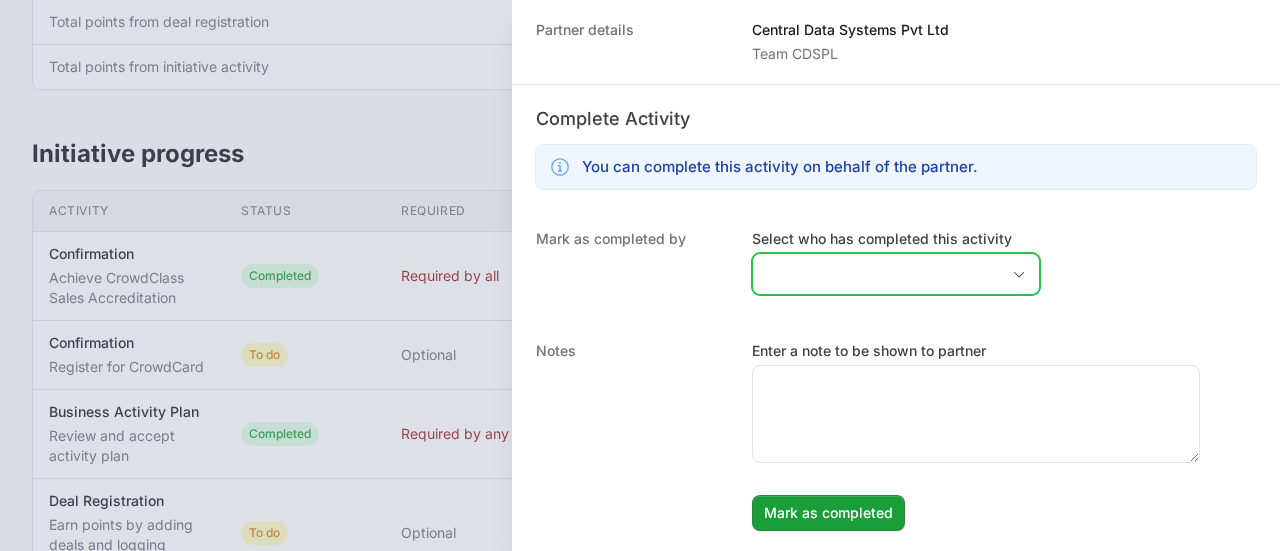 click at bounding box center (1019, 274) 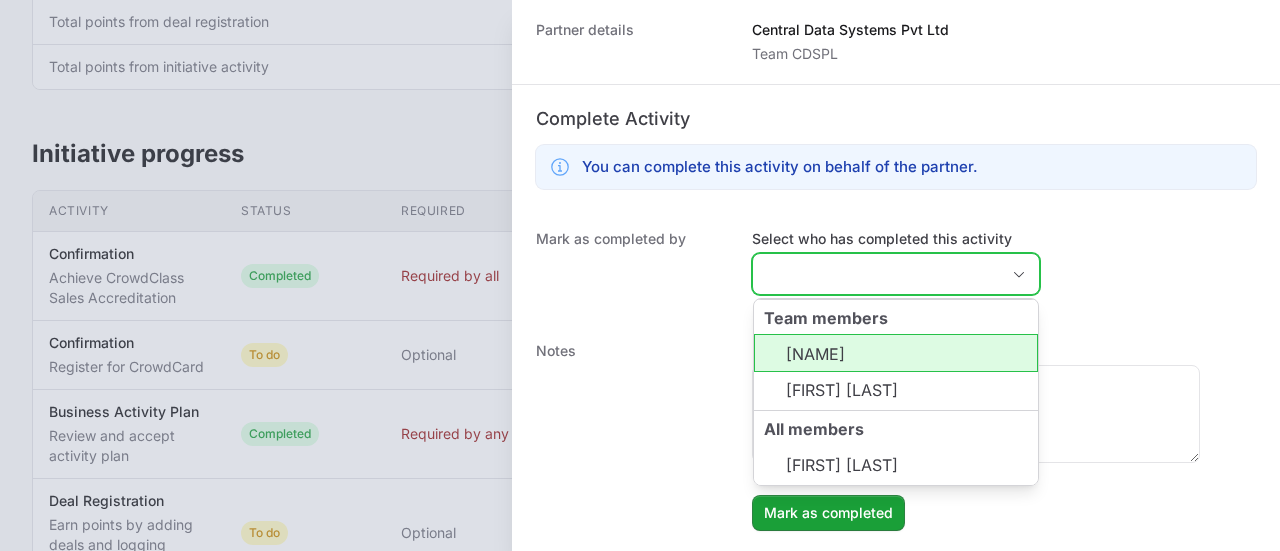 click on "[NAME]" 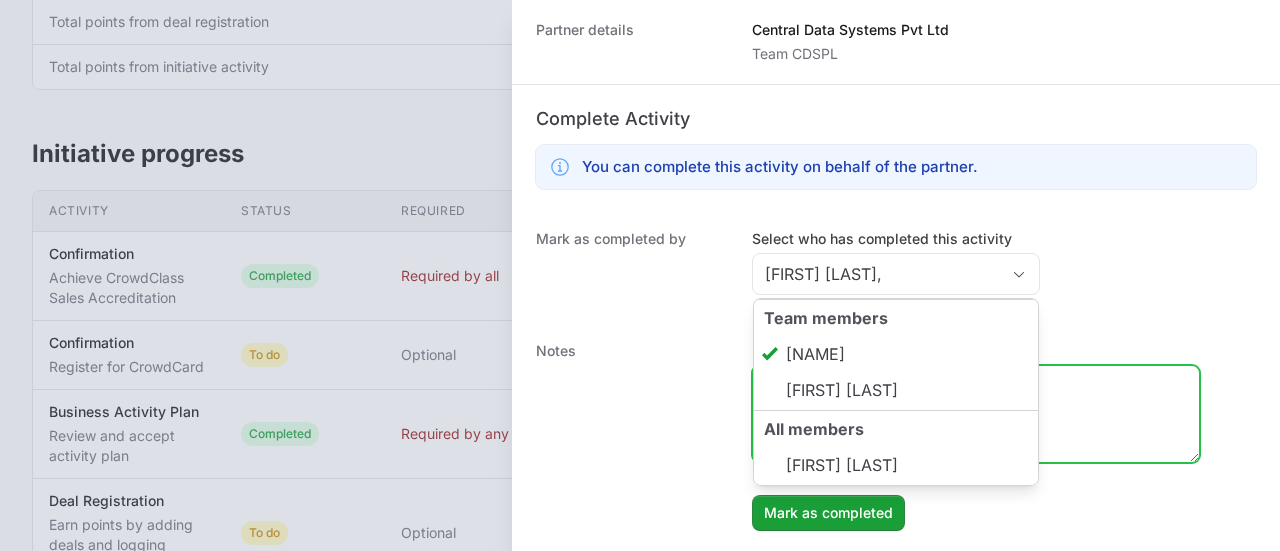 type on "[NAME]" 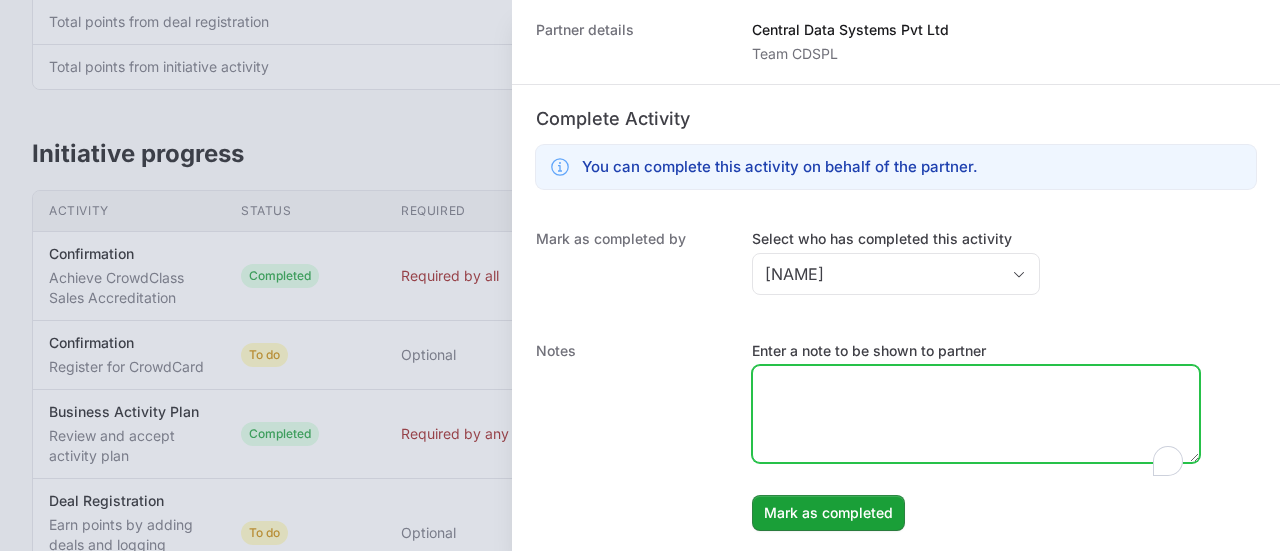 click on "Enter a note to be shown to partner" at bounding box center [976, 414] 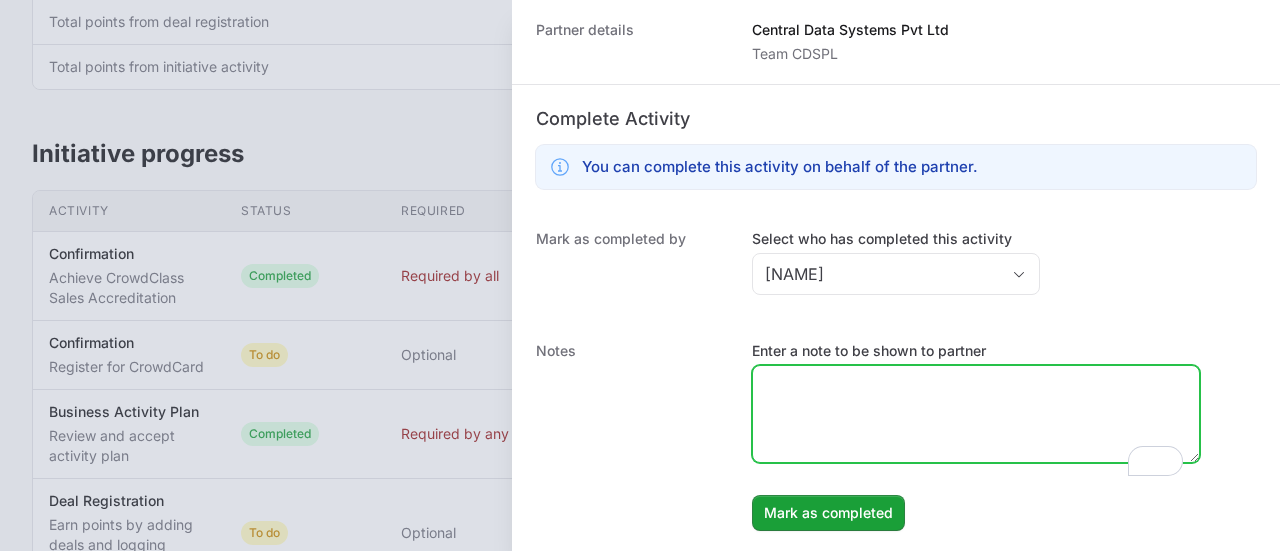 click on "Enter a note to be shown to partner" at bounding box center (976, 414) 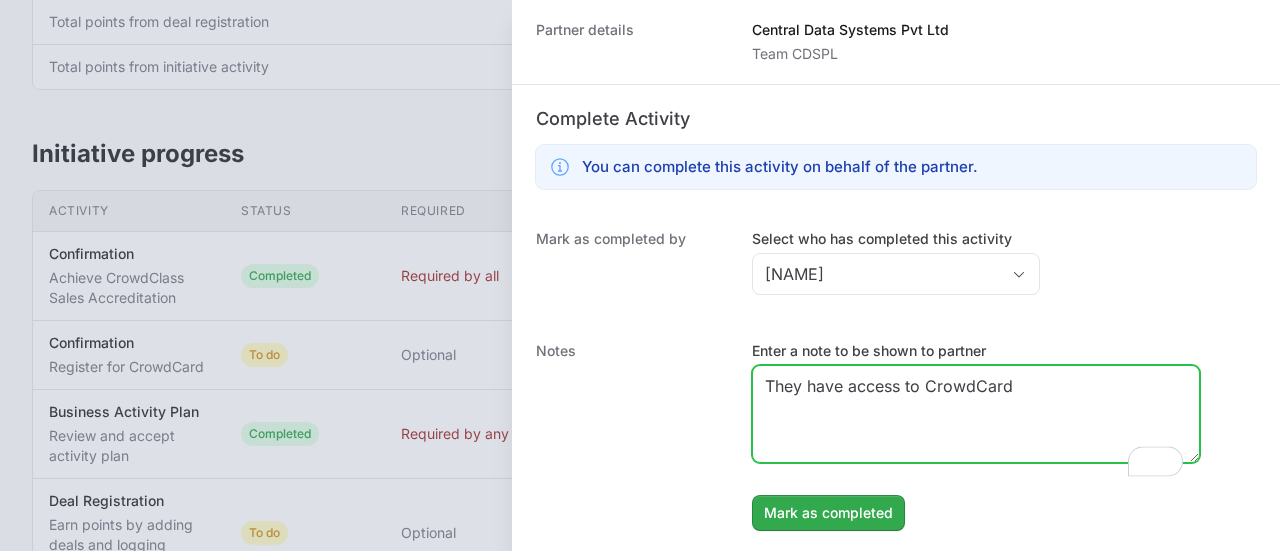 type on "They have access to CrowdCard" 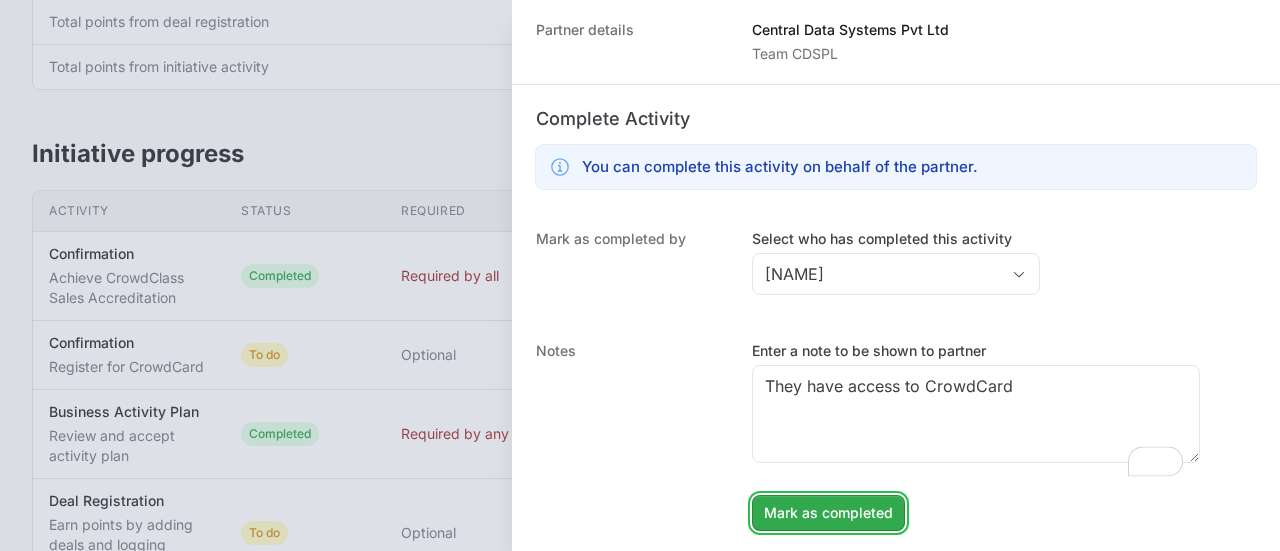 click on "Mark as completed" 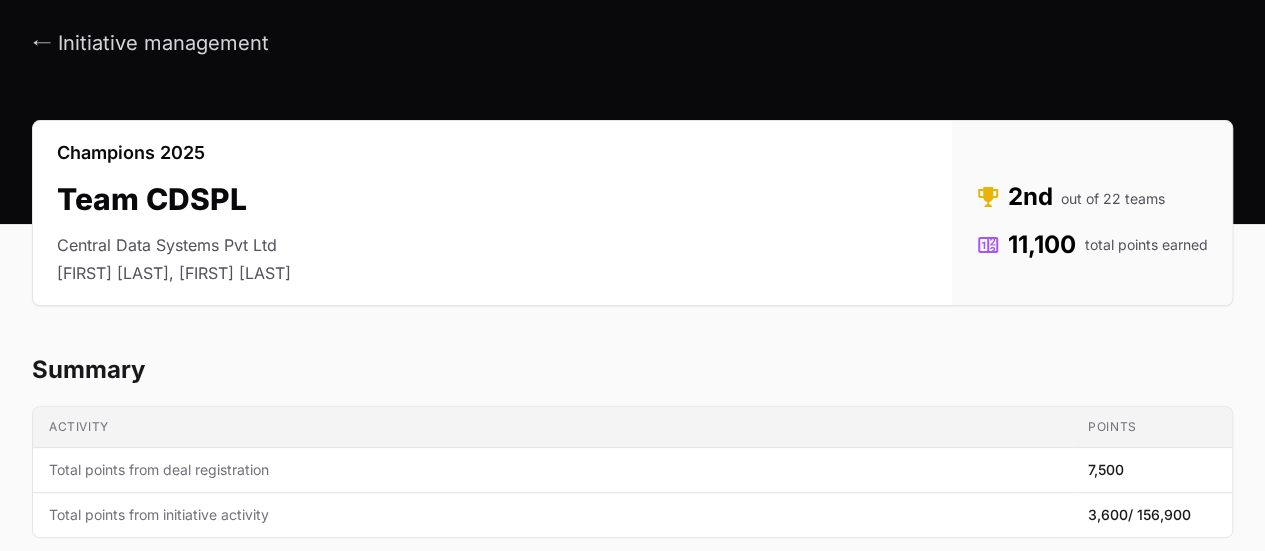 scroll, scrollTop: 0, scrollLeft: 0, axis: both 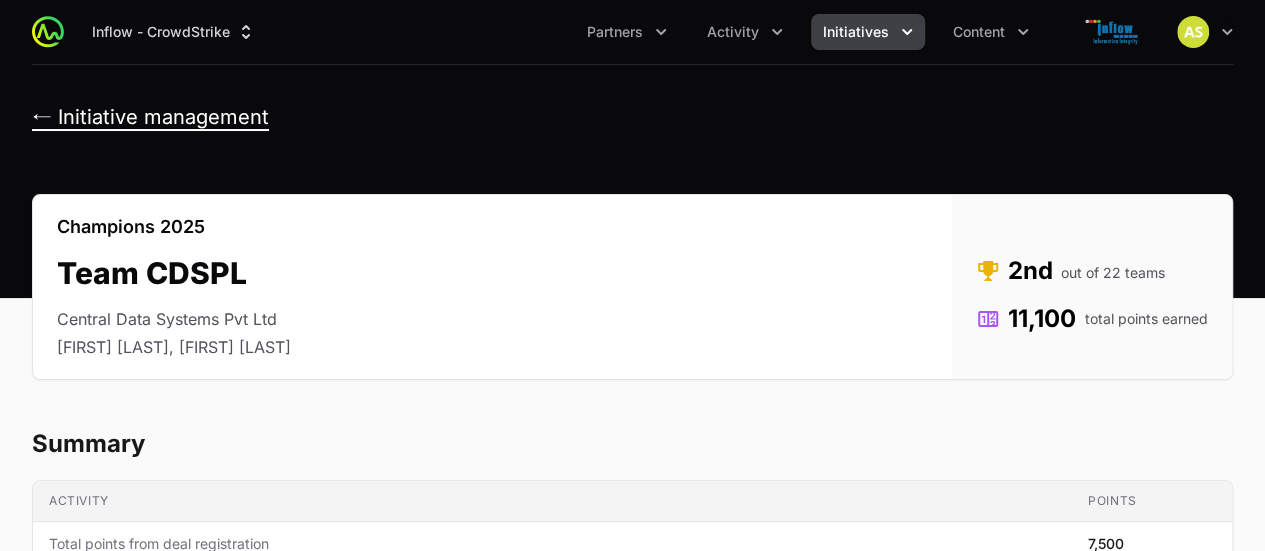 click on "← Initiative management" 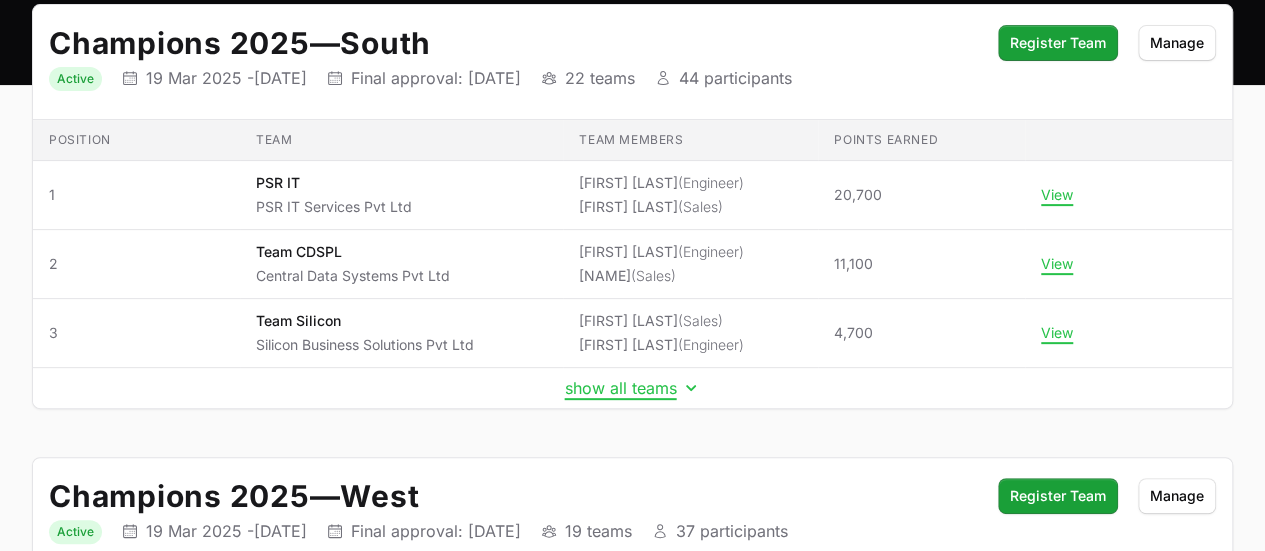 scroll, scrollTop: 228, scrollLeft: 0, axis: vertical 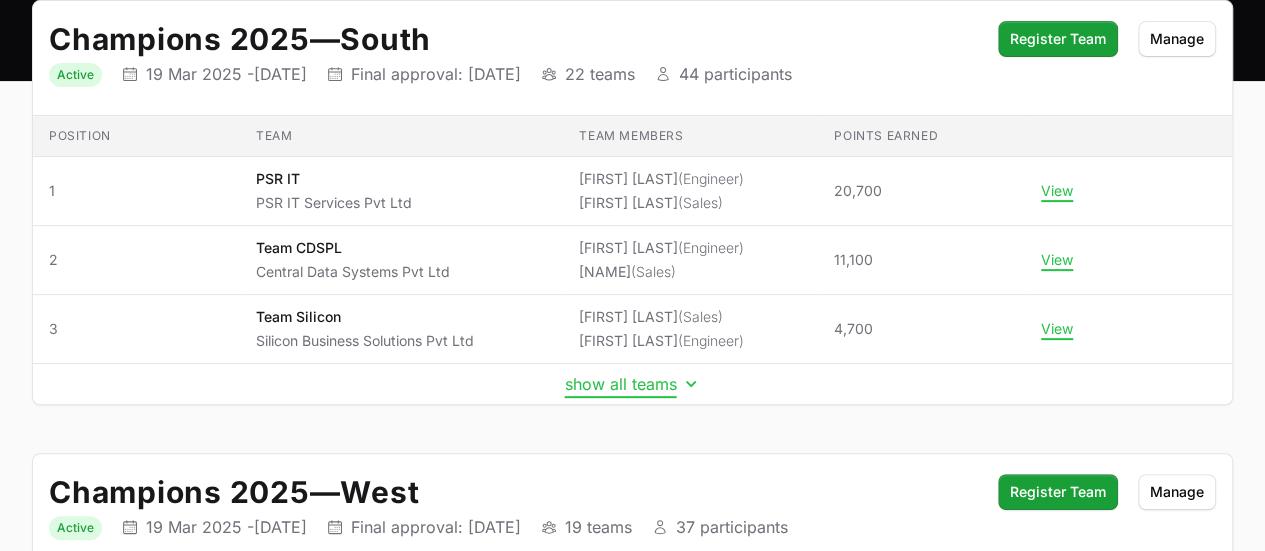click 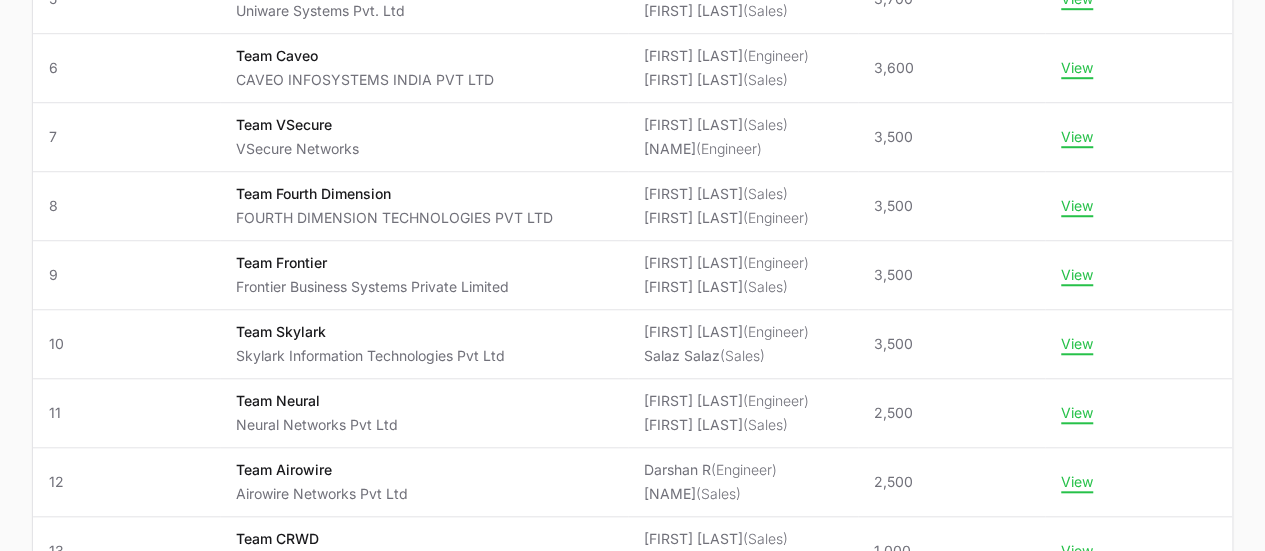scroll, scrollTop: 738, scrollLeft: 0, axis: vertical 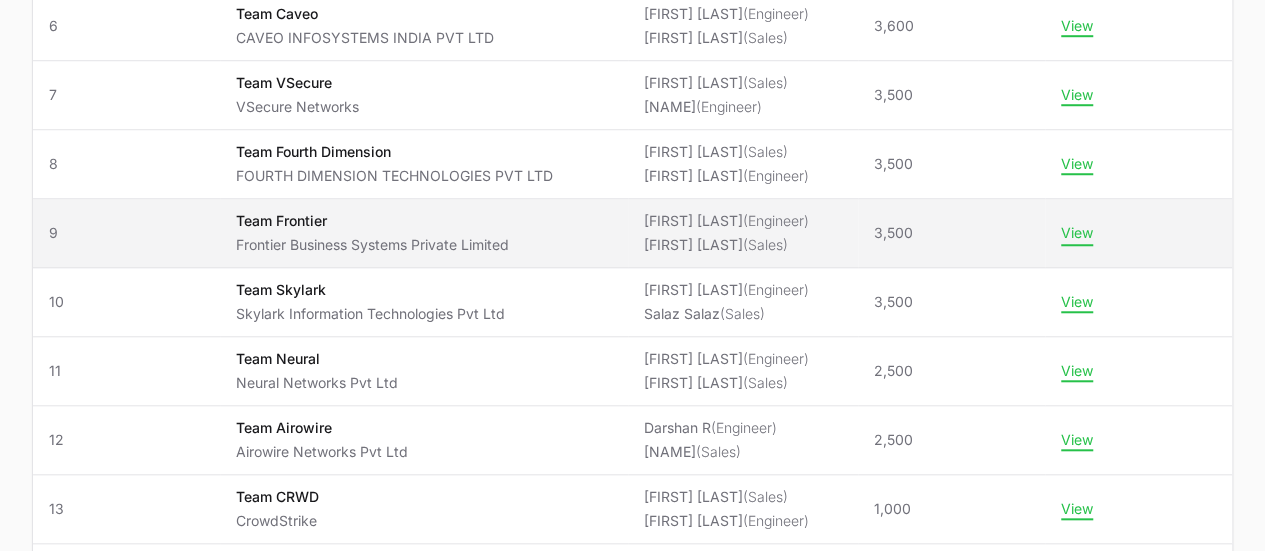 click on "View" 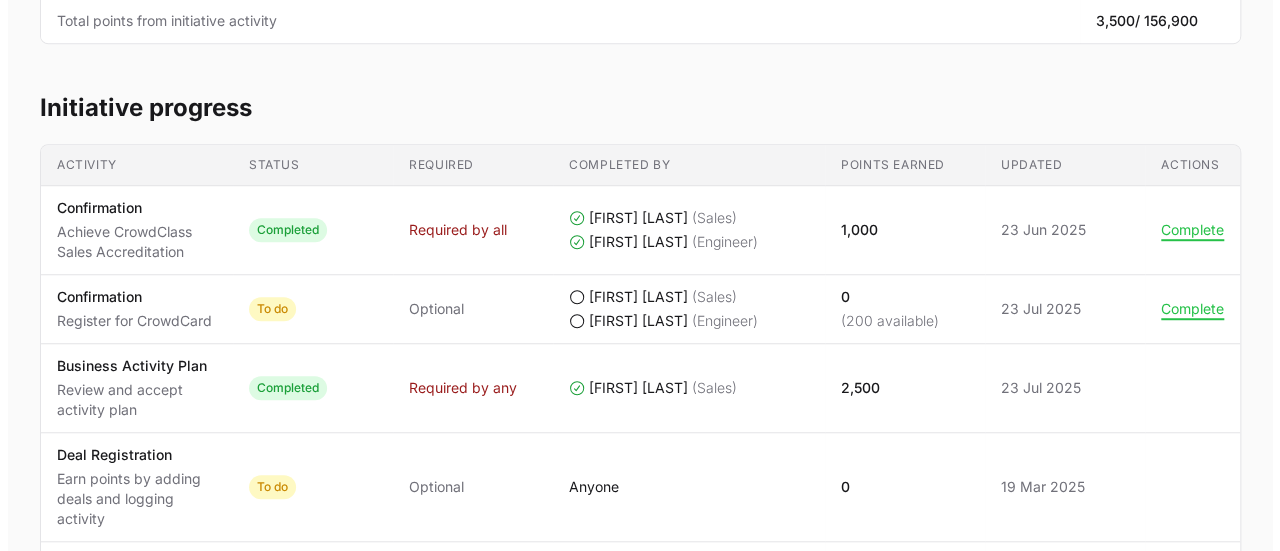 scroll, scrollTop: 599, scrollLeft: 0, axis: vertical 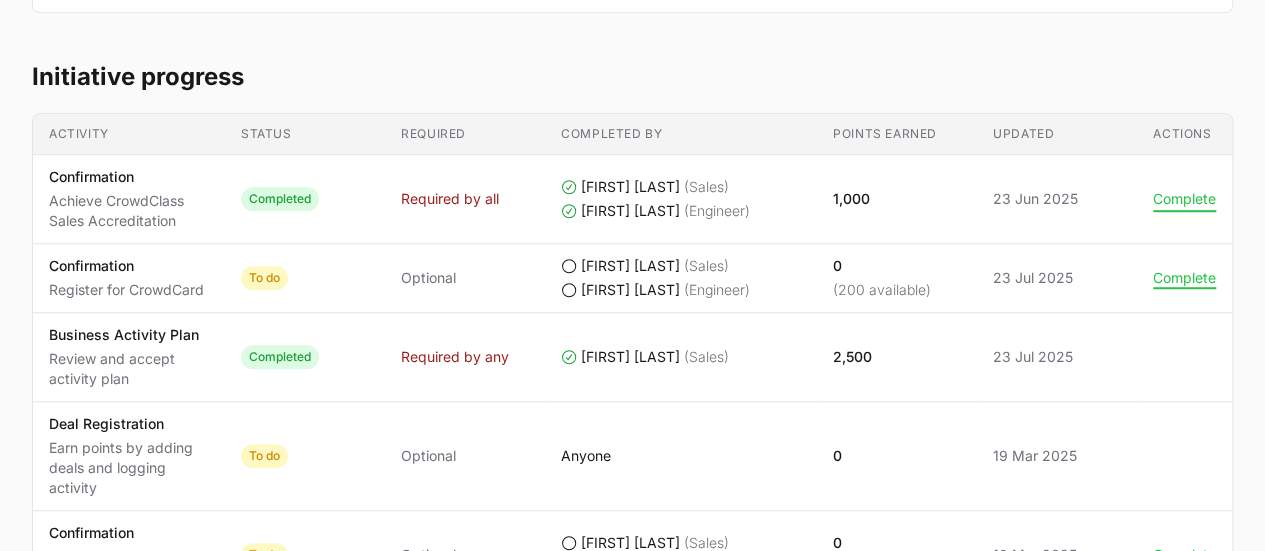 click on "Complete" 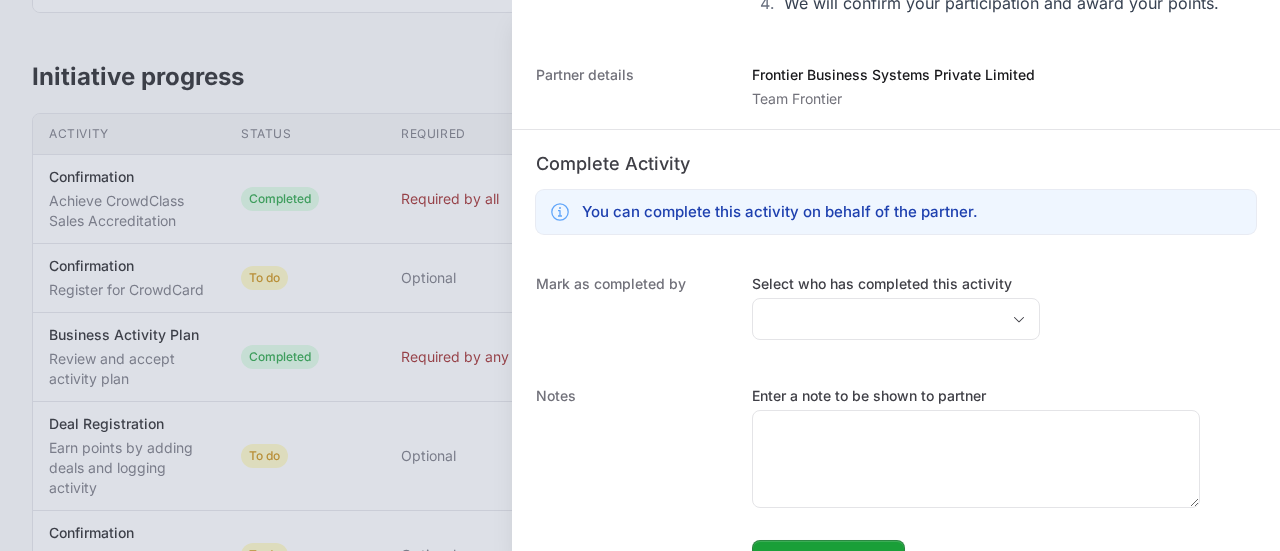scroll, scrollTop: 998, scrollLeft: 0, axis: vertical 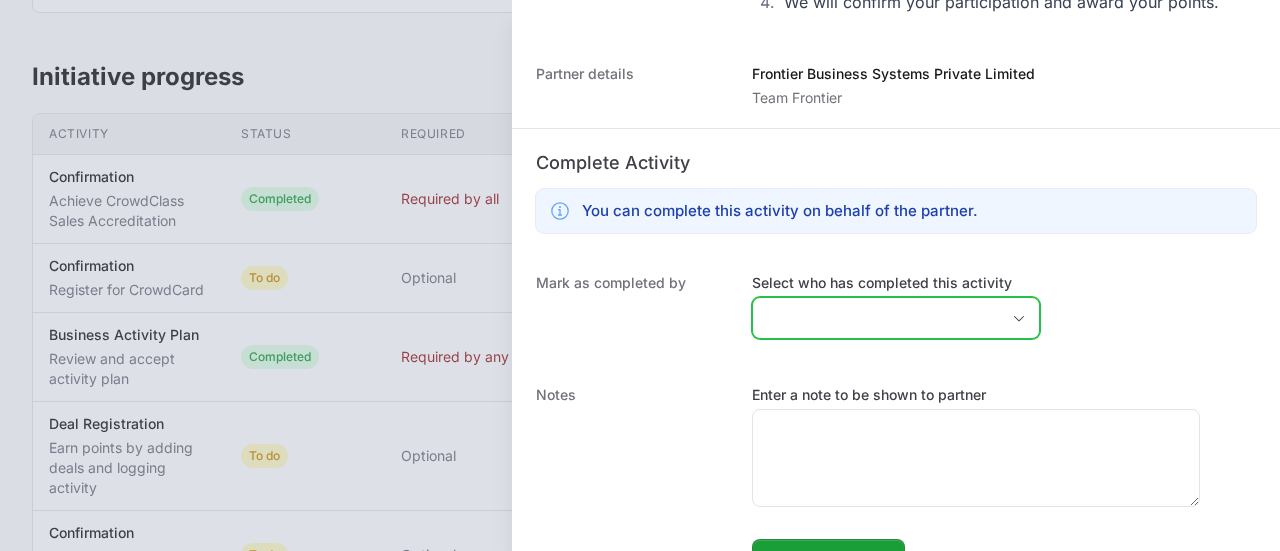 click at bounding box center (1019, 318) 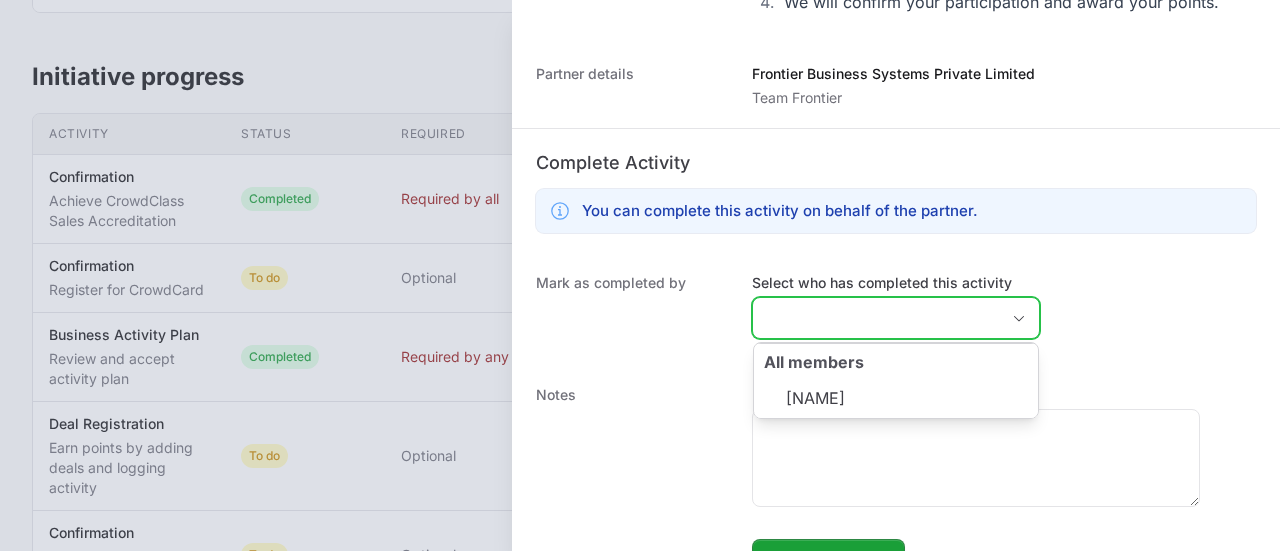 scroll, scrollTop: 0, scrollLeft: 0, axis: both 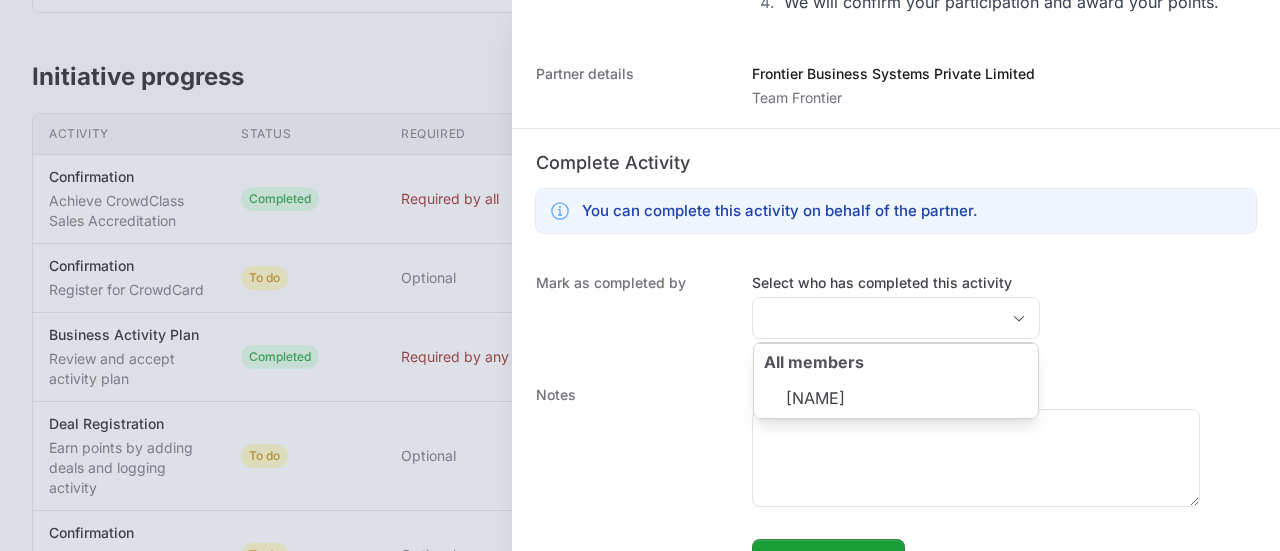 click on "Mark as completed by Select who has completed this activity All members [NAME]" 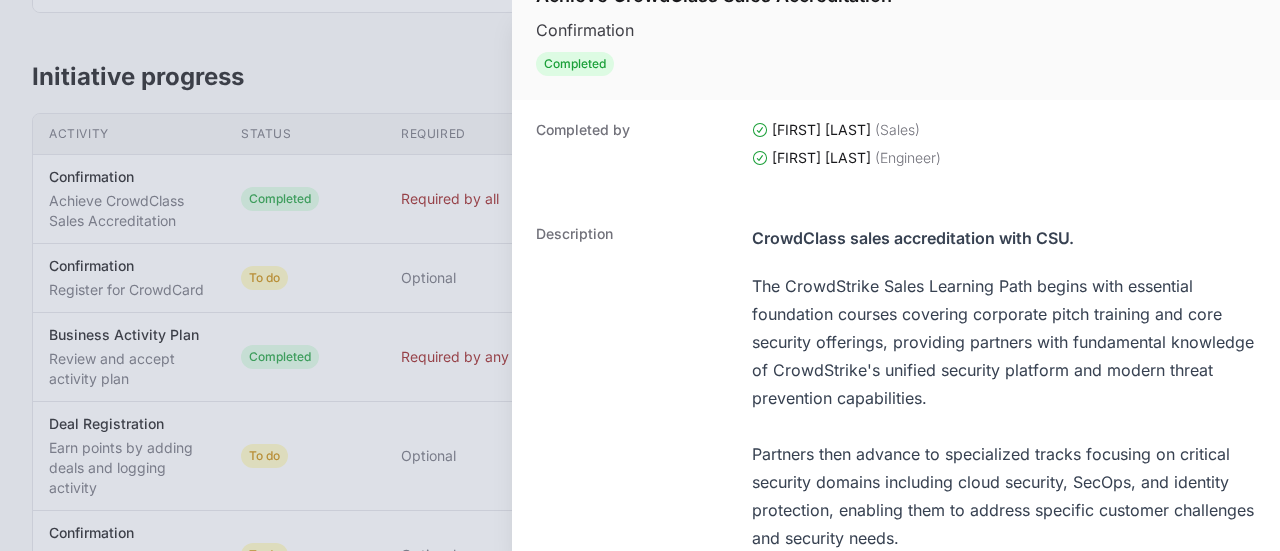 scroll, scrollTop: 0, scrollLeft: 0, axis: both 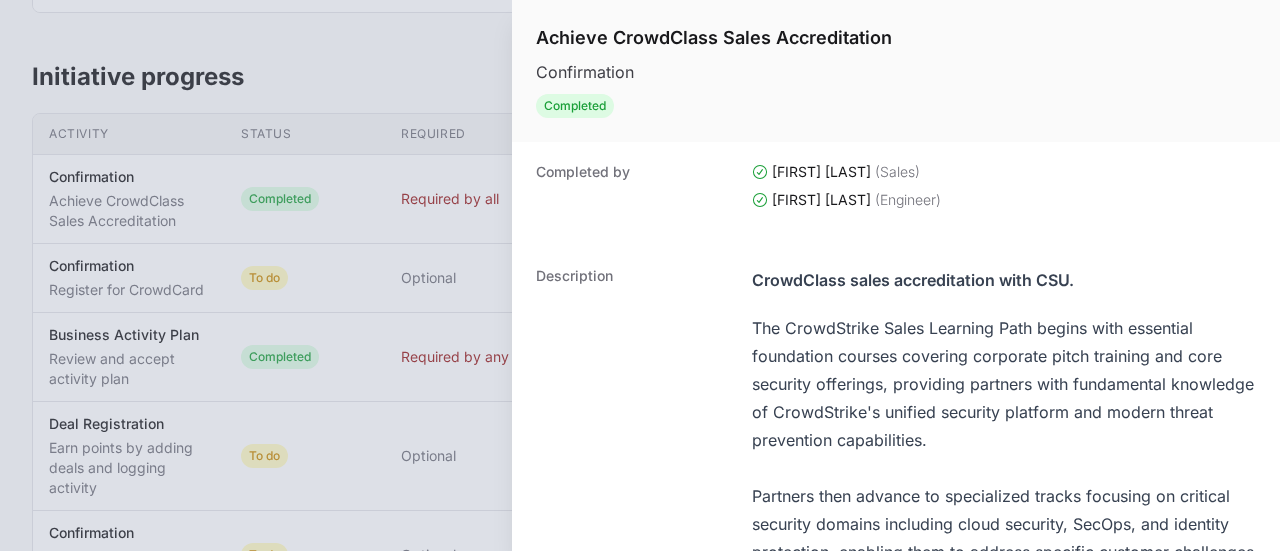click at bounding box center (640, 275) 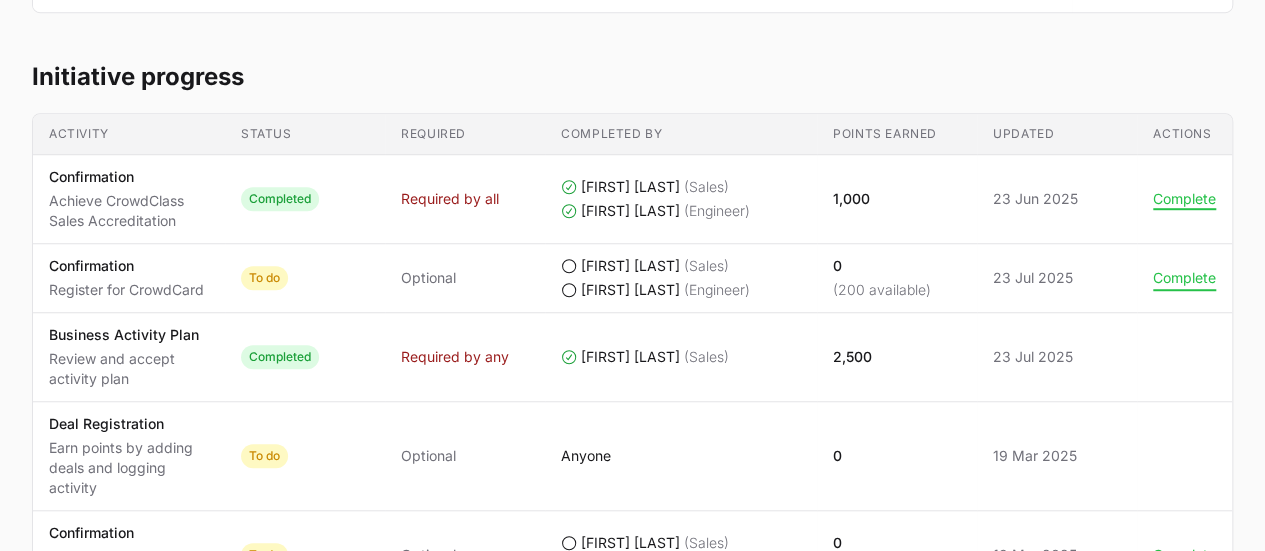 click on "Complete" 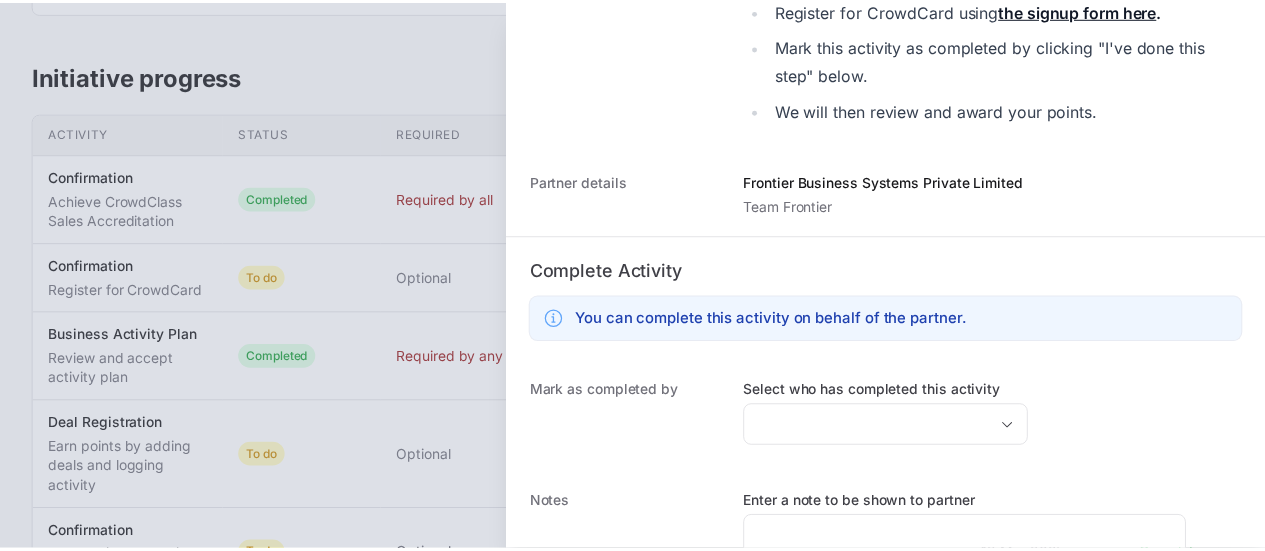 scroll, scrollTop: 730, scrollLeft: 0, axis: vertical 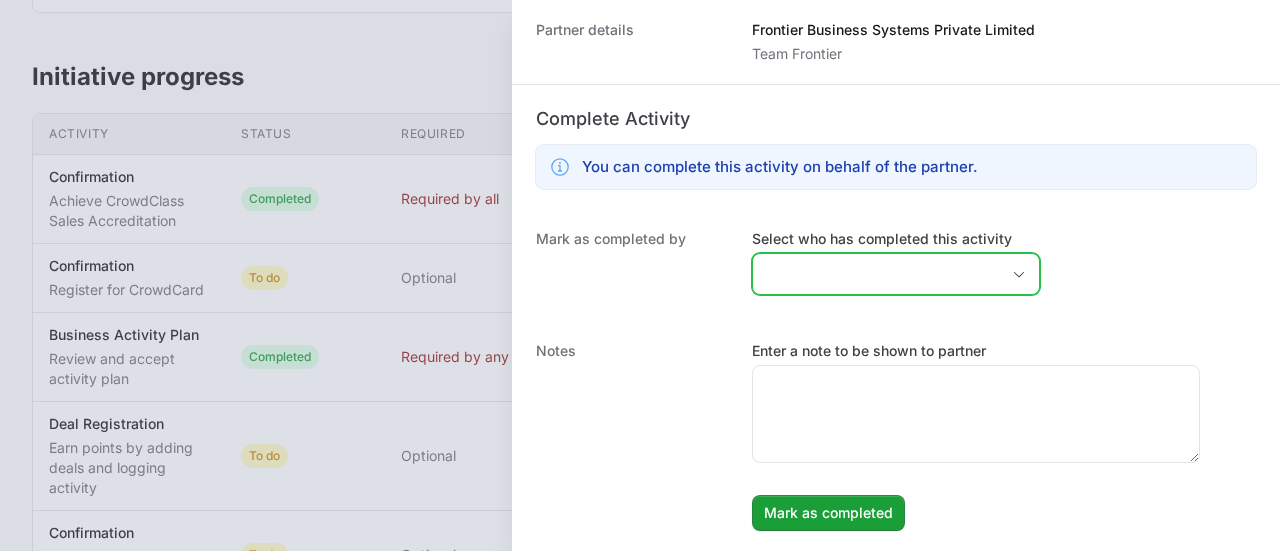 click at bounding box center [1019, 274] 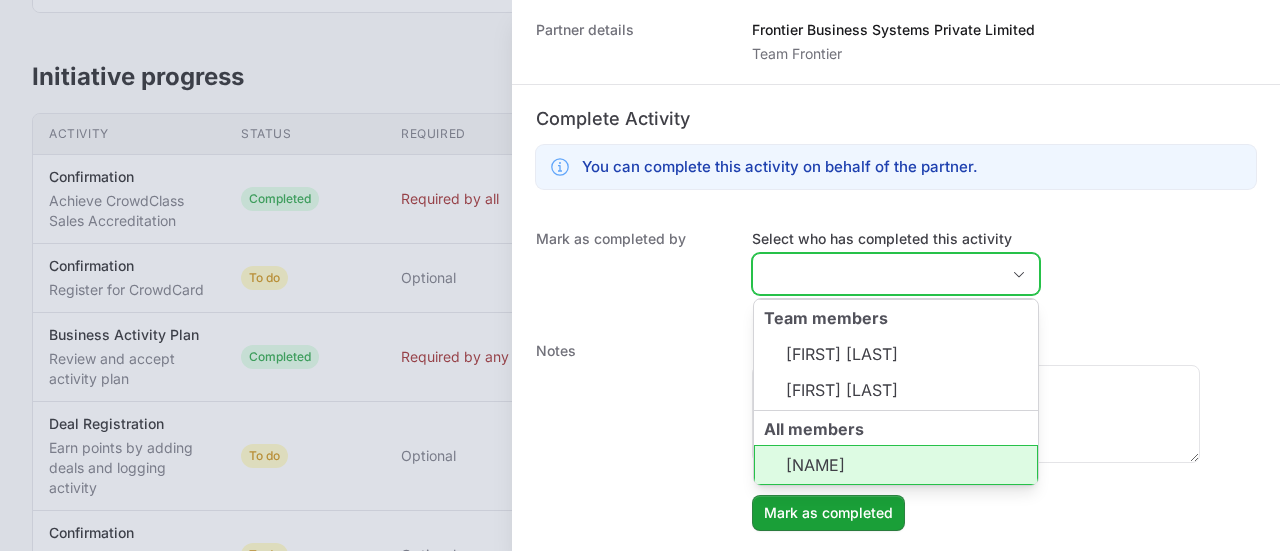 click on "[NAME]" 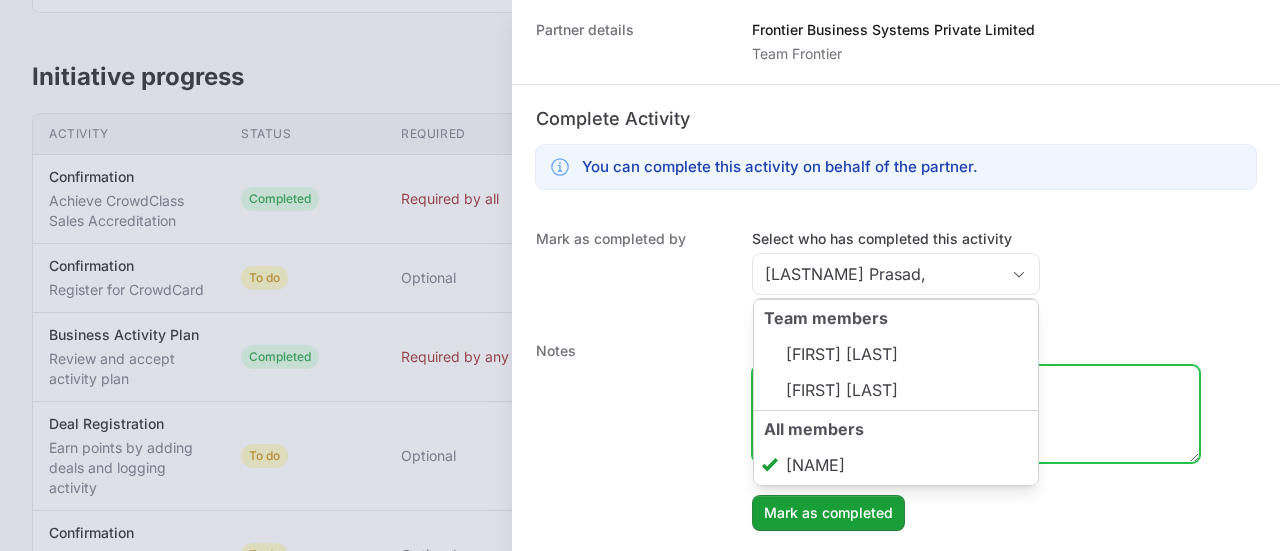type on "[NAME]" 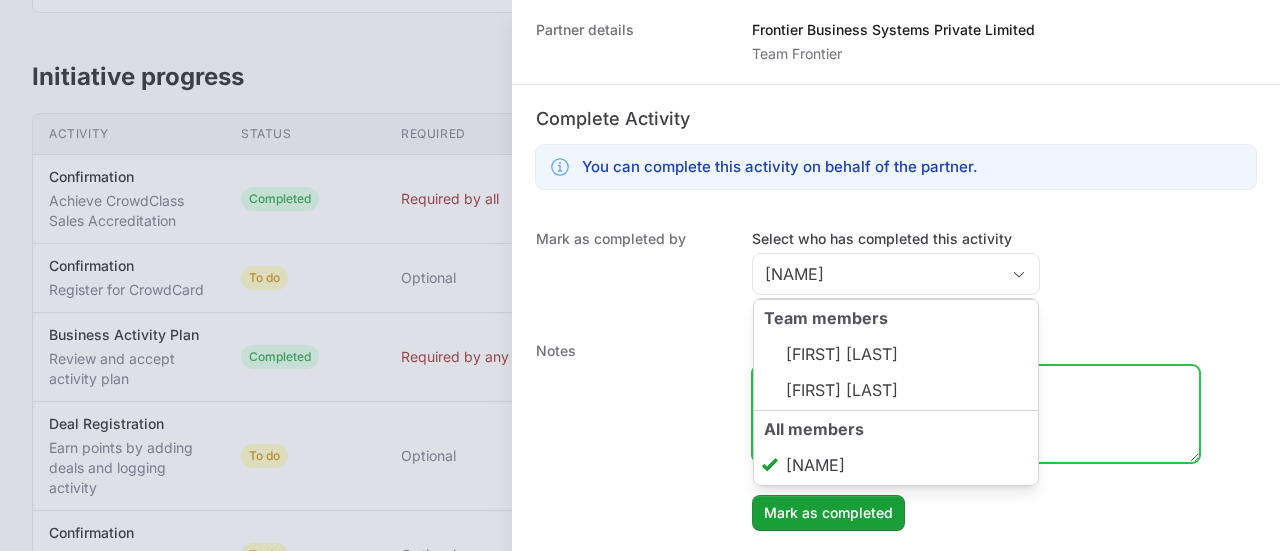click on "Enter a note to be shown to partner" at bounding box center [976, 414] 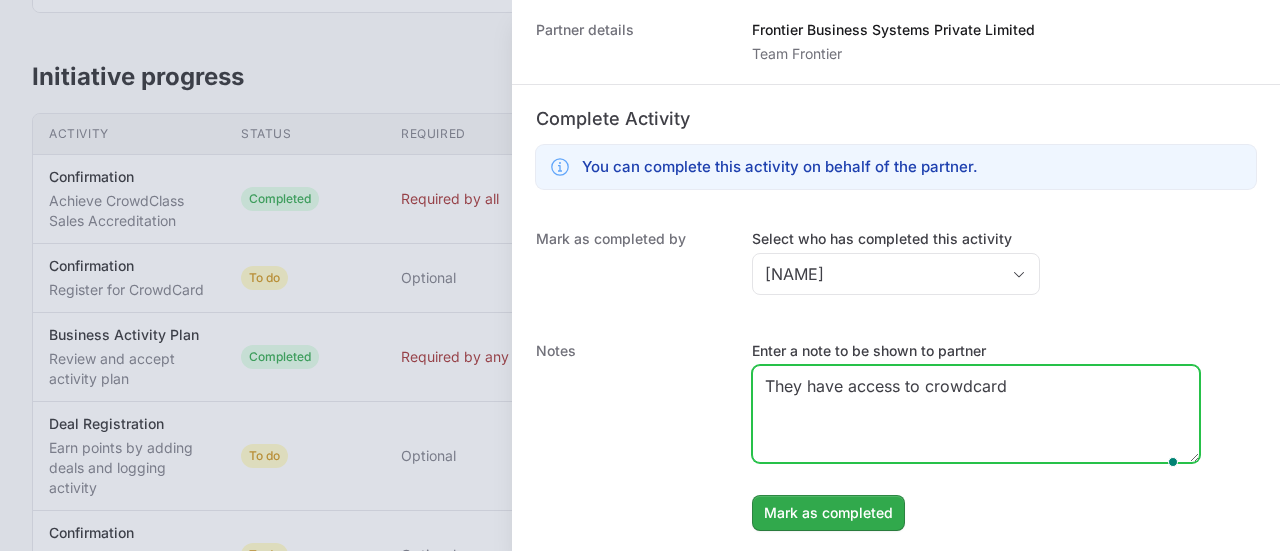 type on "They have access to crowdcard" 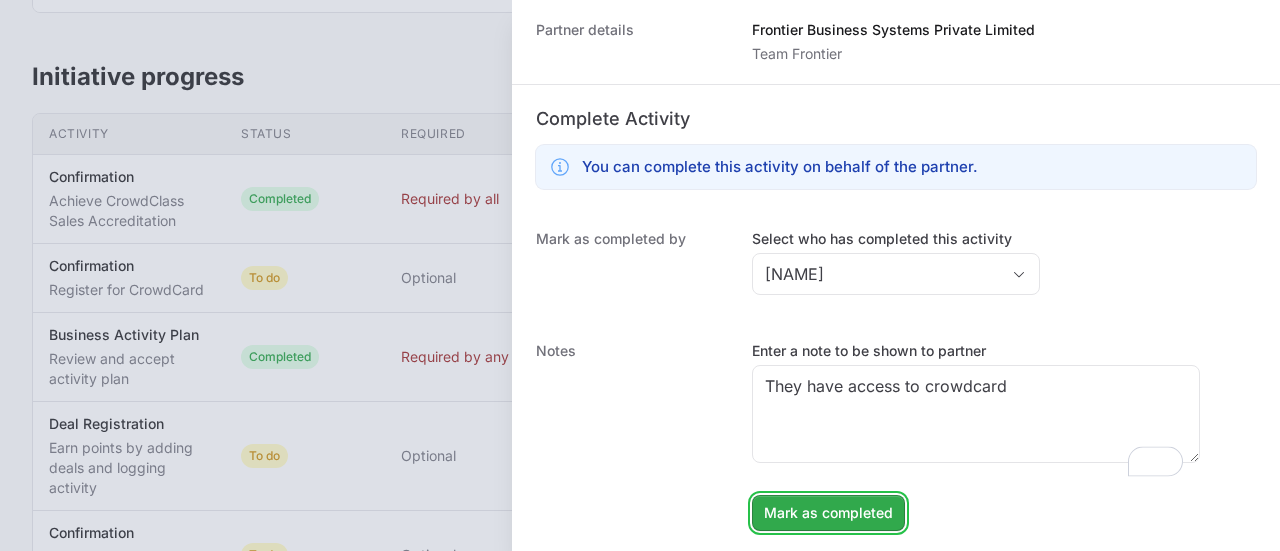 click on "Mark as completed" 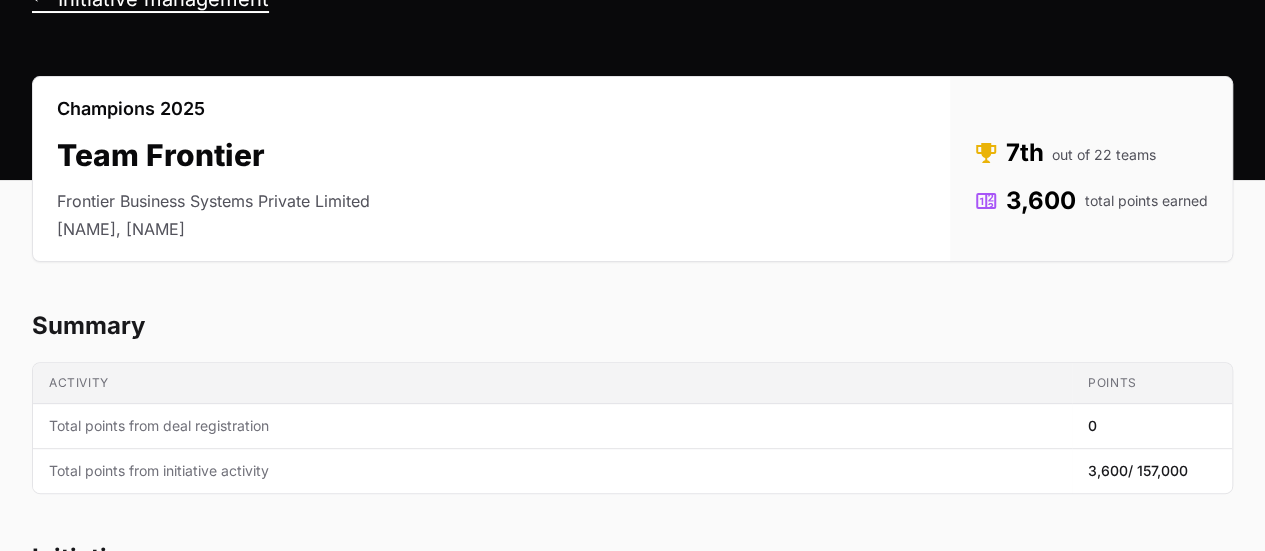 scroll, scrollTop: 117, scrollLeft: 0, axis: vertical 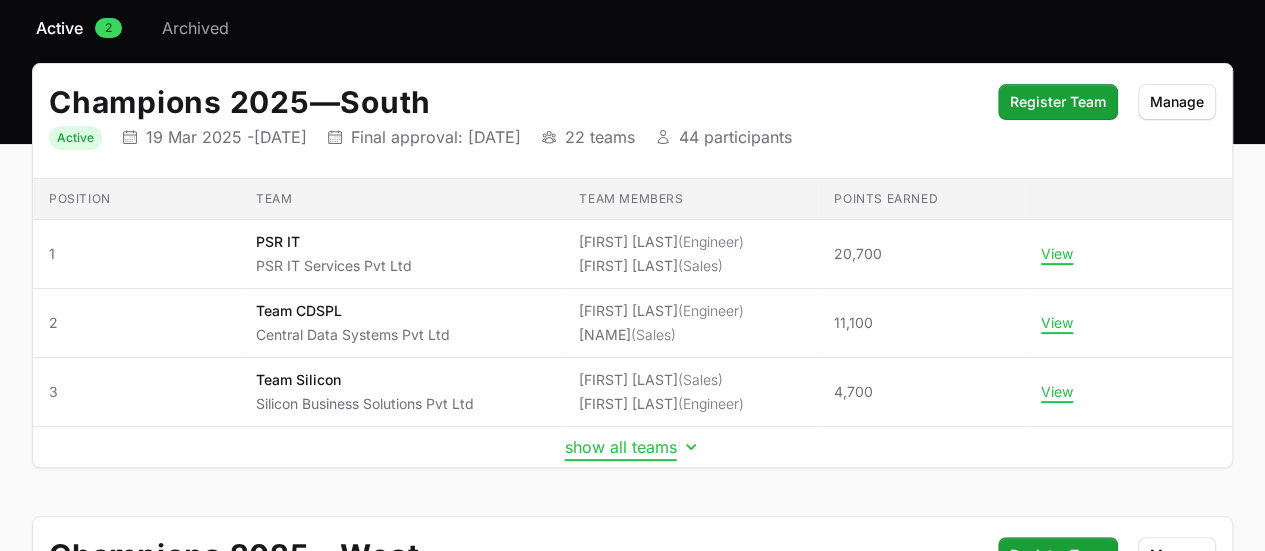 click on "show all teams" 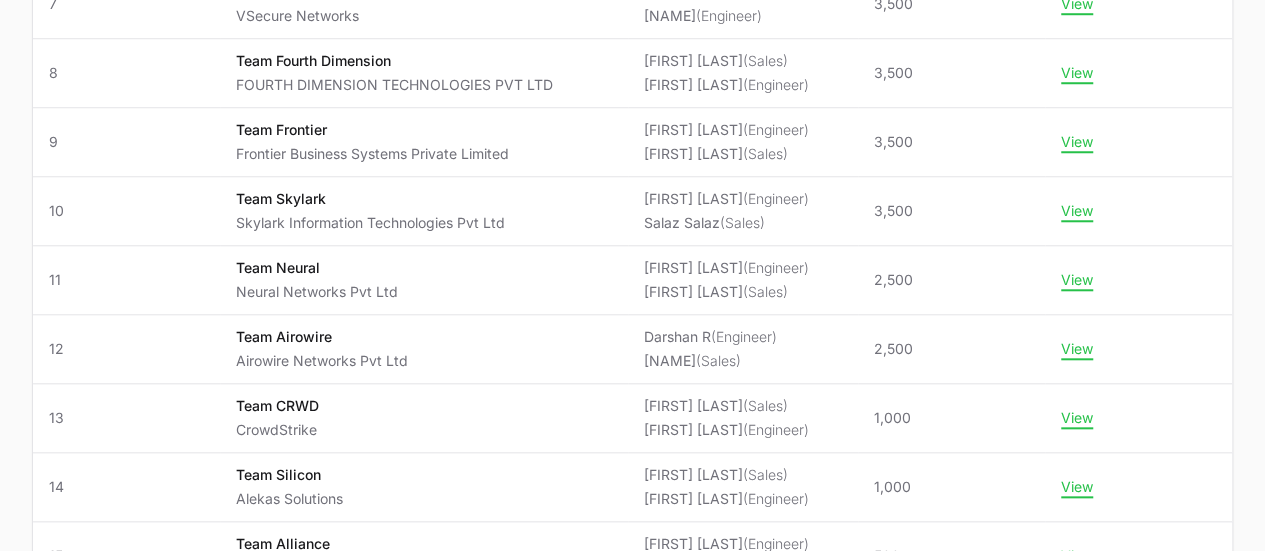 scroll, scrollTop: 830, scrollLeft: 0, axis: vertical 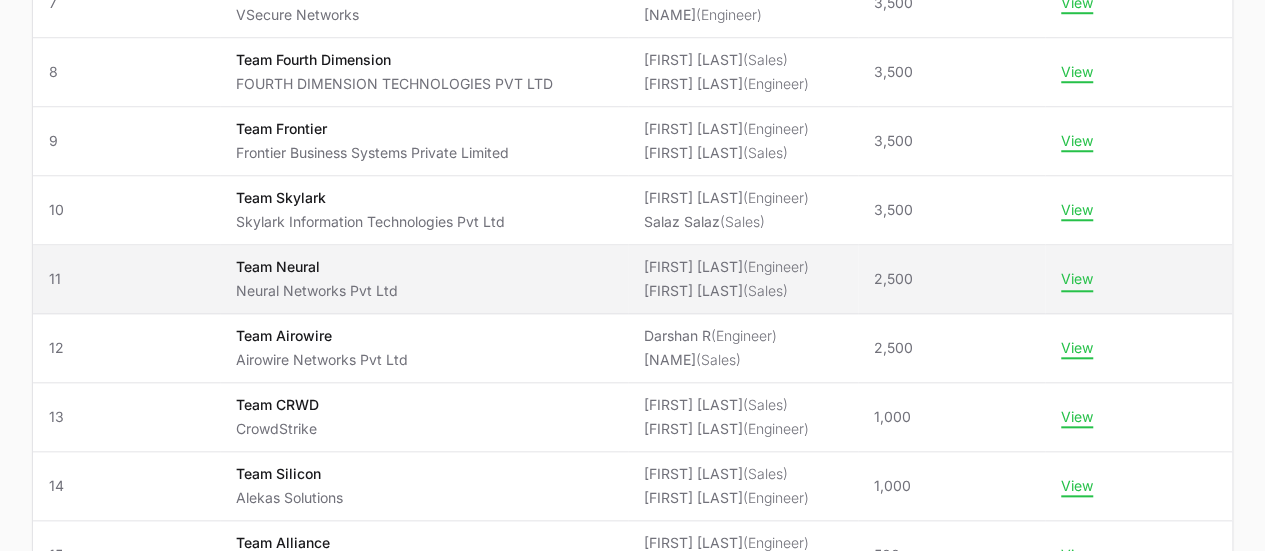 click on "View" 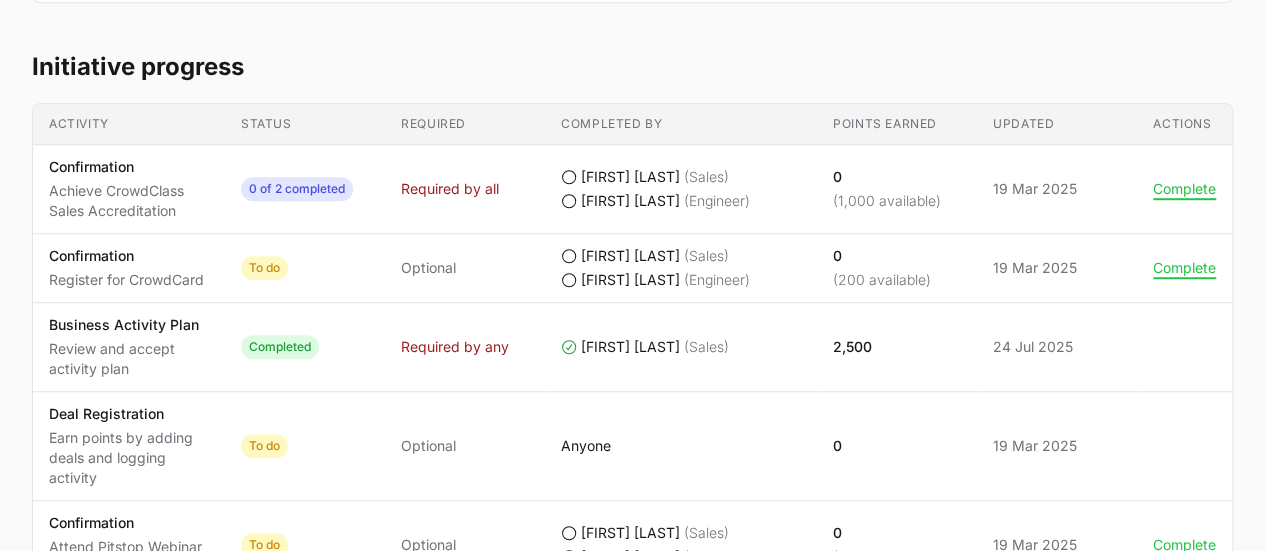 scroll, scrollTop: 0, scrollLeft: 0, axis: both 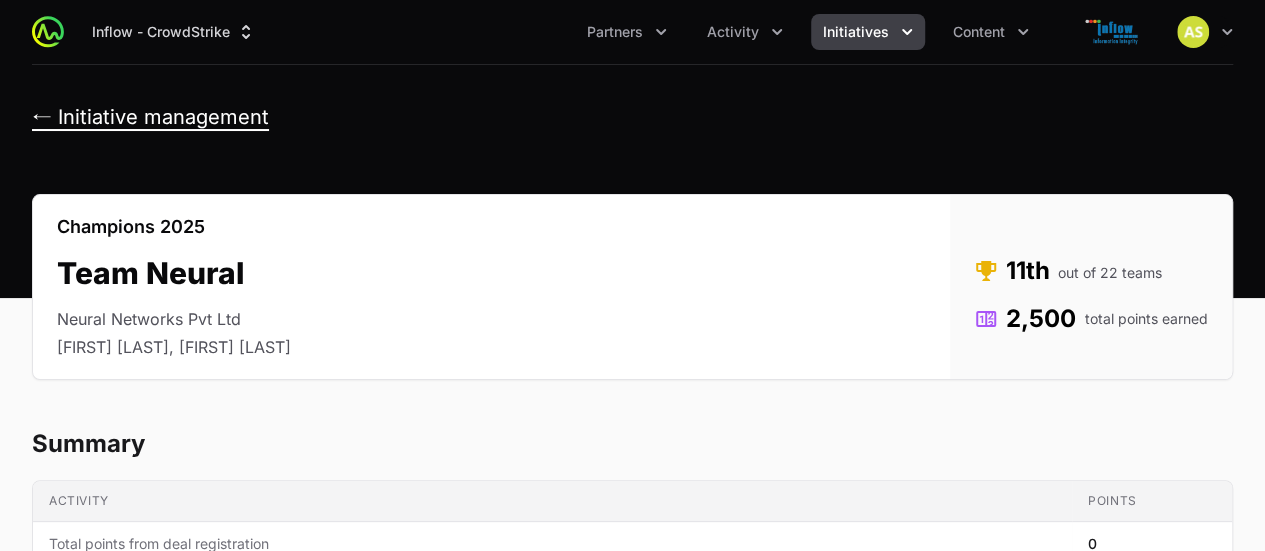 click on "← Initiative management" 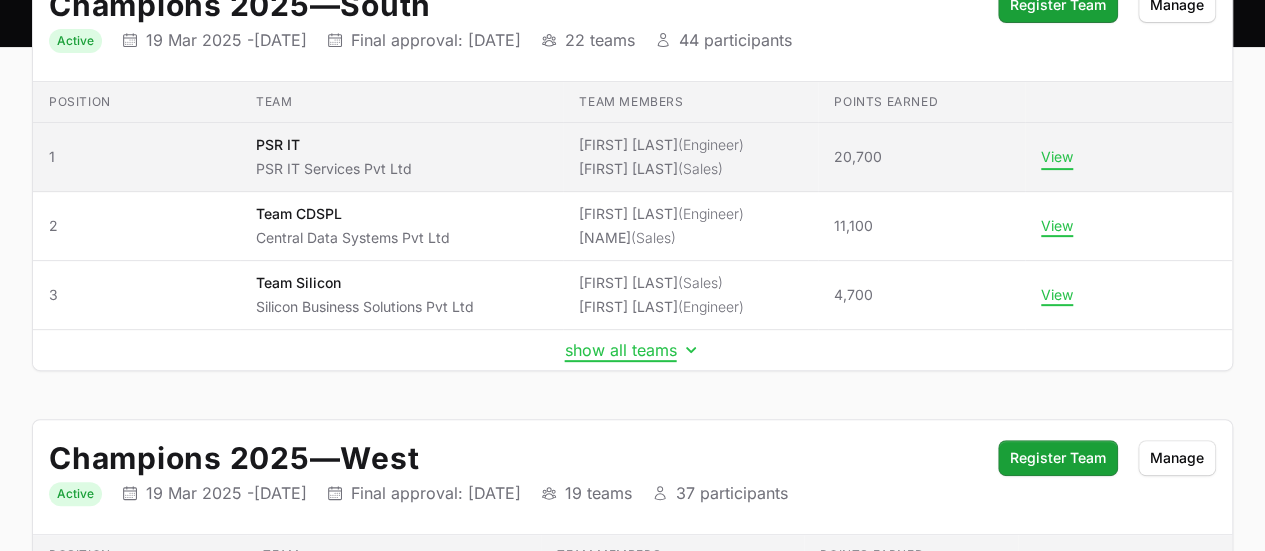 scroll, scrollTop: 272, scrollLeft: 0, axis: vertical 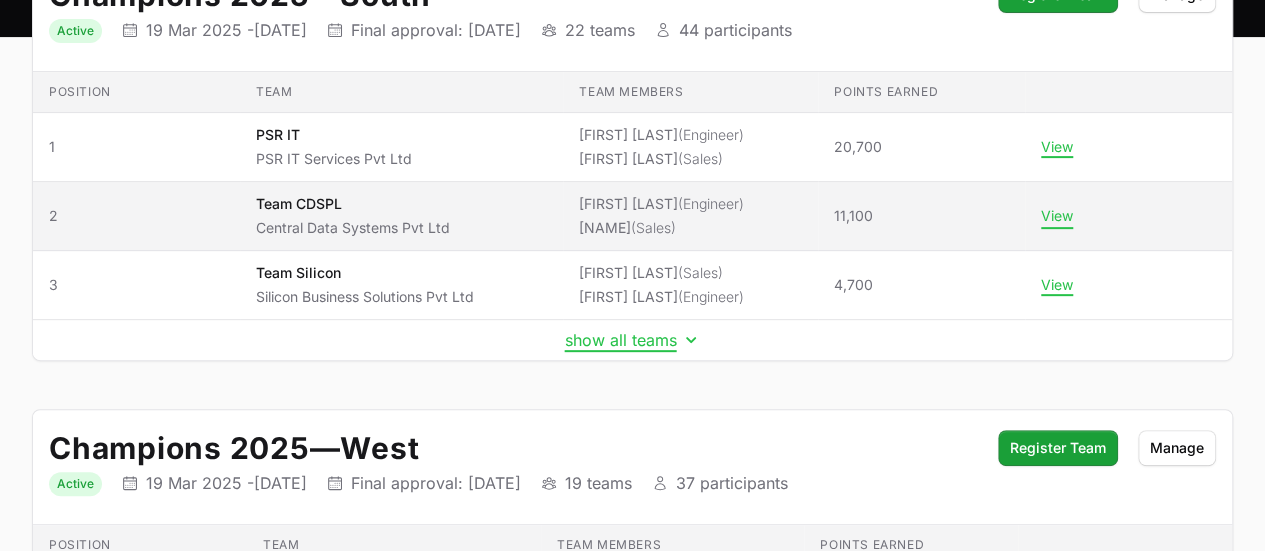 click on "View" 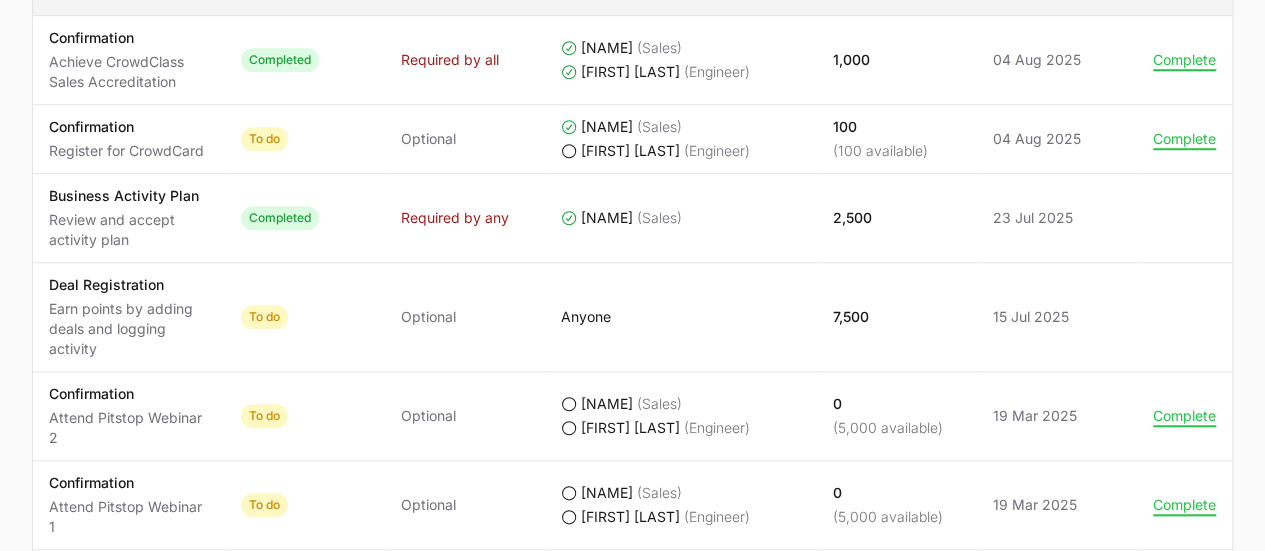 scroll, scrollTop: 739, scrollLeft: 0, axis: vertical 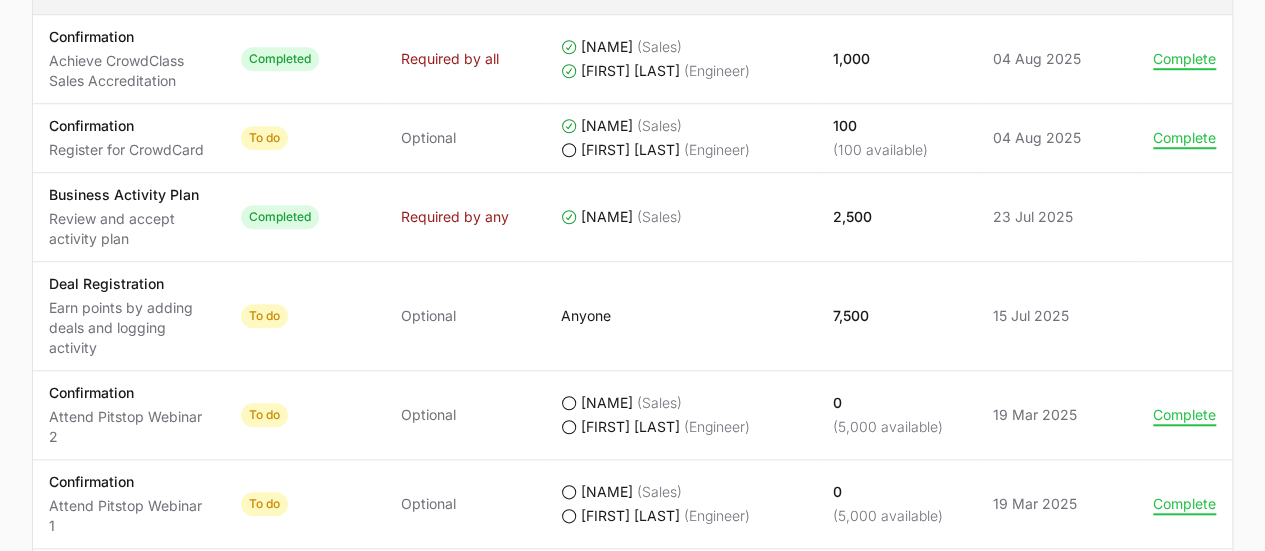 click on "To do" 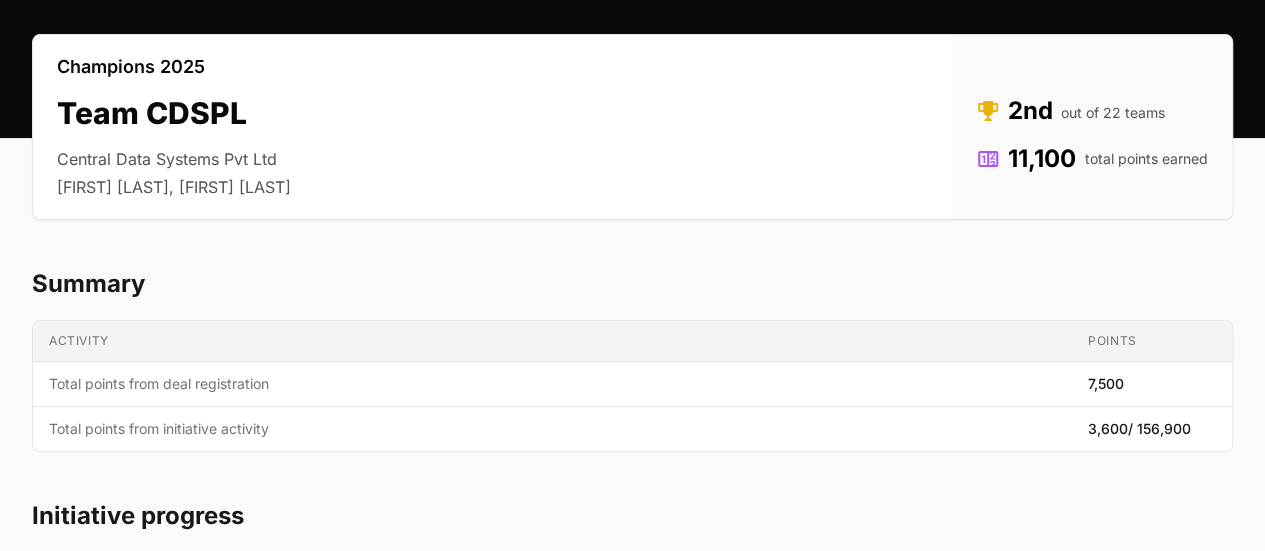 scroll, scrollTop: 0, scrollLeft: 0, axis: both 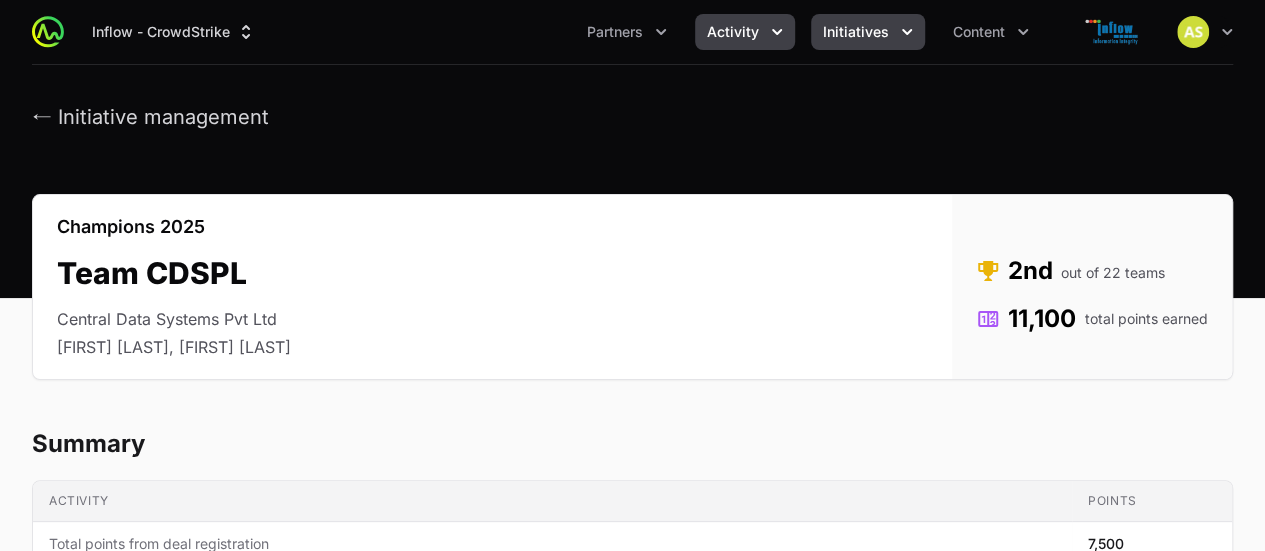 click on "Activity" 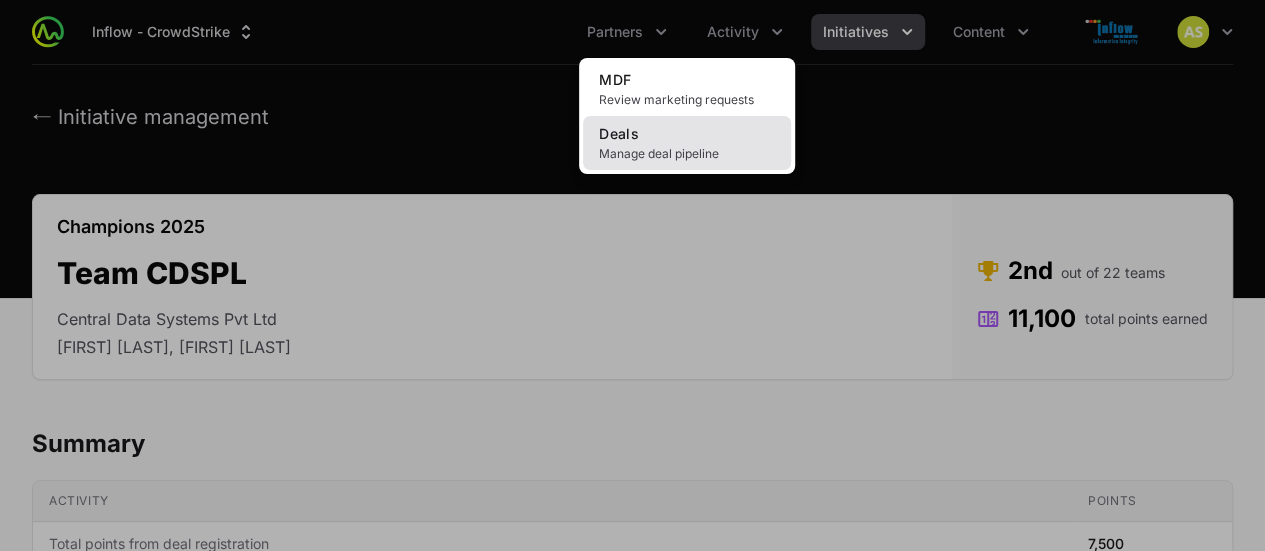 click on "Deals Manage deal pipeline" 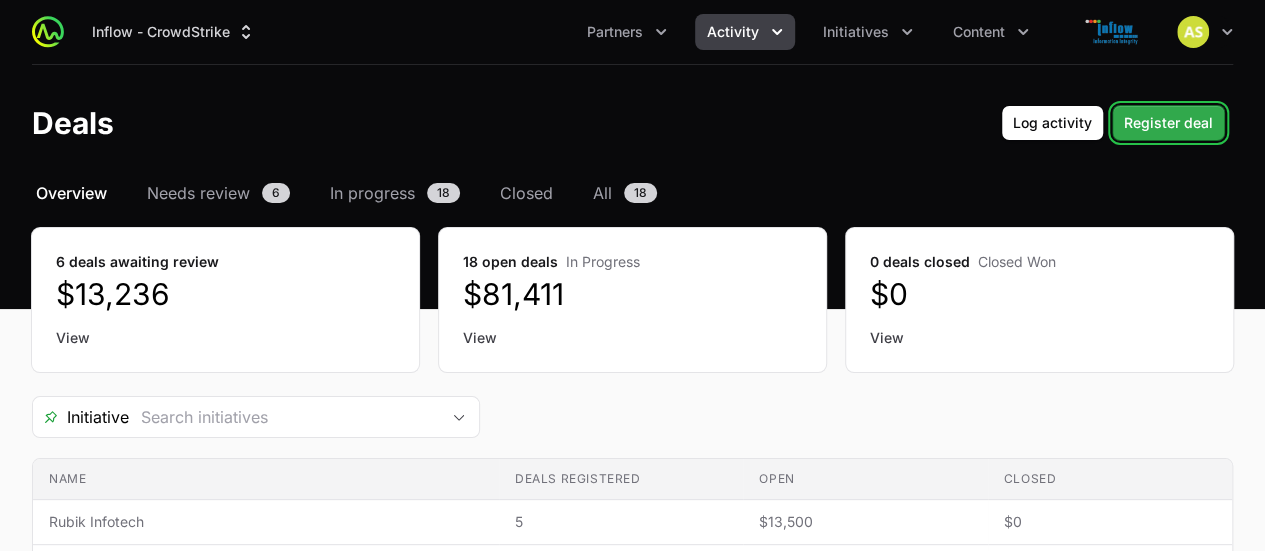 click on "Register deal" 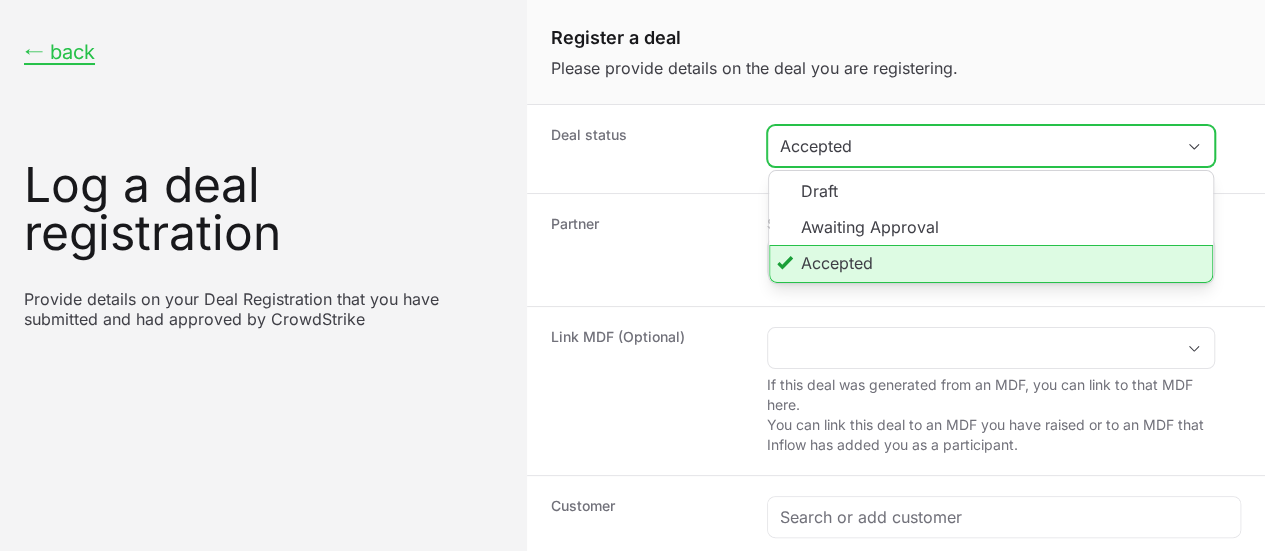 click on "Accepted" 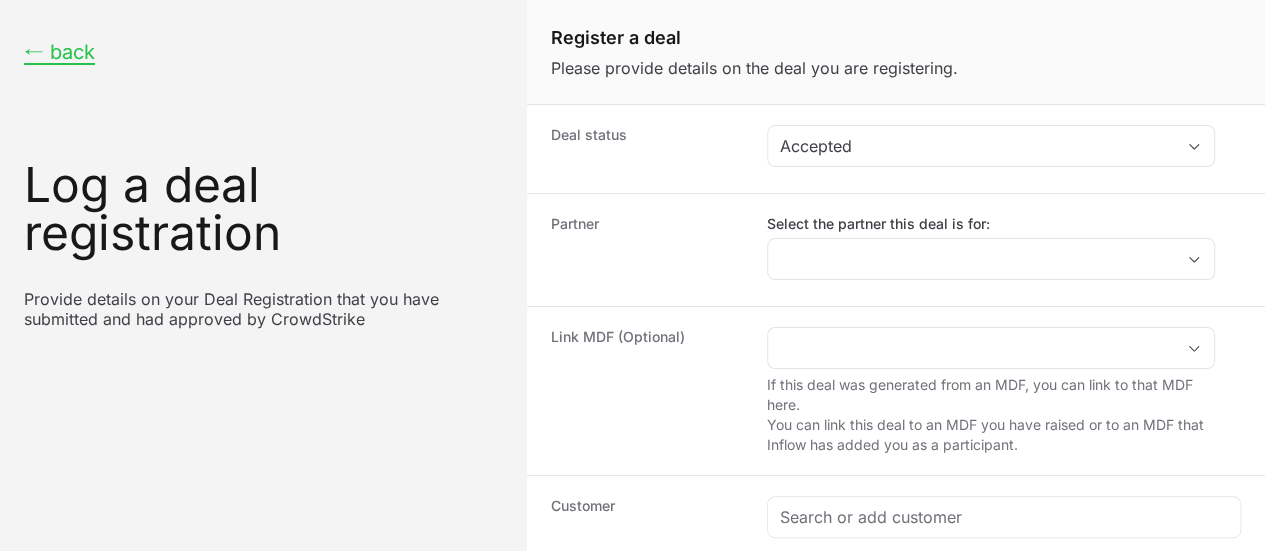 click on "Partner" 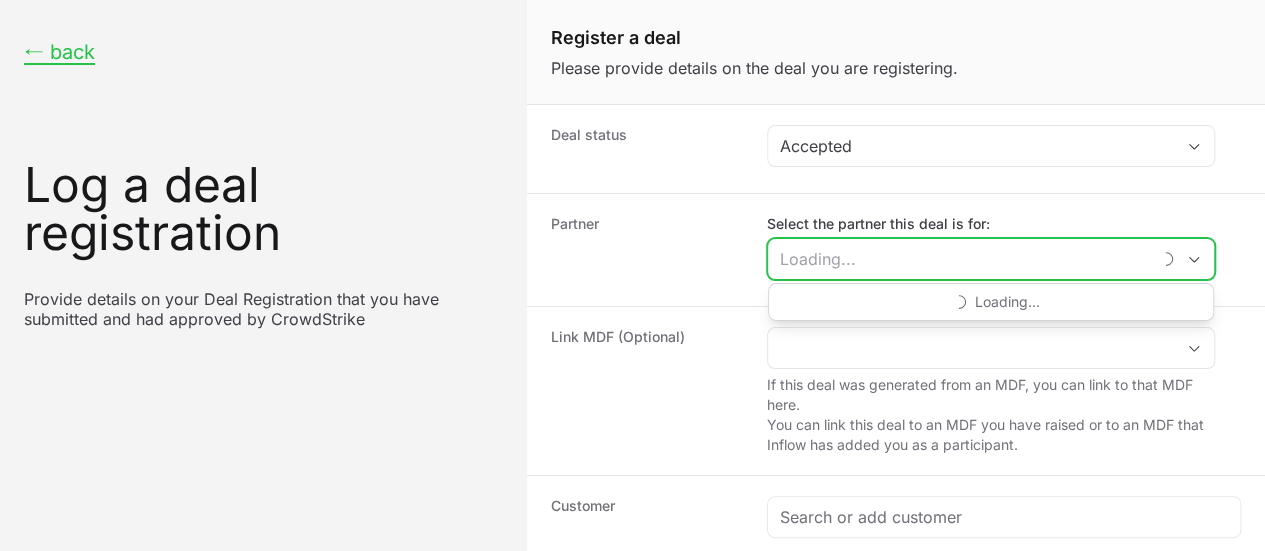 click on "Select the partner this deal is for:" 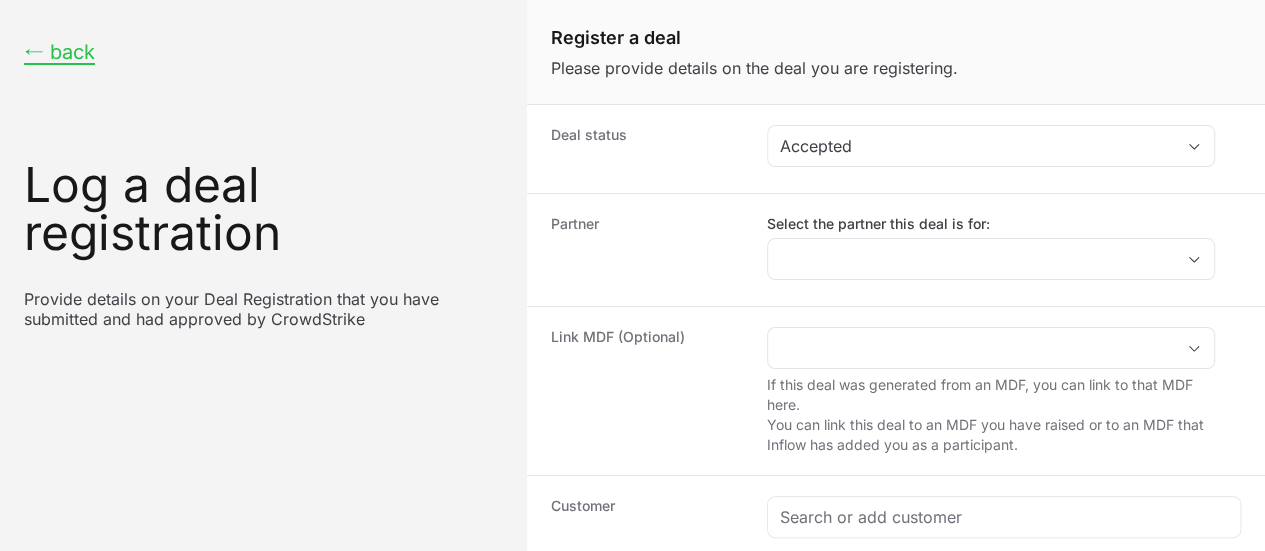 click on "Link MDF (Optional)" 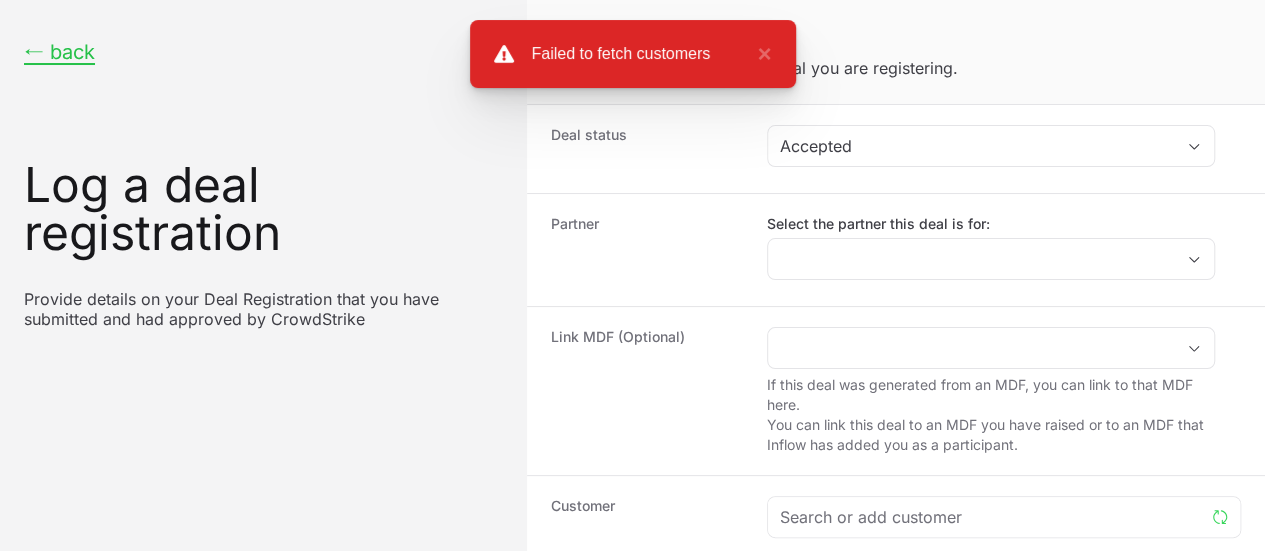 click on "Partner Select the partner this deal is for:" 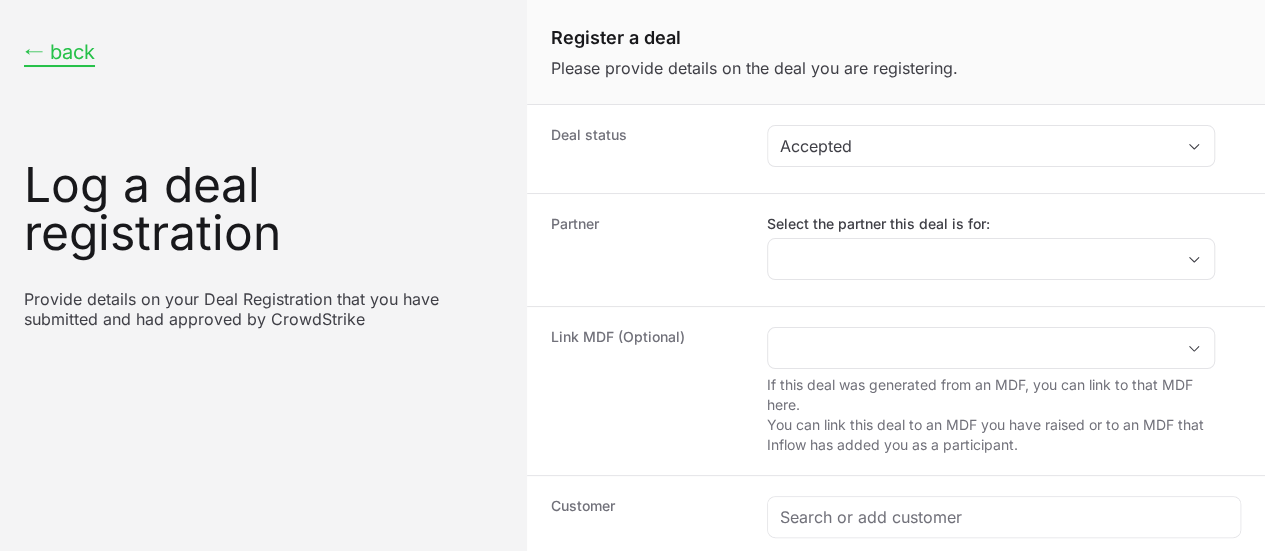 click on "← back" 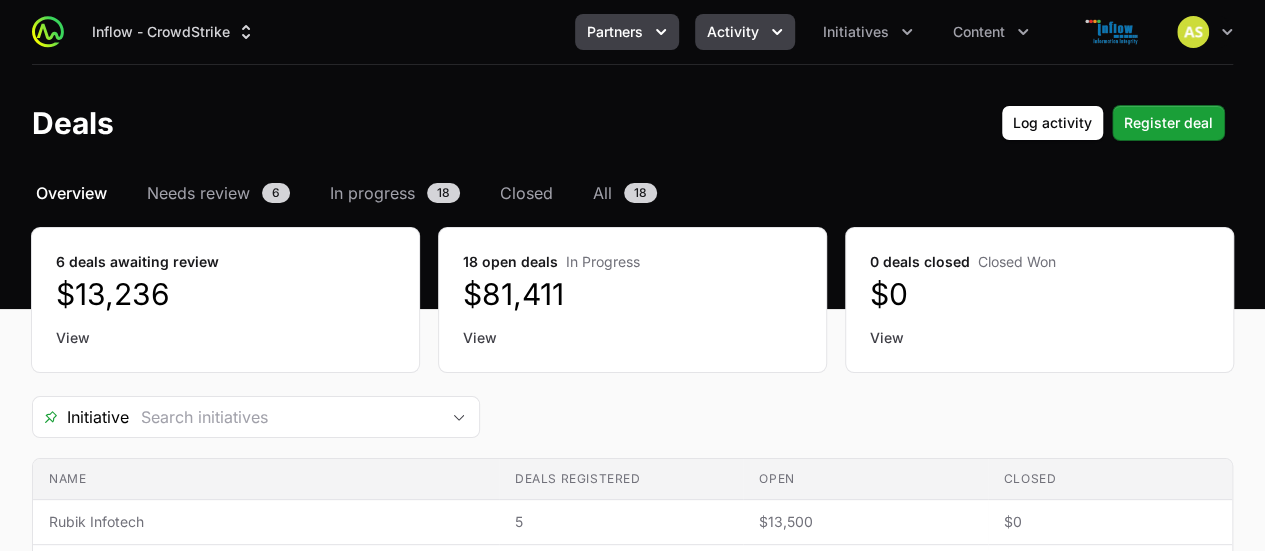 click 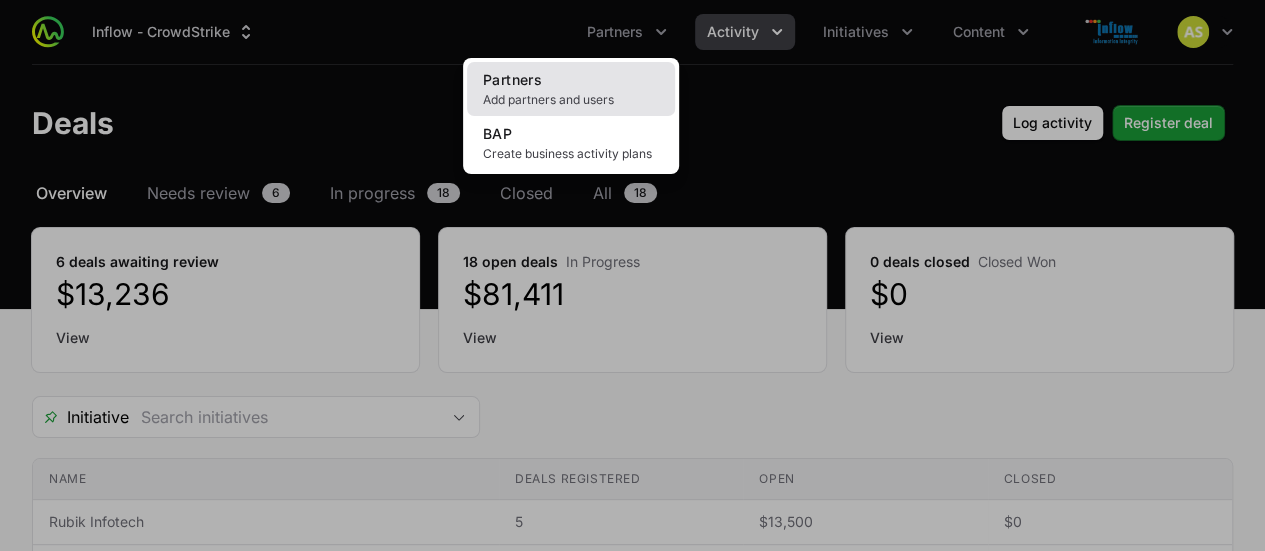 click on "Partners Add partners and users" 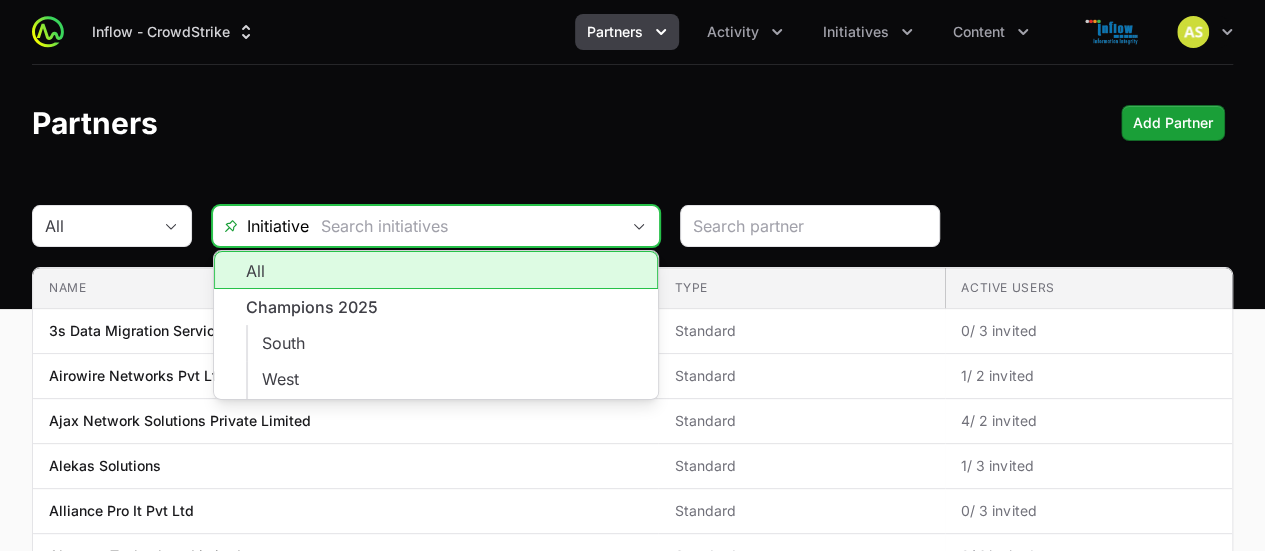 click 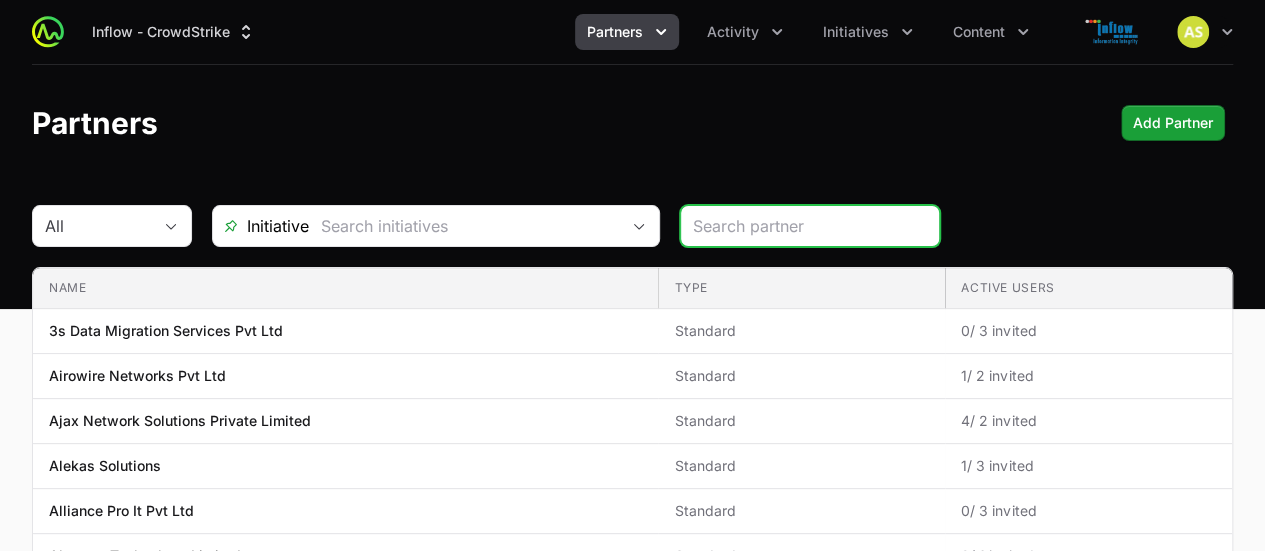 click 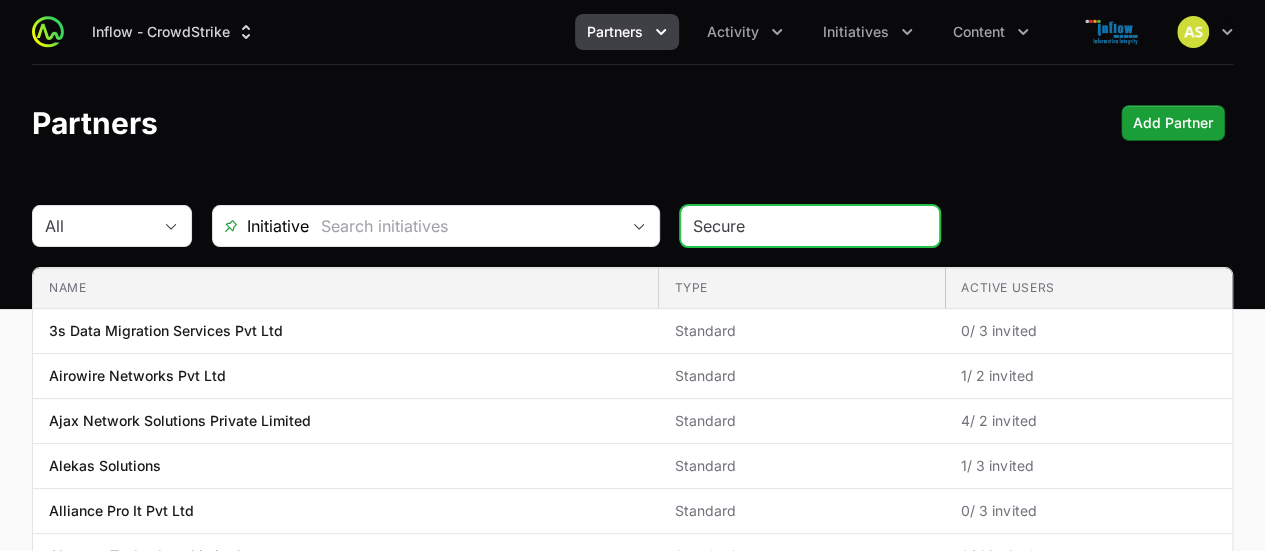 type on "Secure" 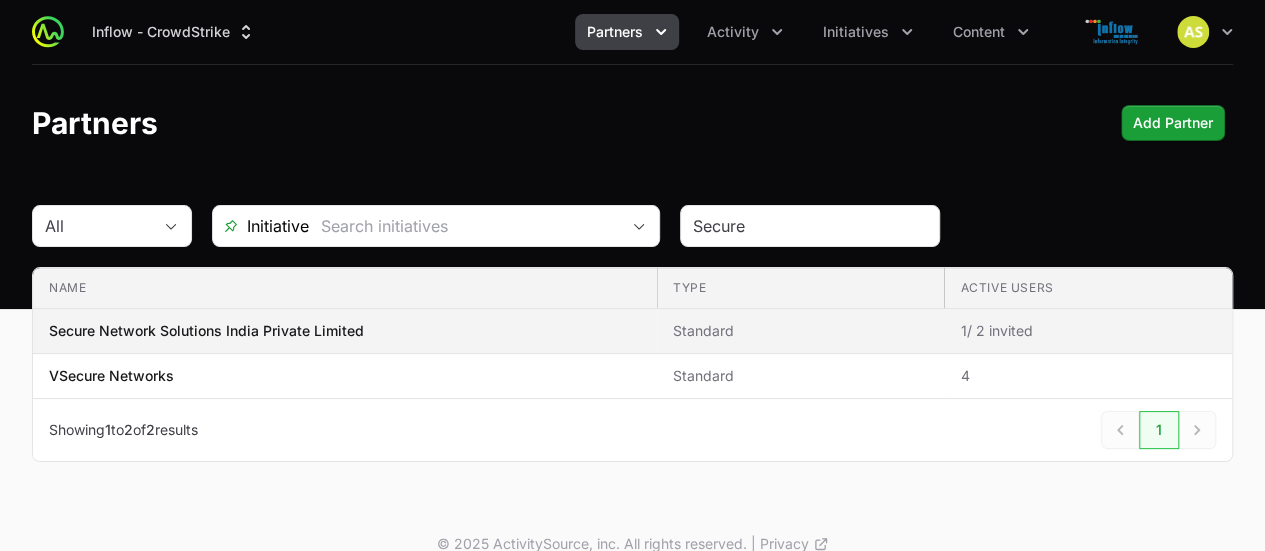 drag, startPoint x: 956, startPoint y: 273, endPoint x: 661, endPoint y: 319, distance: 298.5649 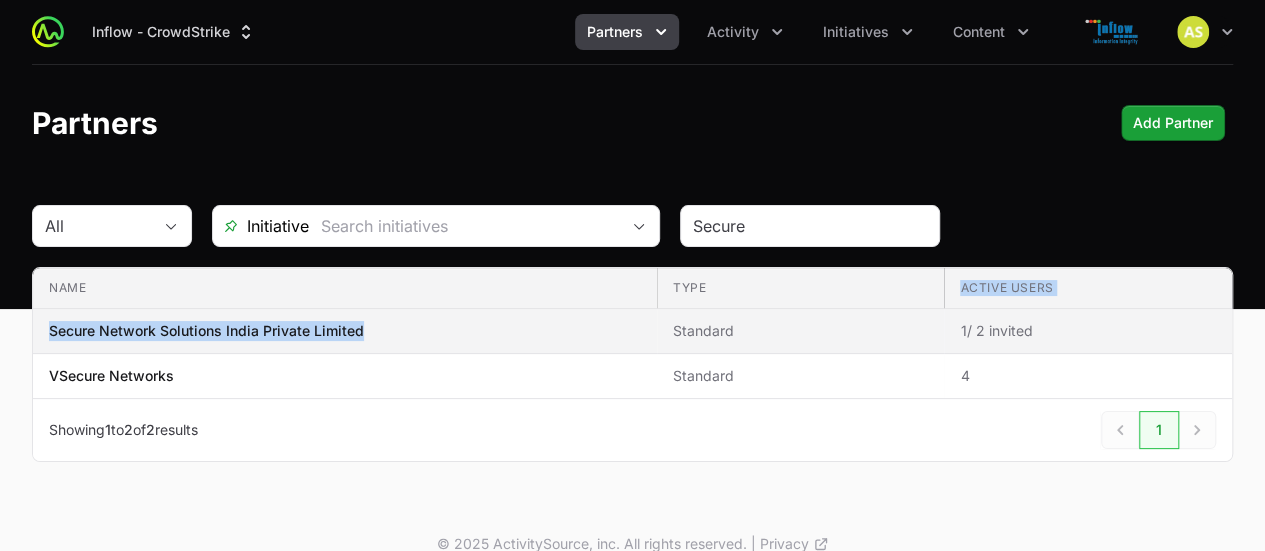 click on "Secure Network Solutions India Private Limited" 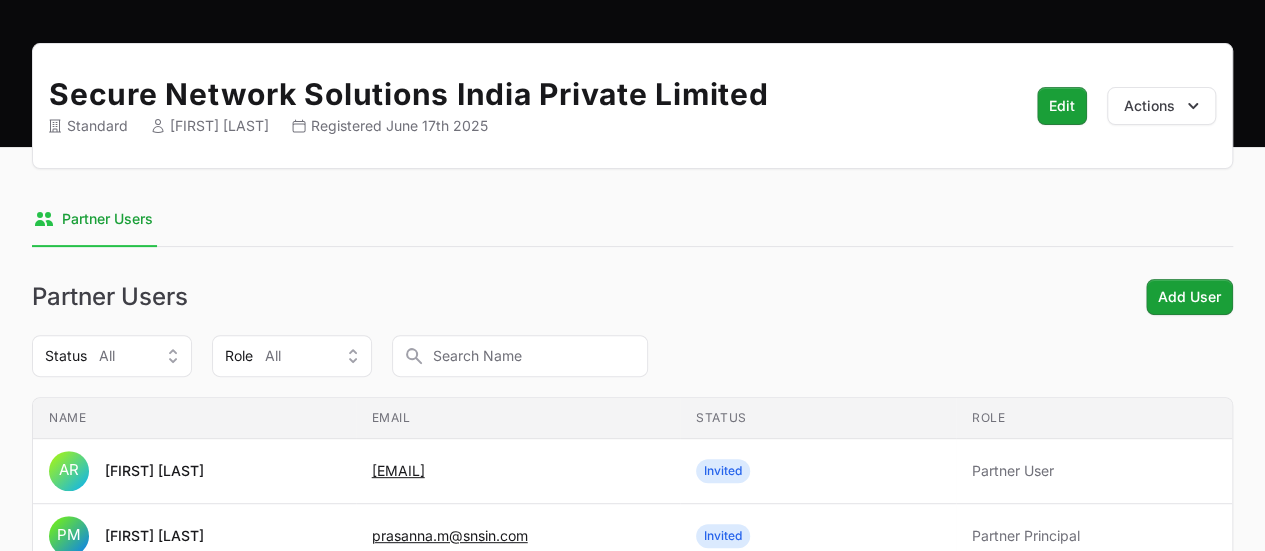 scroll, scrollTop: 0, scrollLeft: 0, axis: both 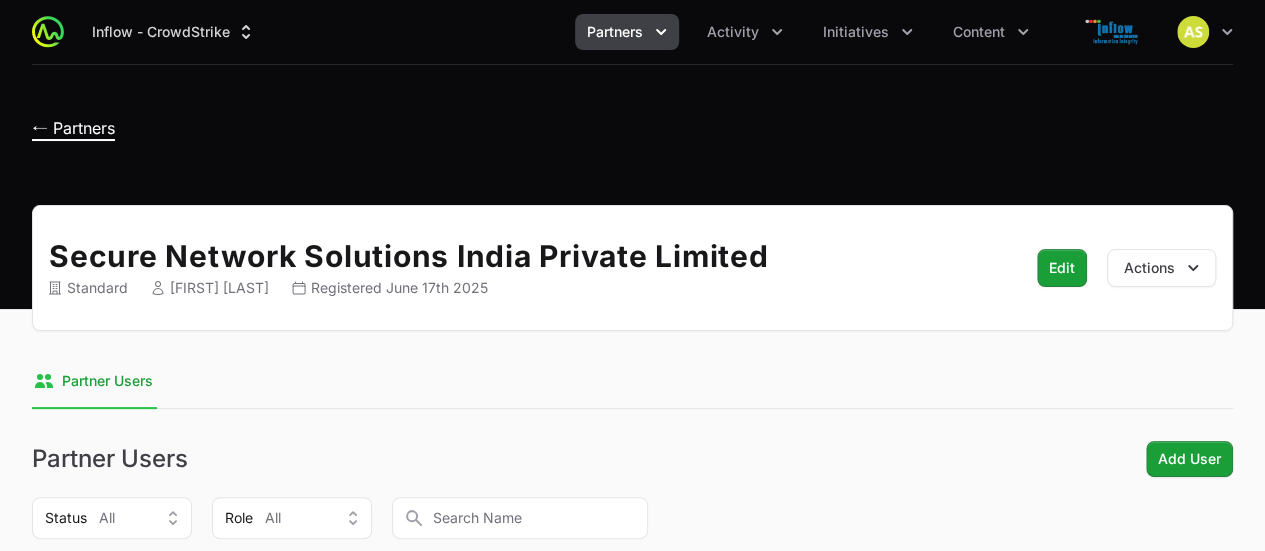 click on "← Partners" 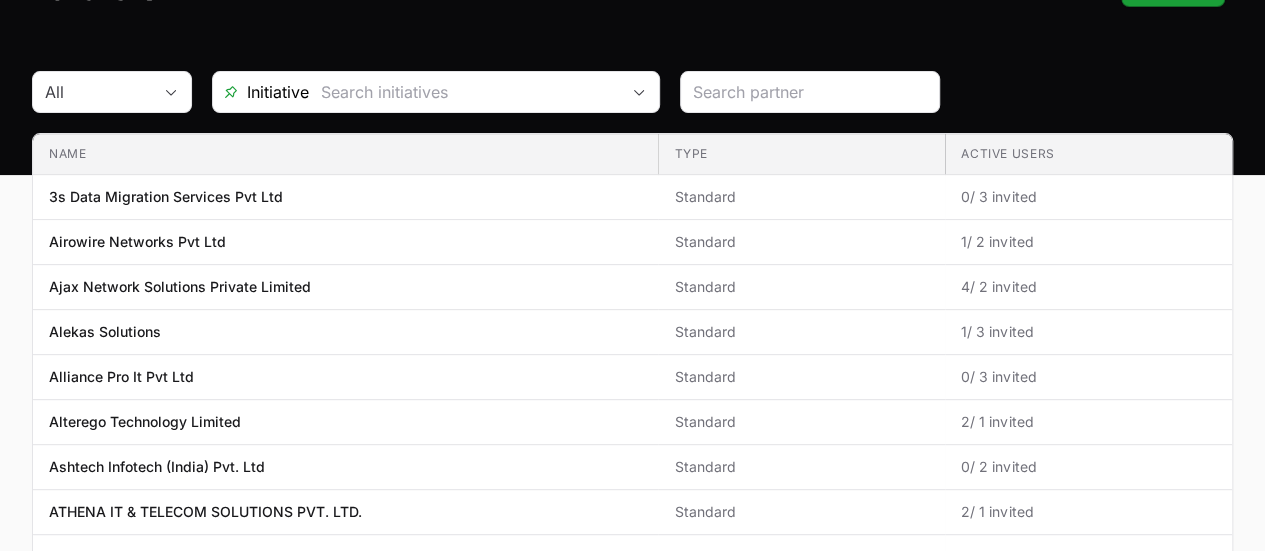 scroll, scrollTop: 0, scrollLeft: 0, axis: both 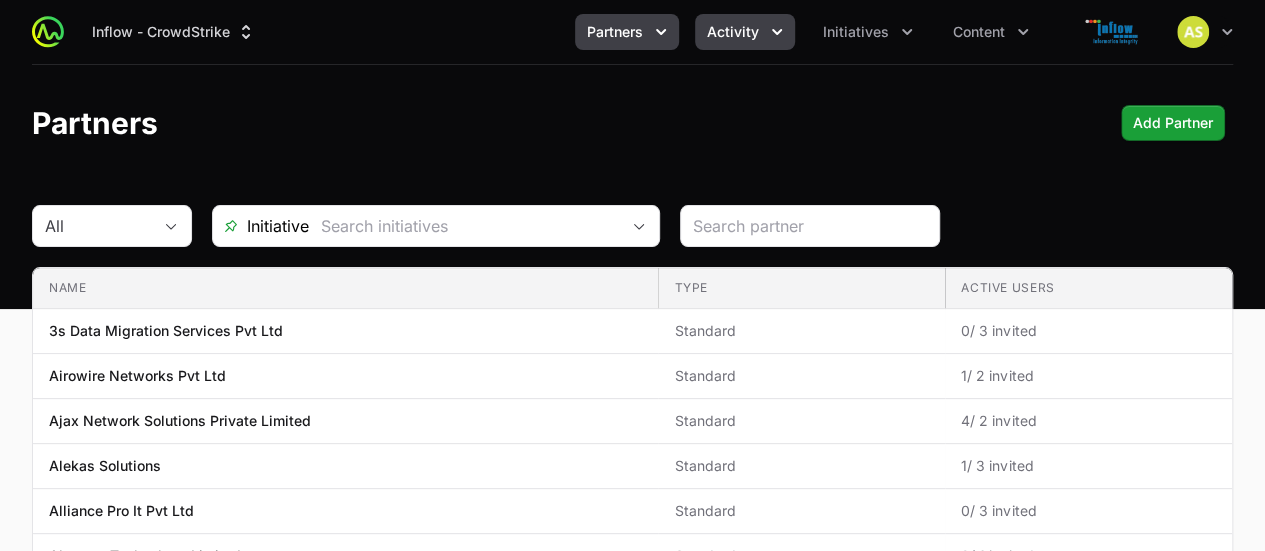 click 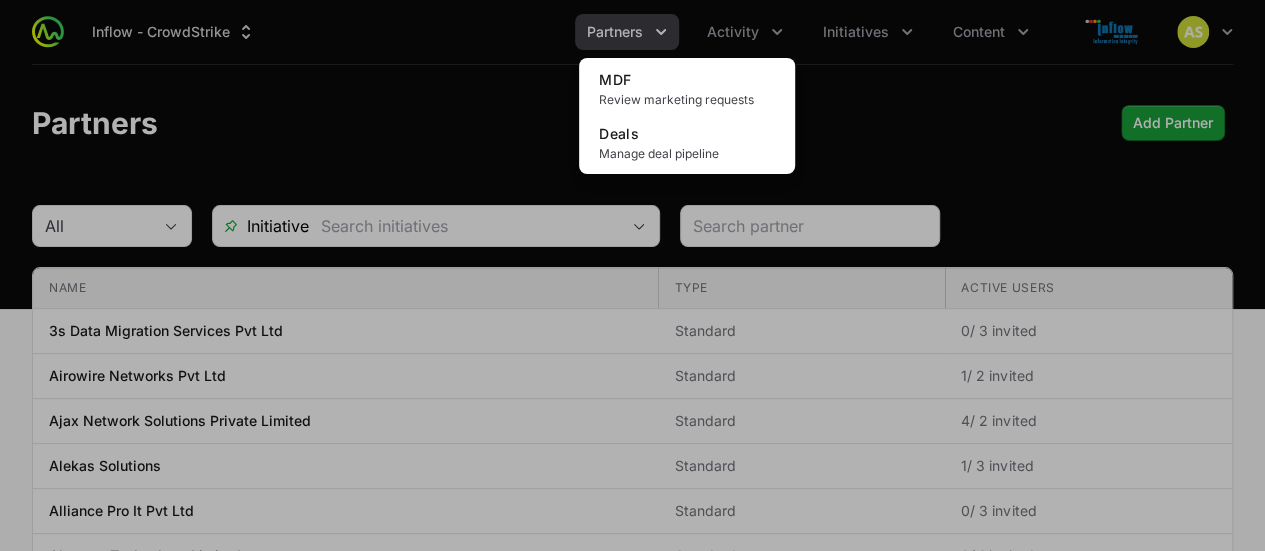 click 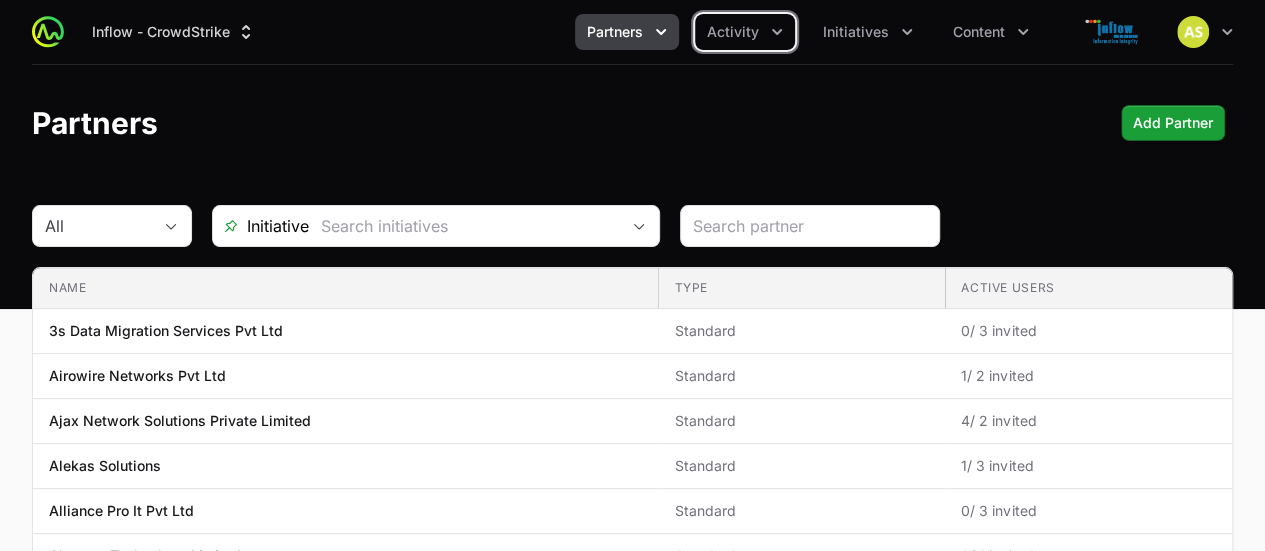 click on "Partners" 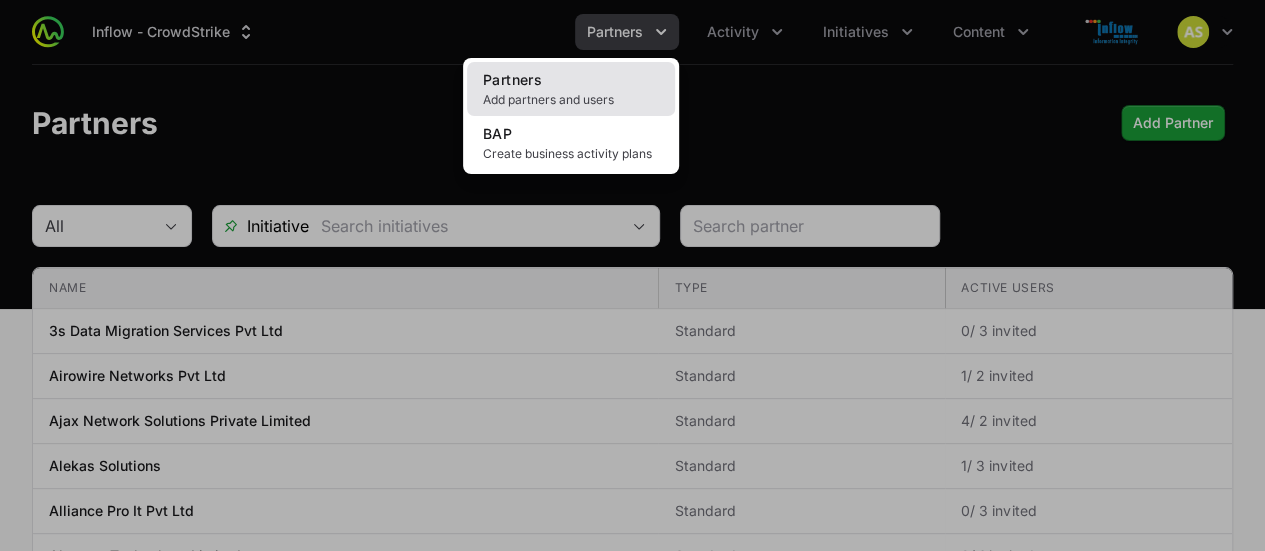 click on "Partners Add partners and users" 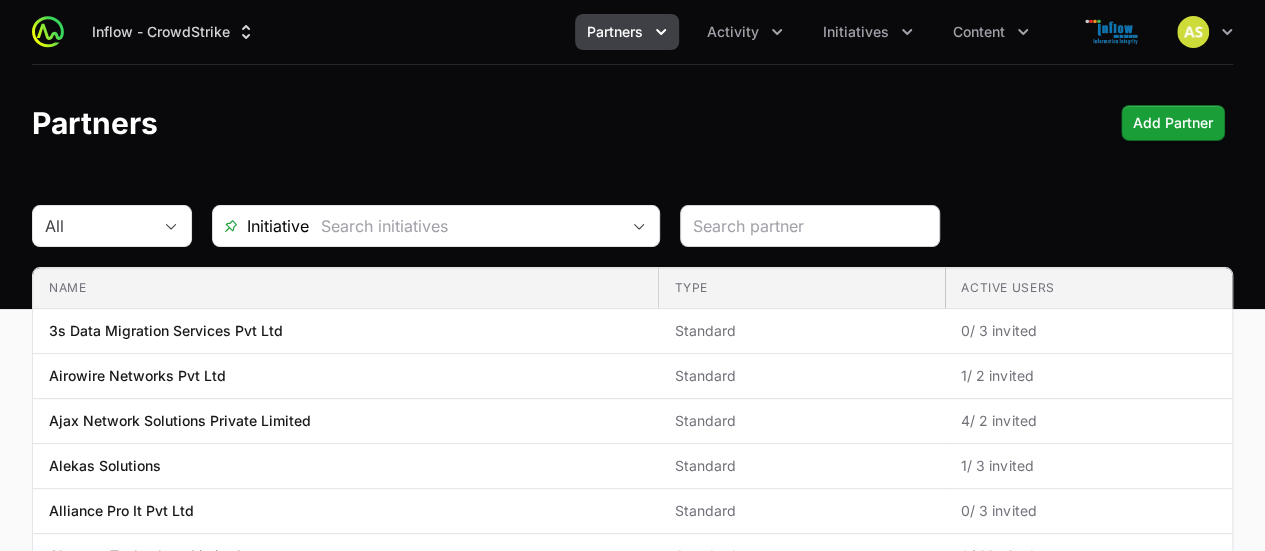 click 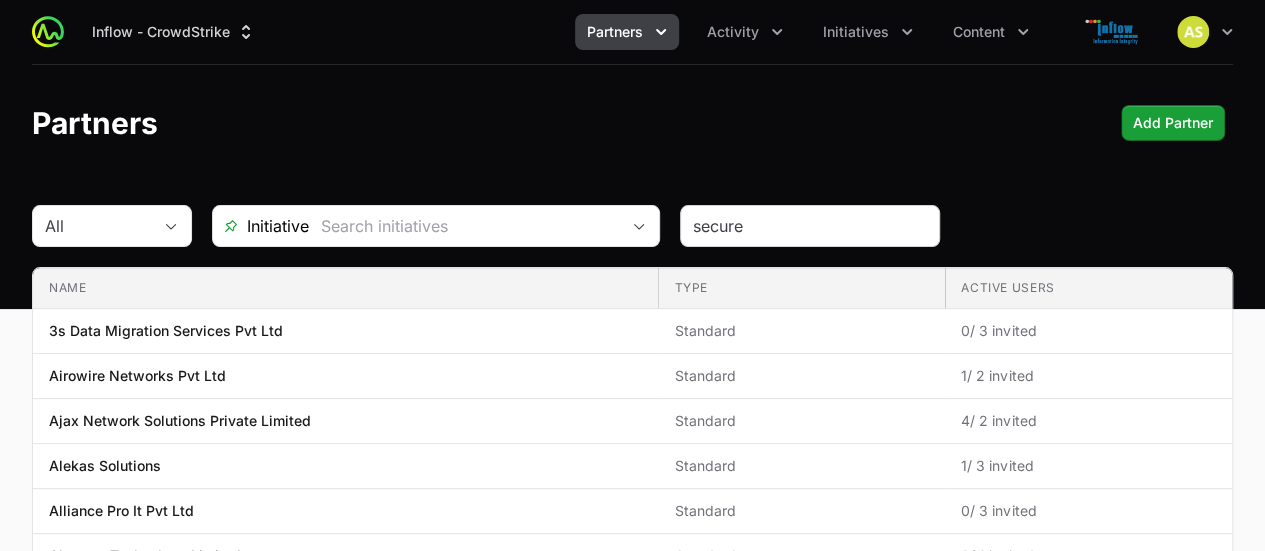 type on "secure" 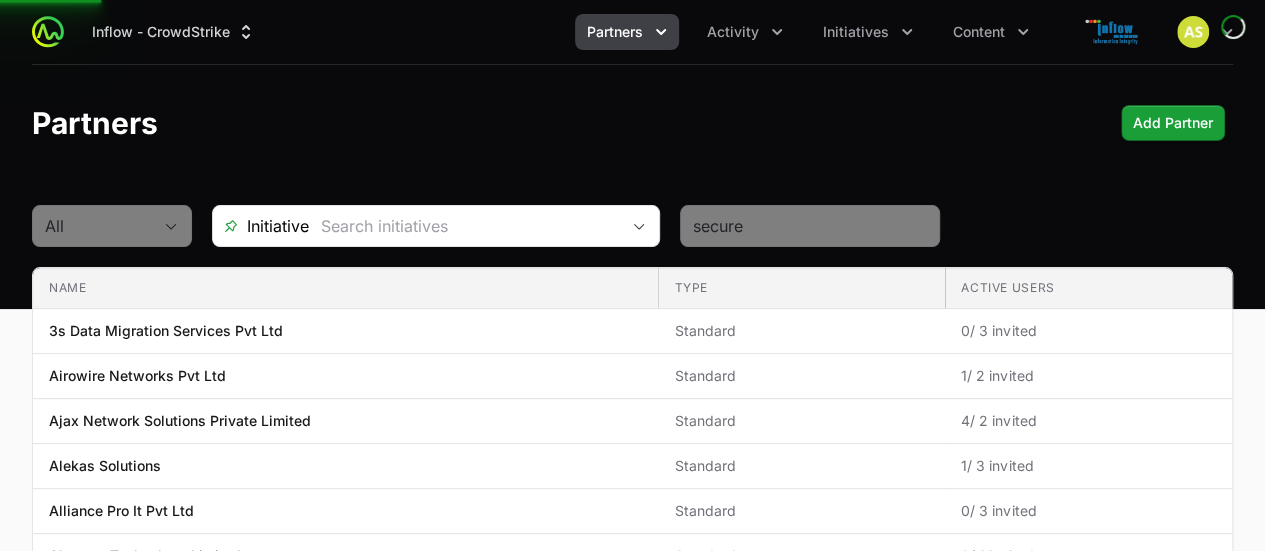 click on "All Initiative secure Name Type Active Users Name 3s Data Migration Services Pvt Ltd Type Standard Active Users 0 / 3 invited Name Airowire Networks Pvt Ltd Type Standard Active Users 1 / 2 invited Name Ajax Network Solutions Private Limited Type Standard Active Users 4 / 2 invited Name Alekas Solutions Type Standard Active Users 1 / 3 invited Name Alliance Pro It Pvt Ltd Type Standard Active Users 0 / 3 invited Name Alterego Technology Limited Type Standard Active Users 2 / 1 invited Name Ashtech Infotech (India) Pvt. Ltd Type Standard Active Users 0 / 2 invited Name ATHENA IT & TELECOM SOLUTIONS PVT. LTD. Type Standard Active Users 2 / 1 invited Name CAVEO INFOSYSTEMS INDIA PVT LTD Type Standard Active Users 2 / 1 invited Name Central Data Systems Pvt Ltd Type Standard Active Users 3 Name CrowdStrike Type Discretionary Active Users 3 Name Dixit Infotech Type Standard Active Users 1 / 2 invited Name EnovateIT Integrated Services Pvt. Ltd Type Standard Active Users 1 Name 2" 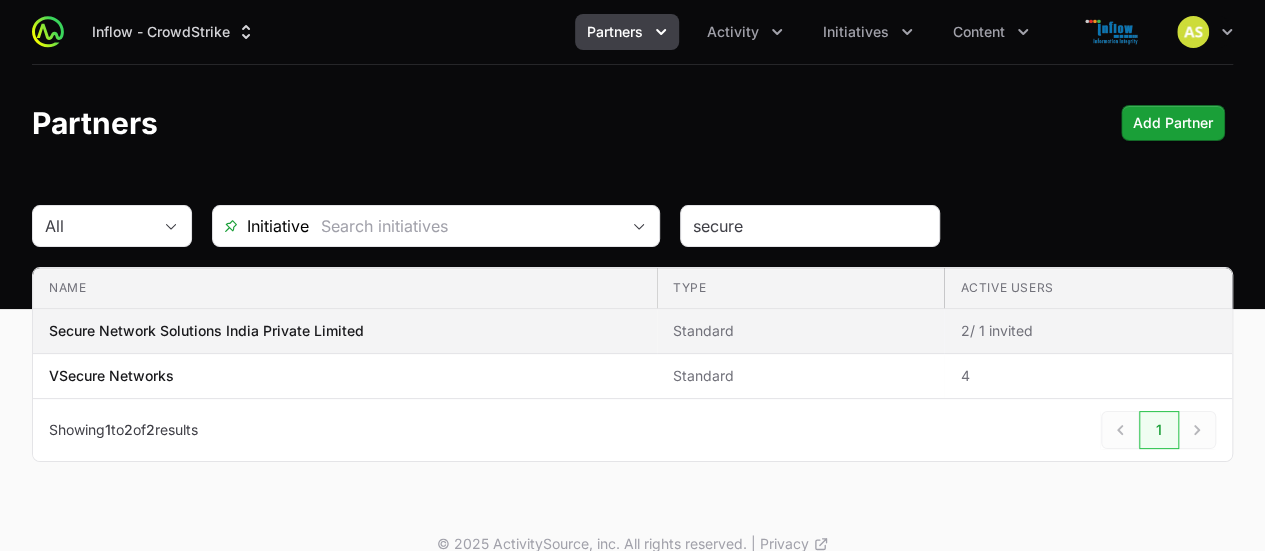 click on "Secure Network Solutions India Private Limited" 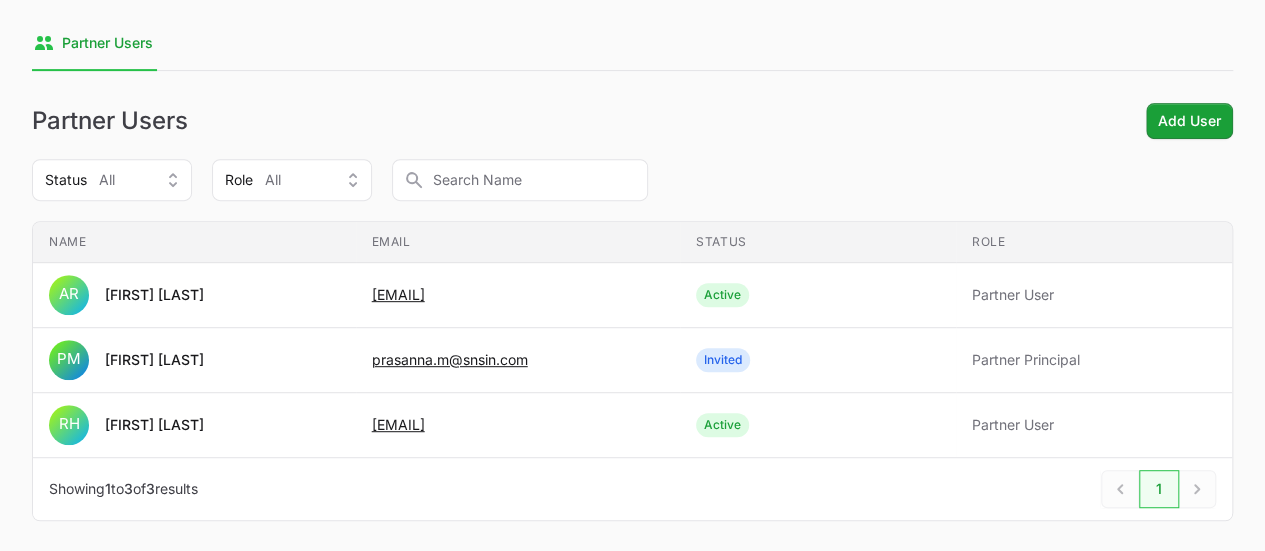 scroll, scrollTop: 0, scrollLeft: 0, axis: both 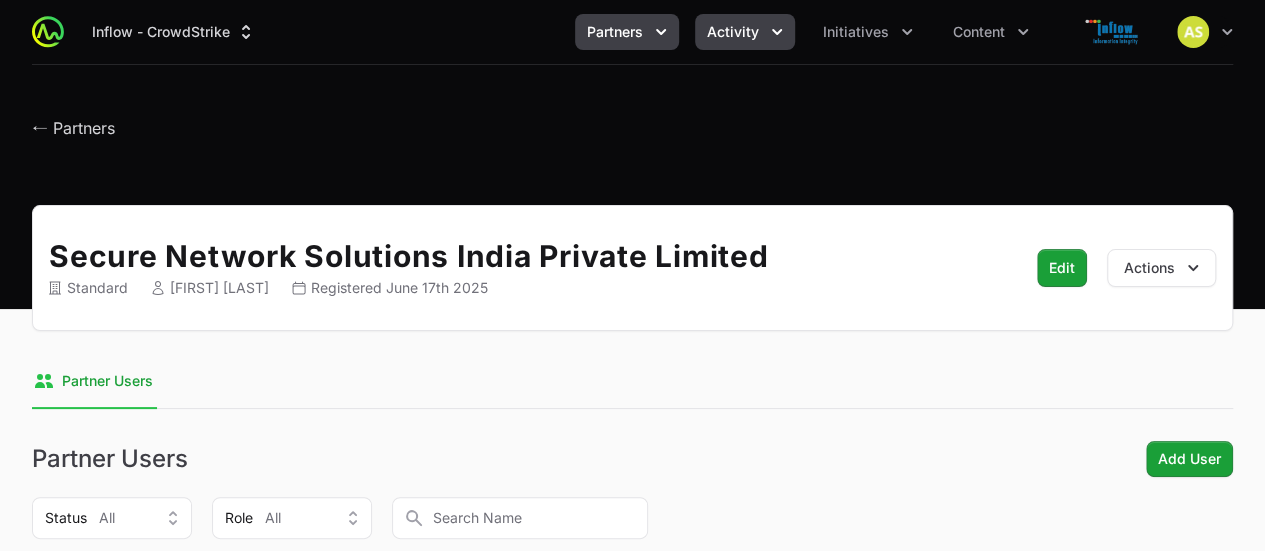 click 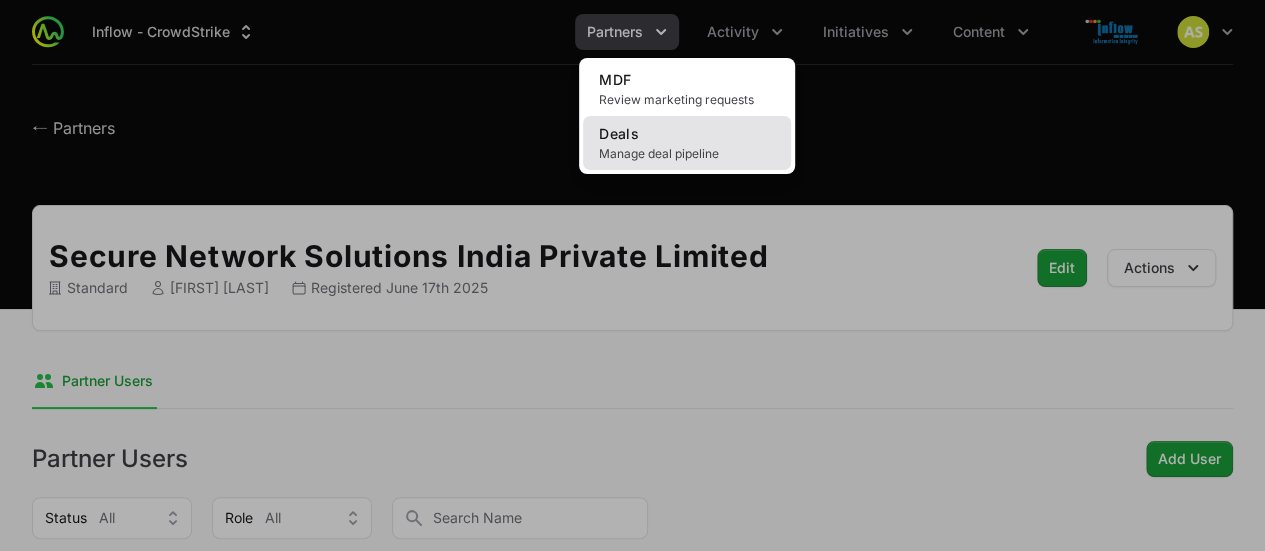 click on "Deals Manage deal pipeline" 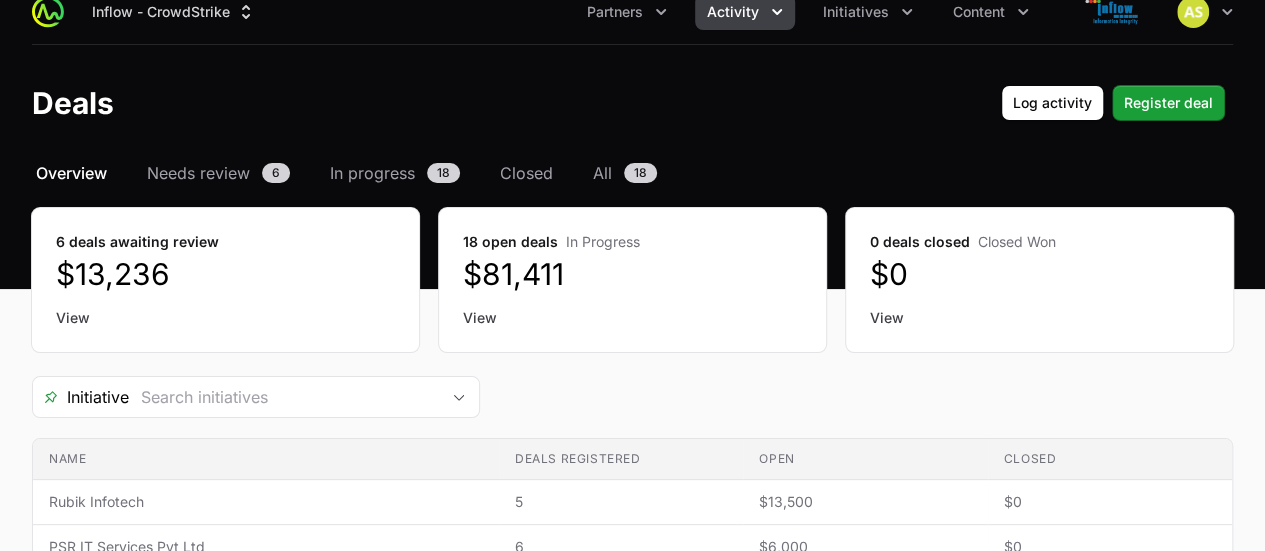 scroll, scrollTop: 0, scrollLeft: 0, axis: both 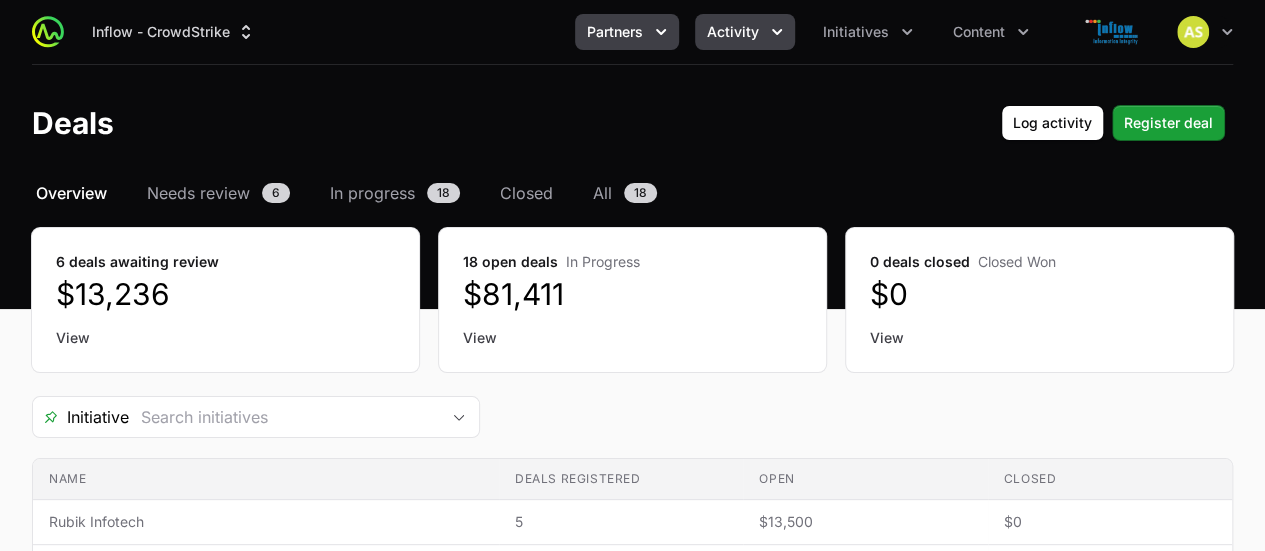 click on "Partners" 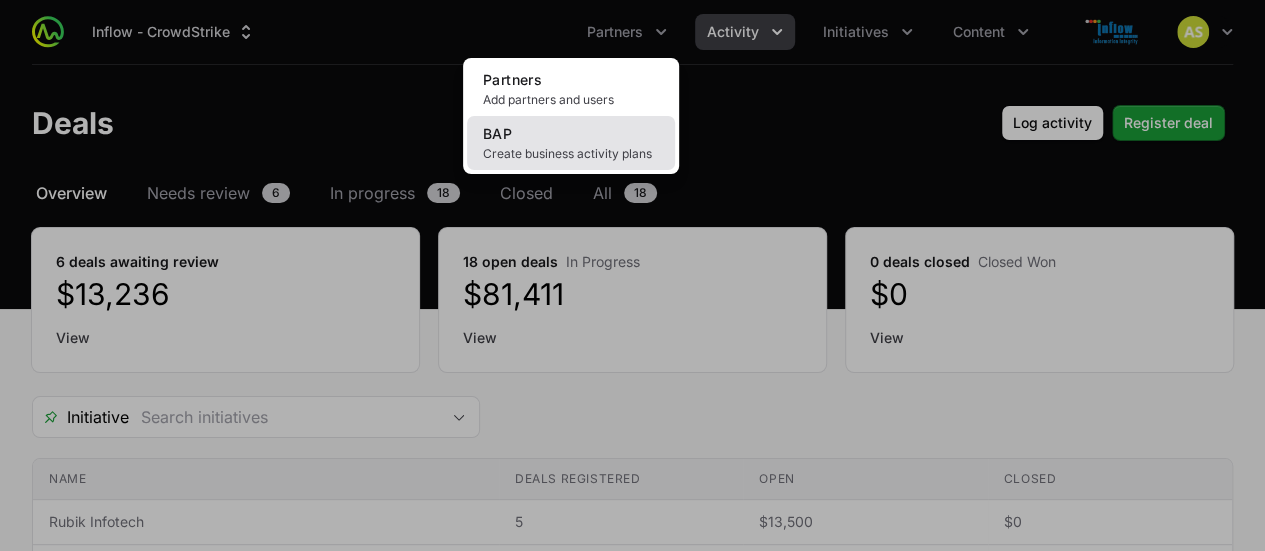 click on "BAP Create business activity plans" 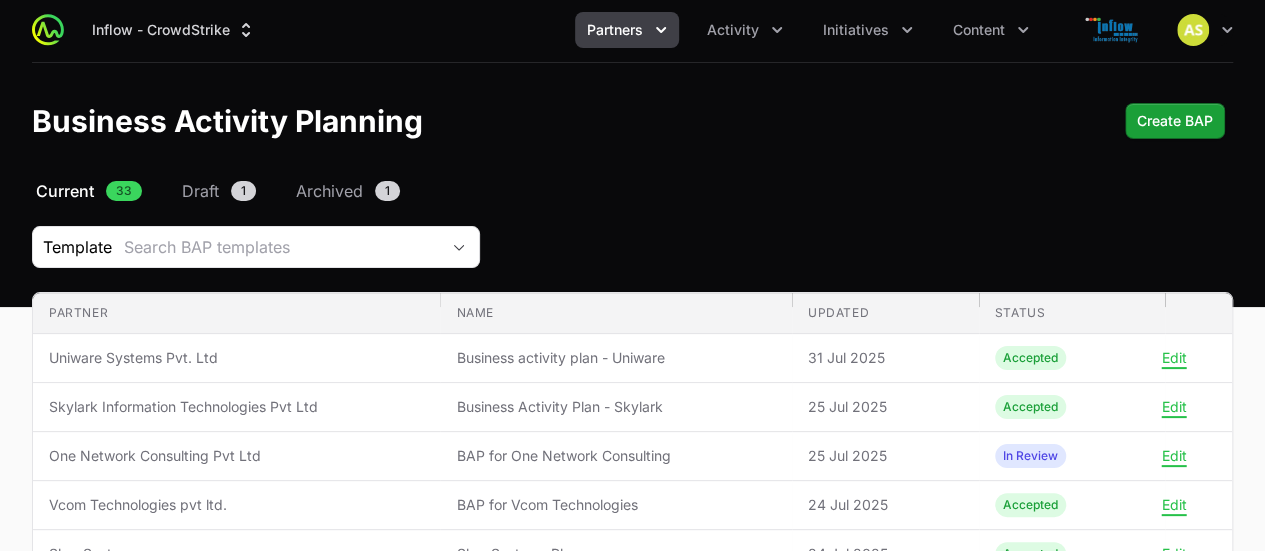 scroll, scrollTop: 0, scrollLeft: 0, axis: both 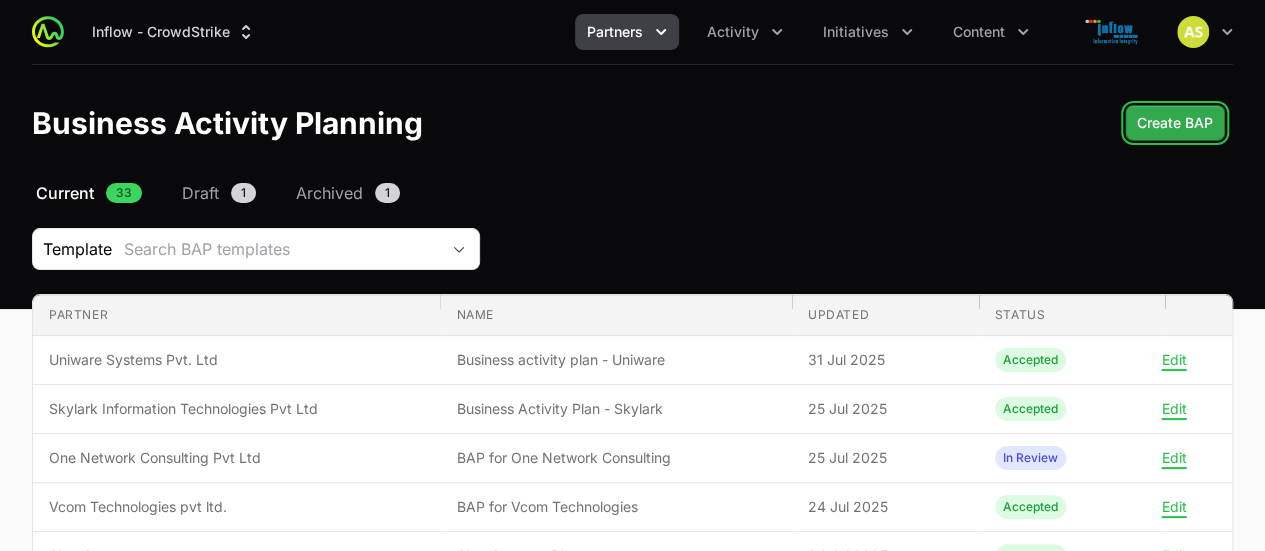 click on "Create BAP" 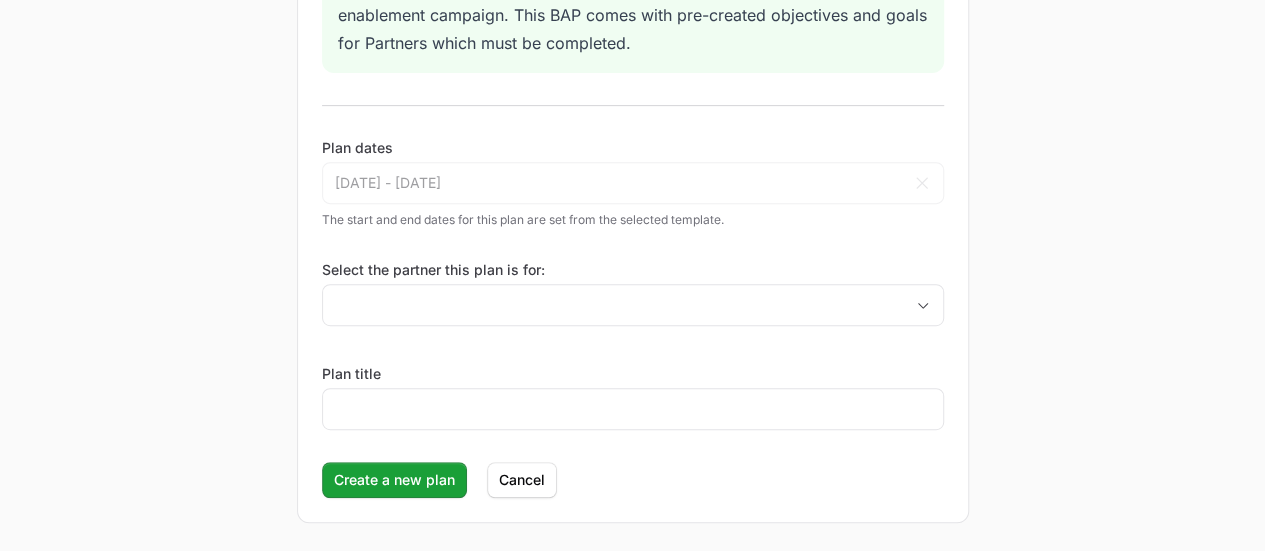 scroll, scrollTop: 440, scrollLeft: 0, axis: vertical 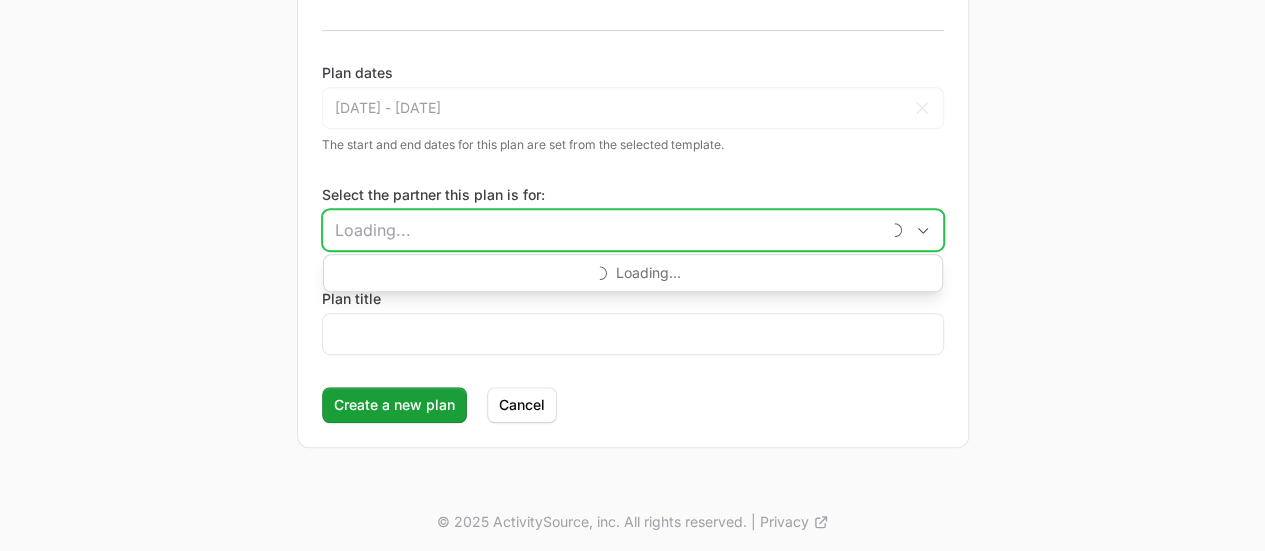 click on "Select the partner this plan is for:" 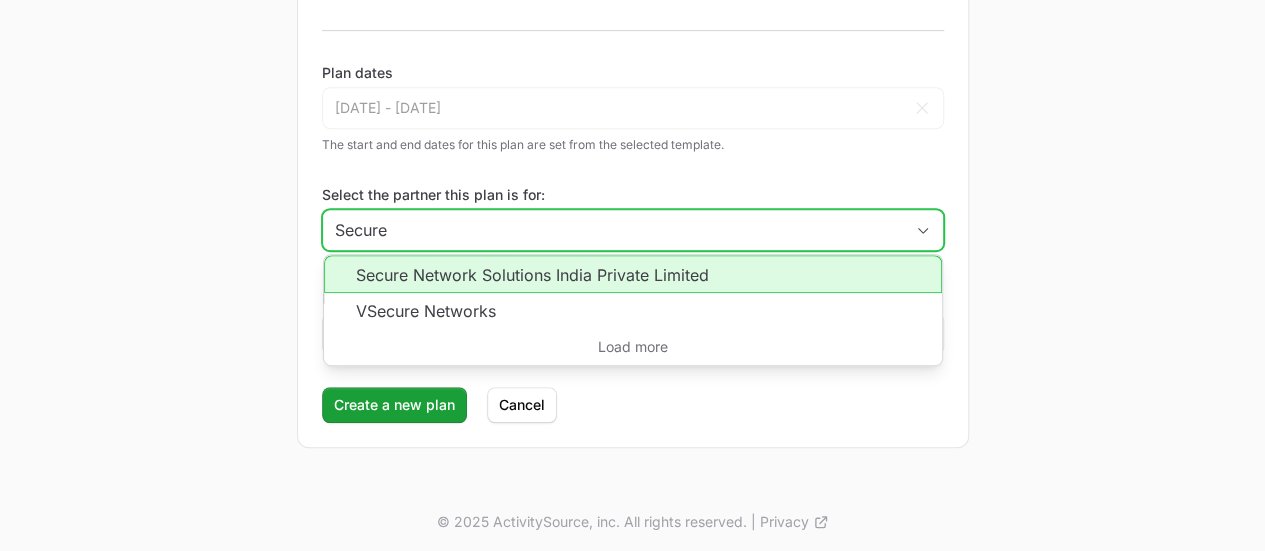 click on "Secure Network Solutions India Private Limited" 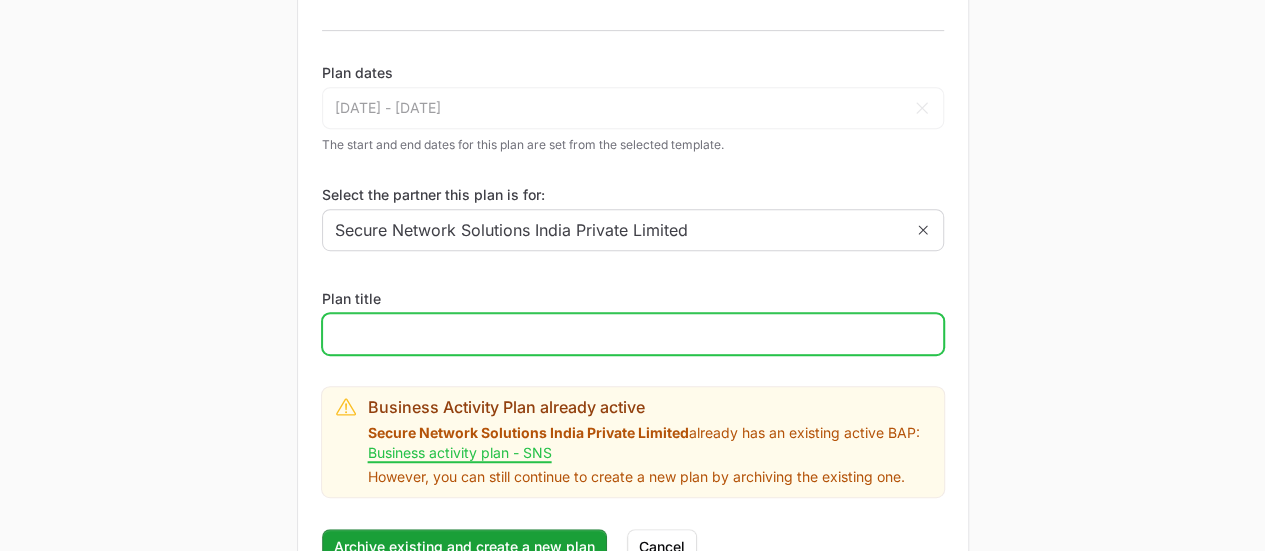 click on "Plan title" 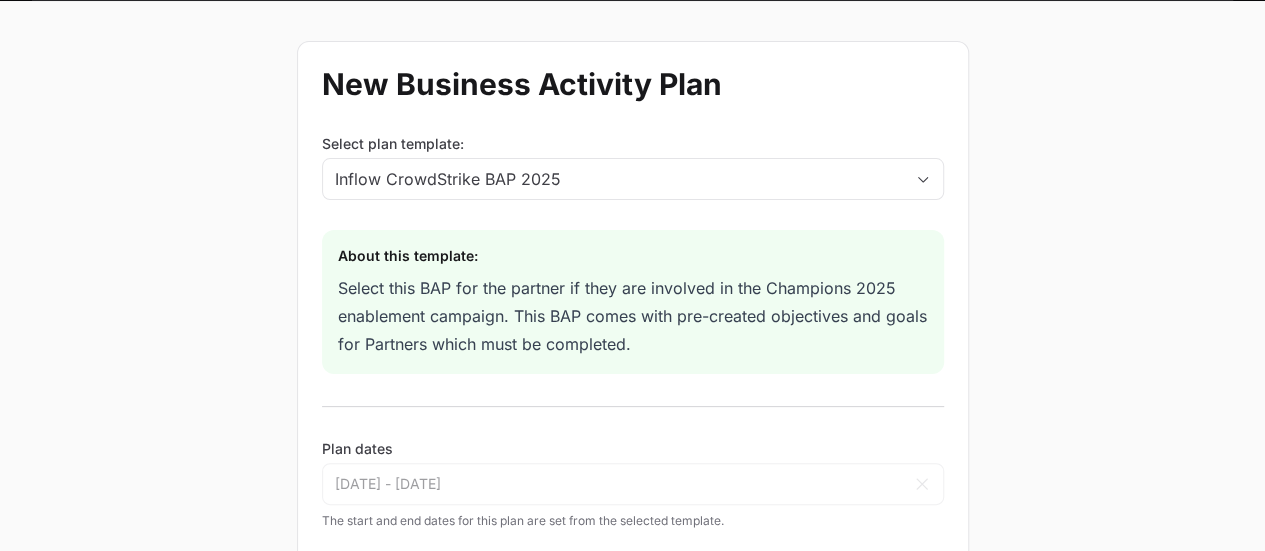 scroll, scrollTop: 0, scrollLeft: 0, axis: both 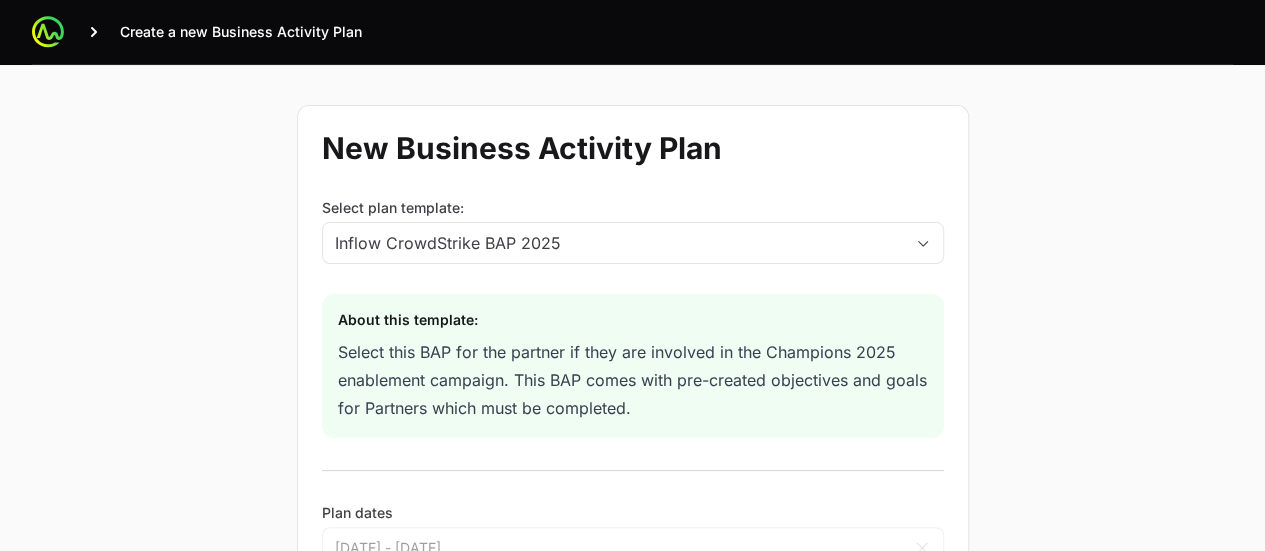 type on "BAP for SNS" 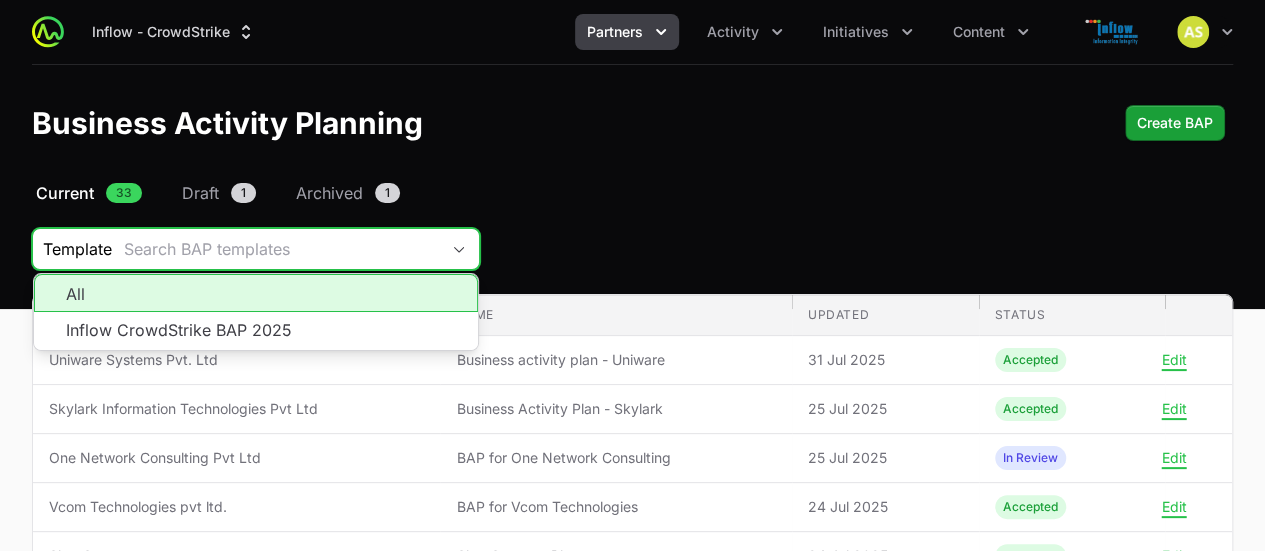 click on "Search BAP templates" 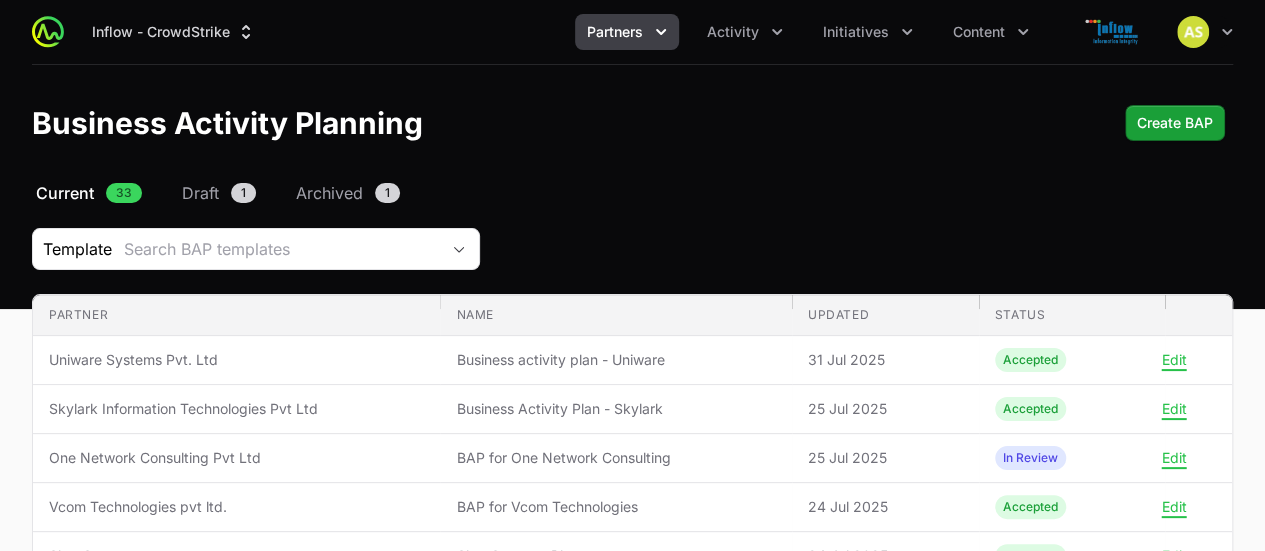 click on "Name" 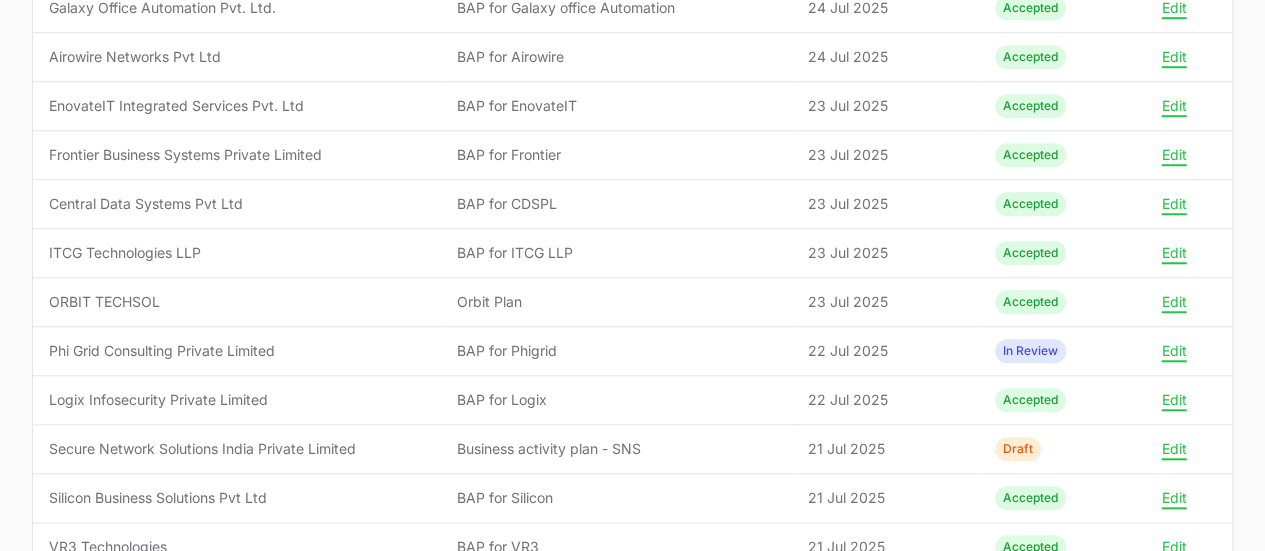 scroll, scrollTop: 794, scrollLeft: 0, axis: vertical 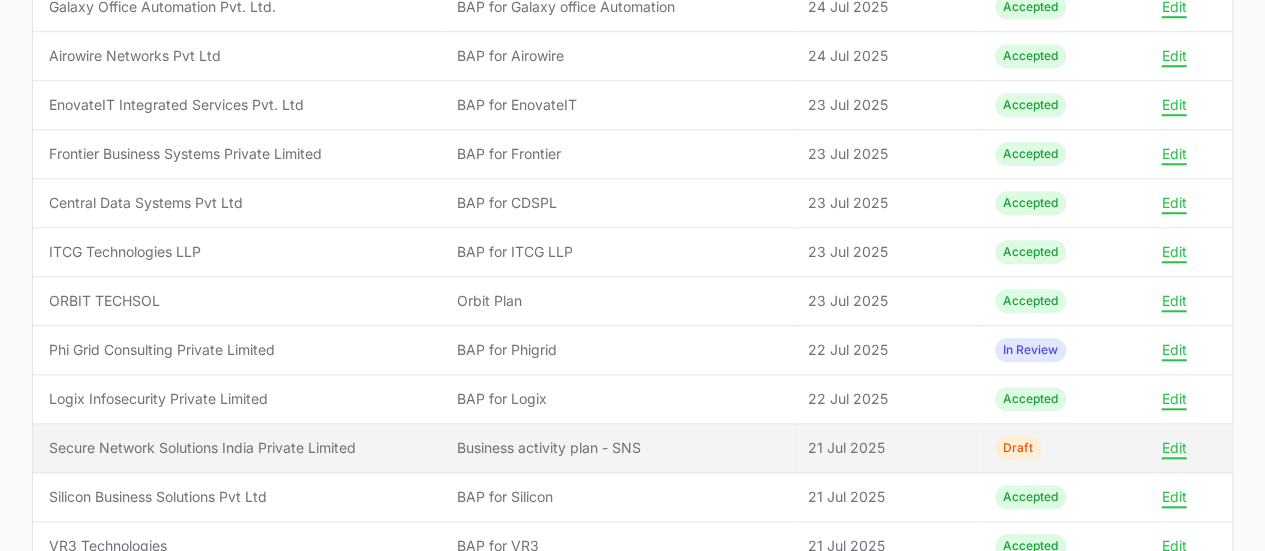 click on "Business activity plan - SNS" 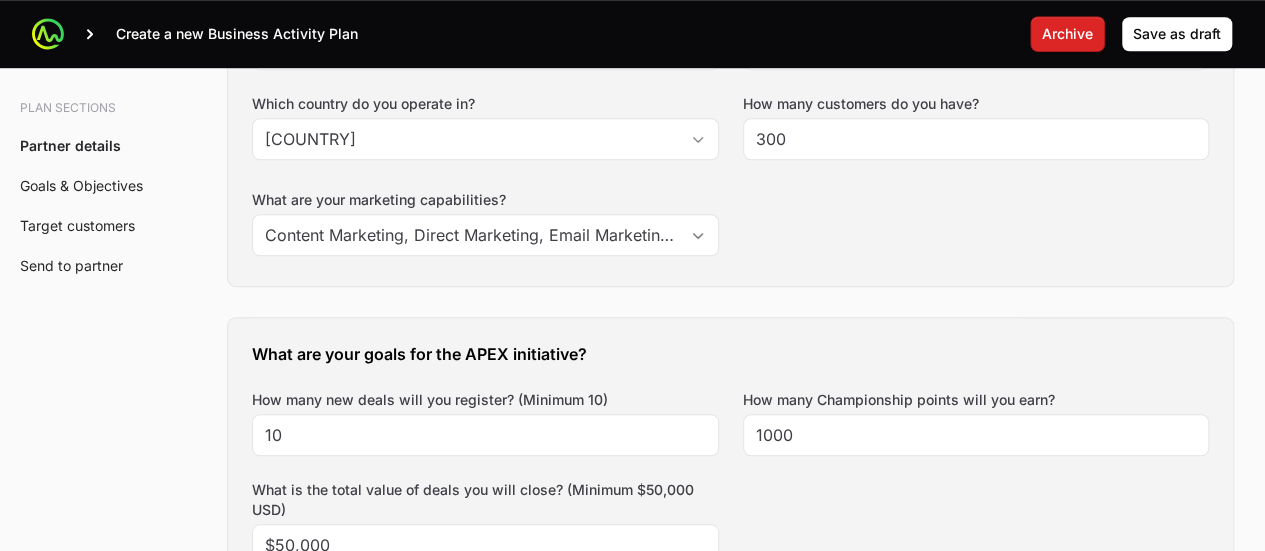 scroll, scrollTop: 701, scrollLeft: 0, axis: vertical 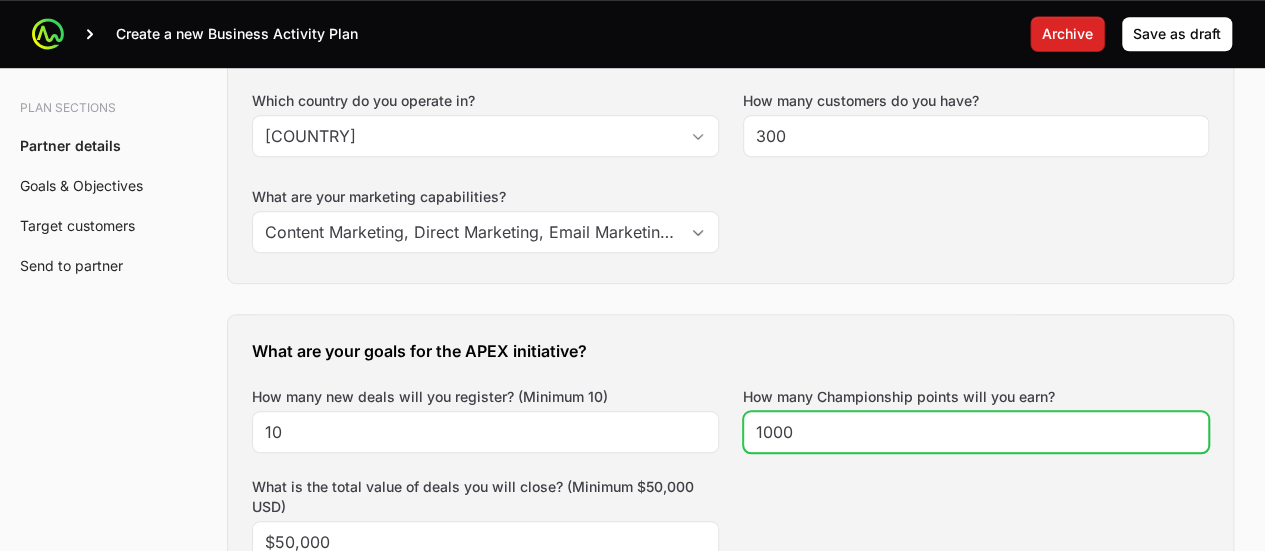 click on "1000" 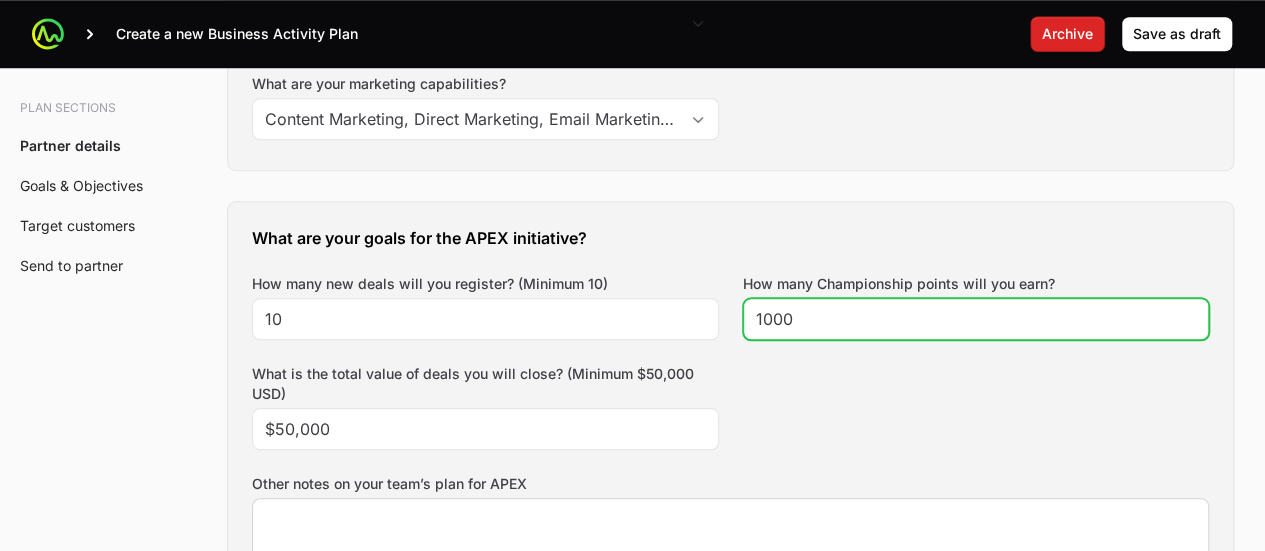 scroll, scrollTop: 812, scrollLeft: 0, axis: vertical 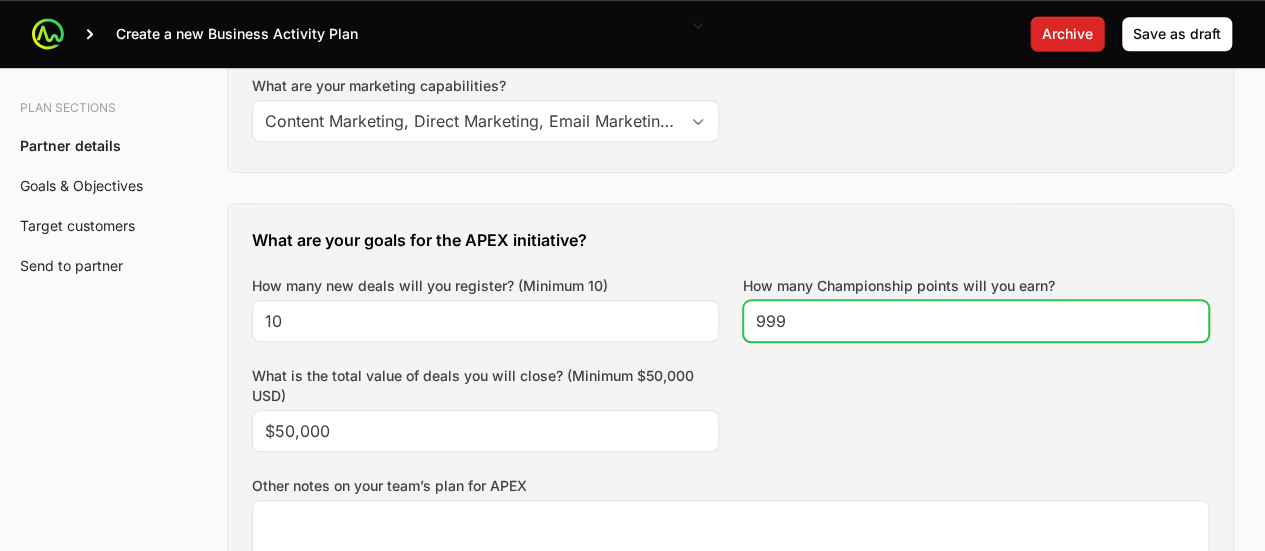 click on "999" 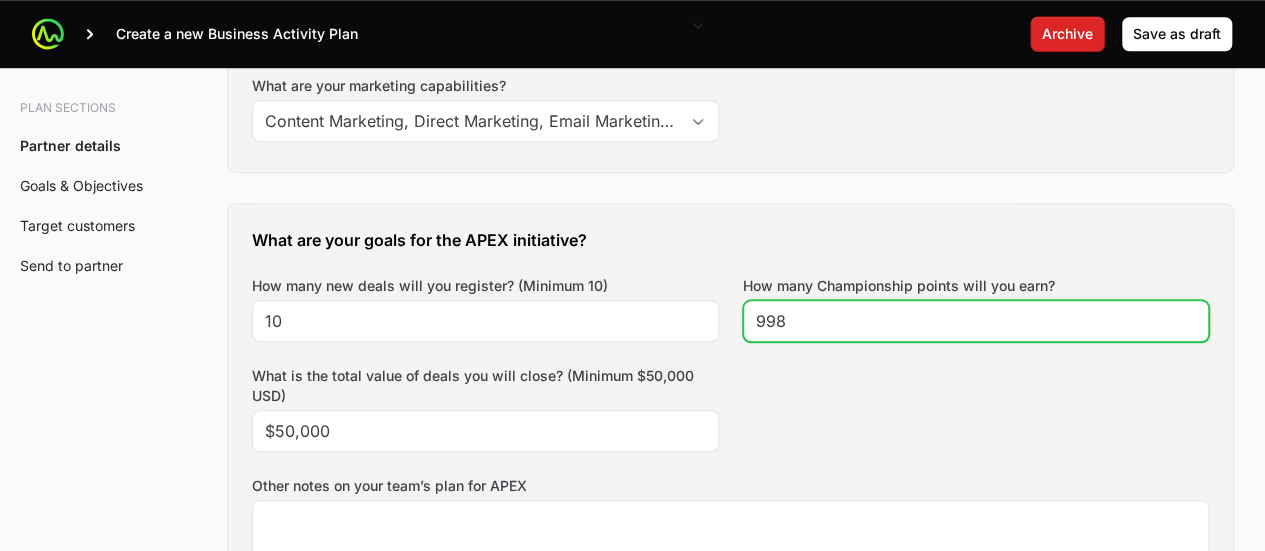 click on "998" 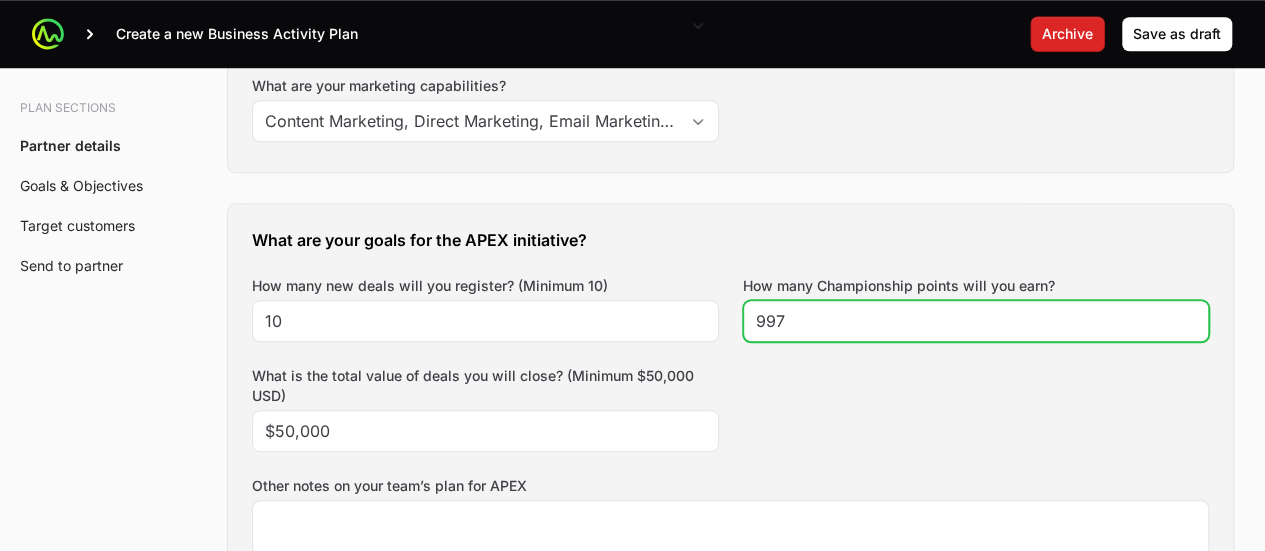 click on "997" 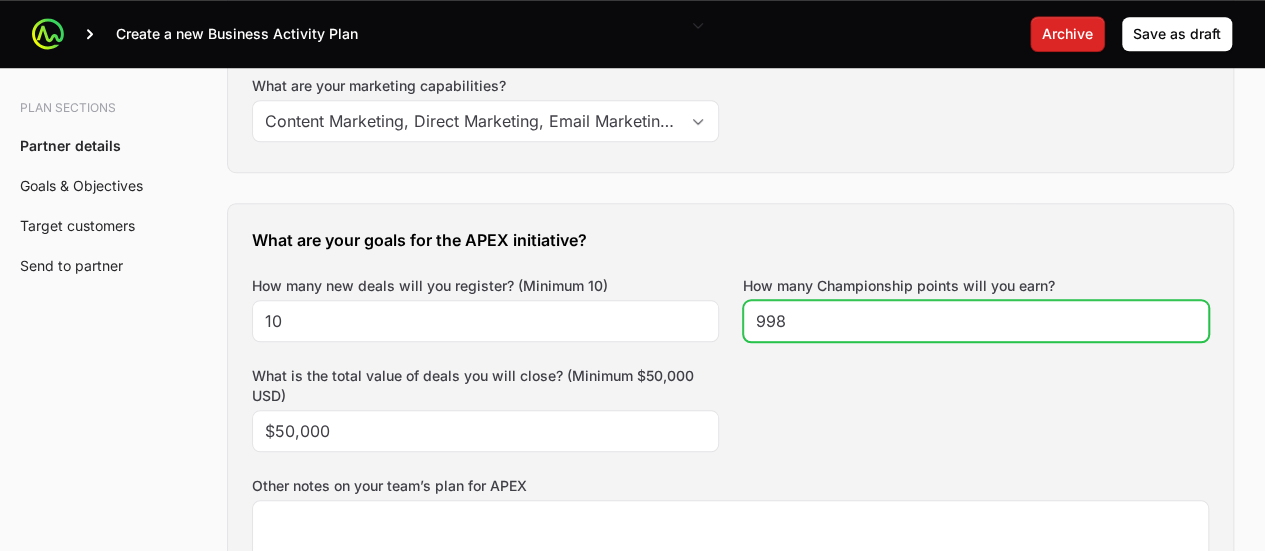 click on "998" 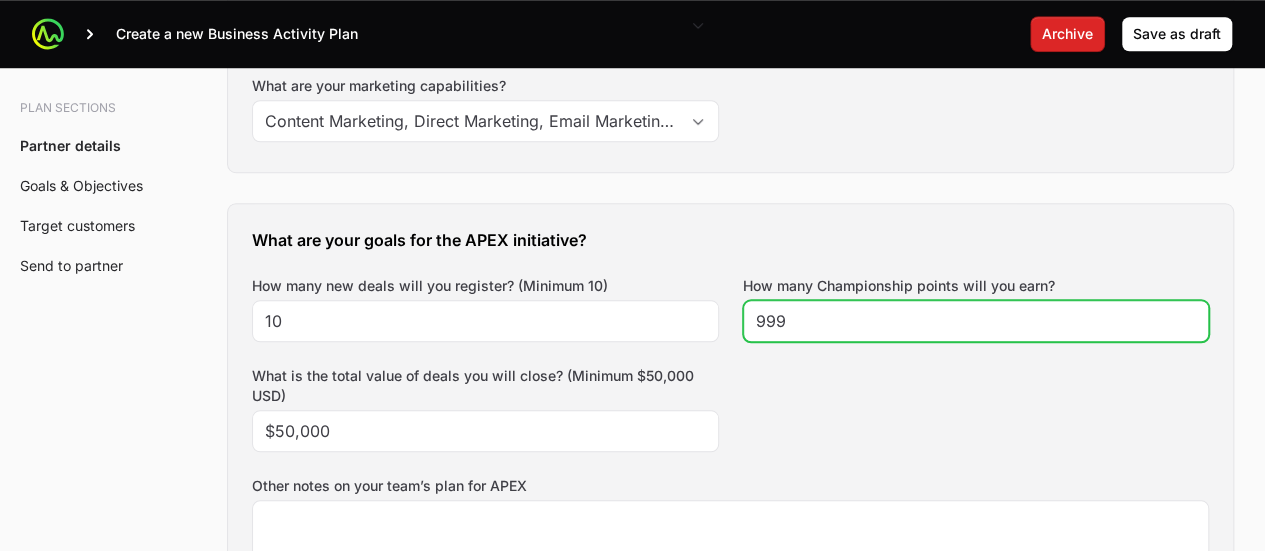 click on "999" 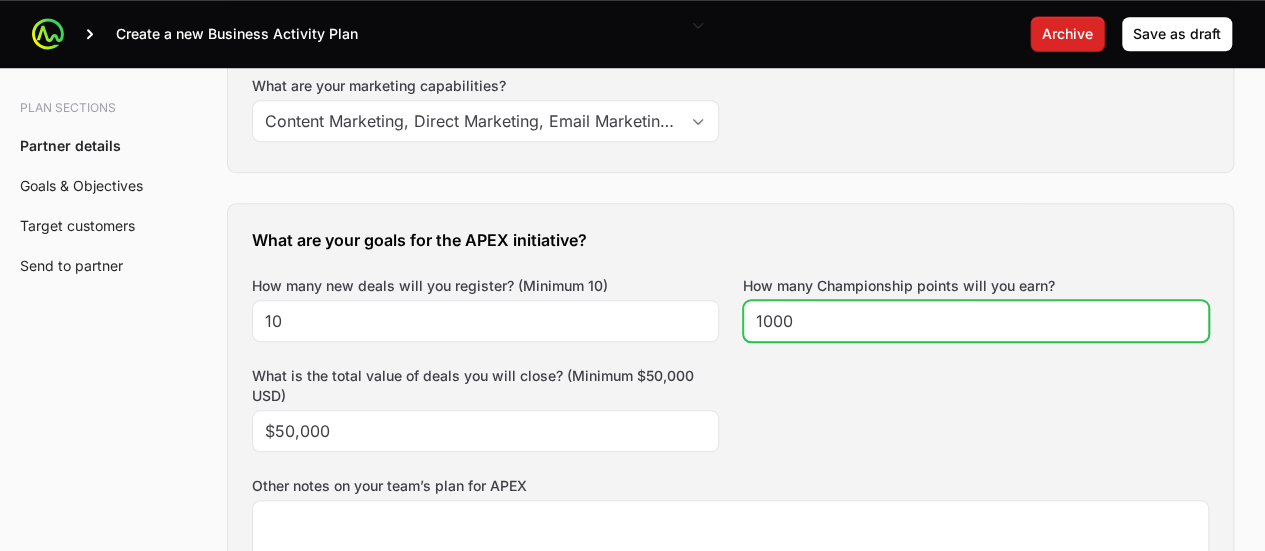click on "1000" 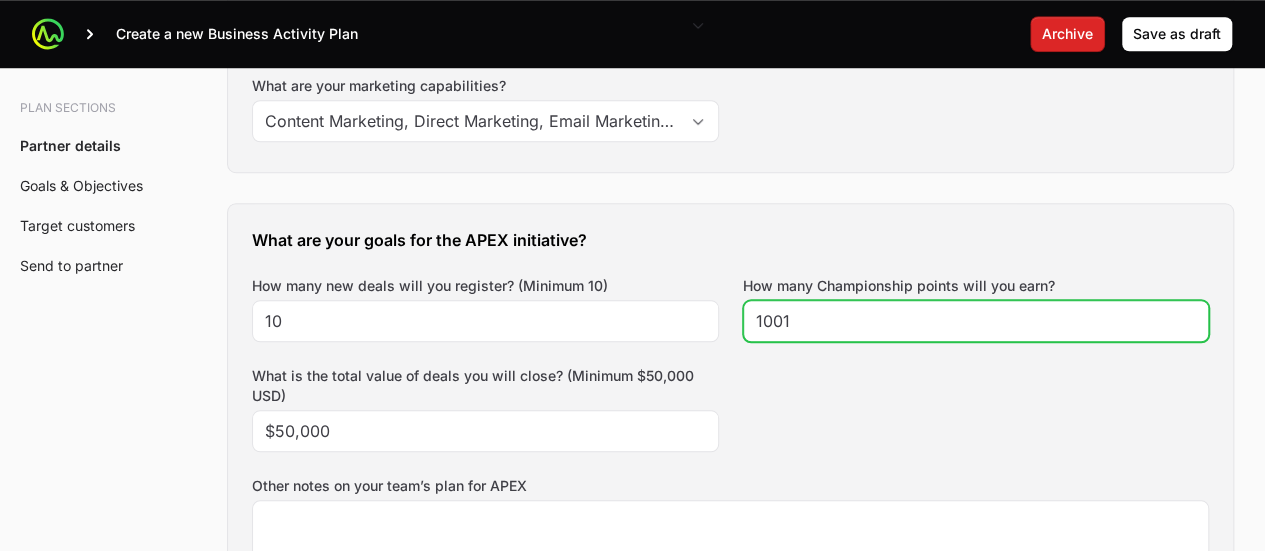 click on "1001" 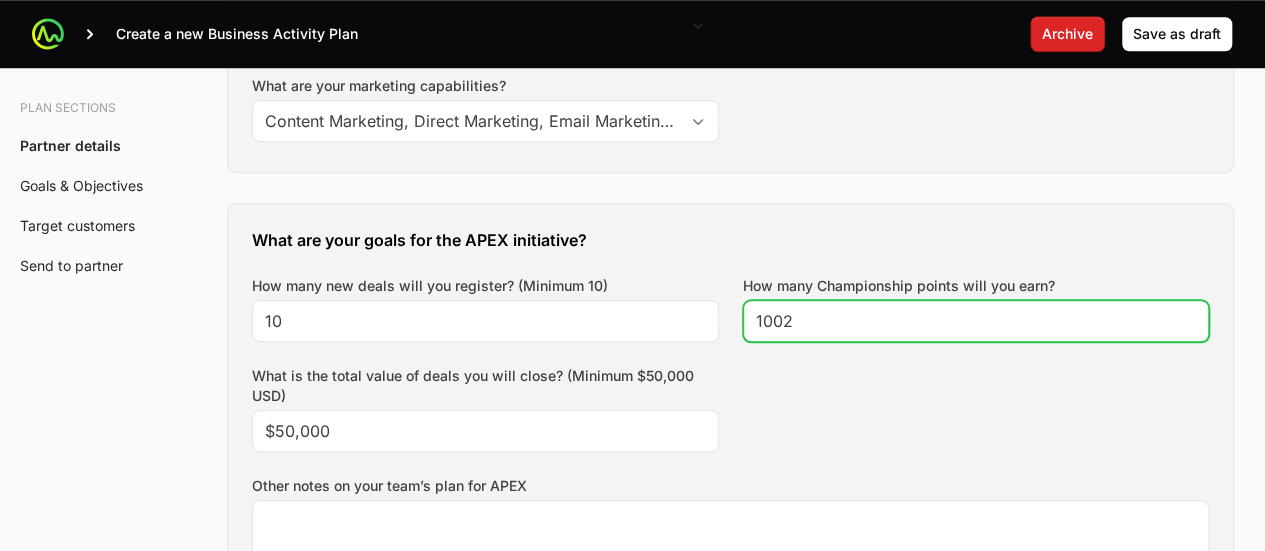 click on "1002" 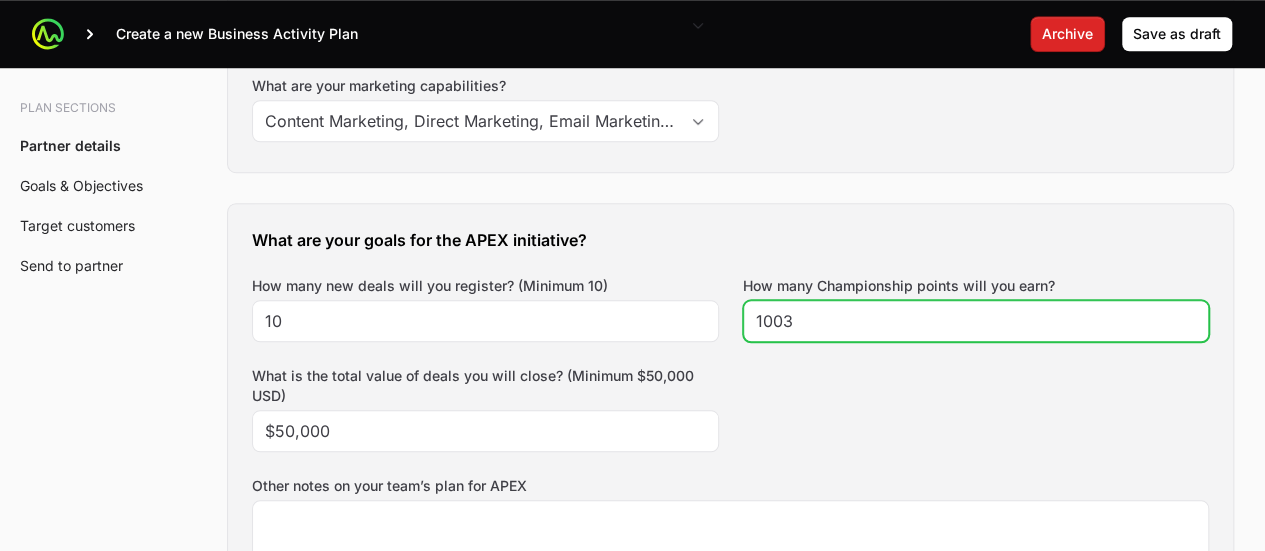 click on "1003" 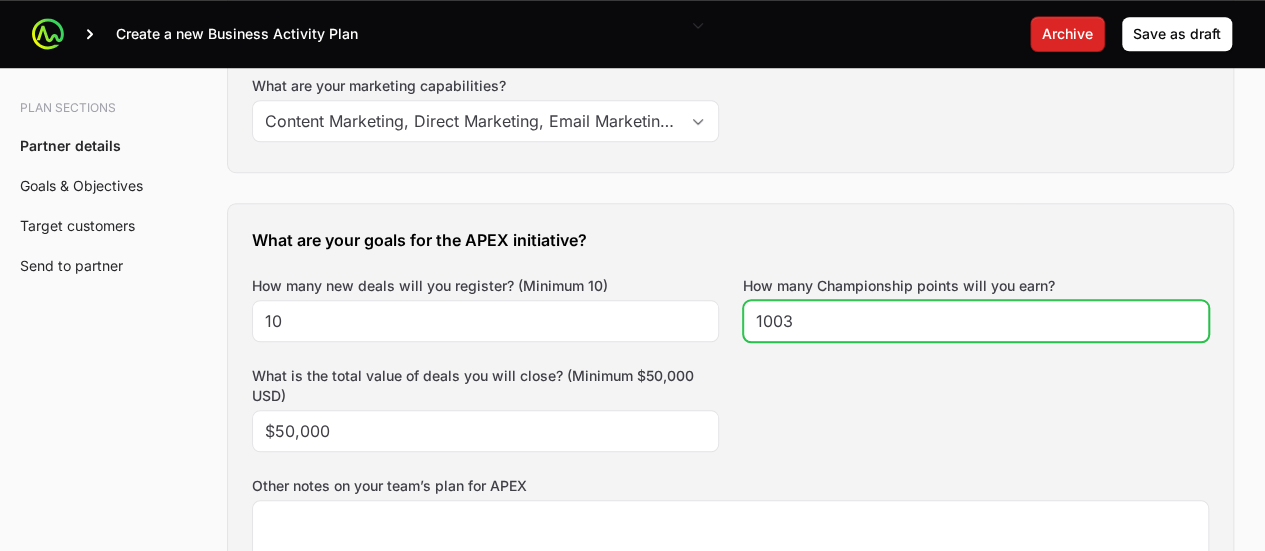 click on "1003" 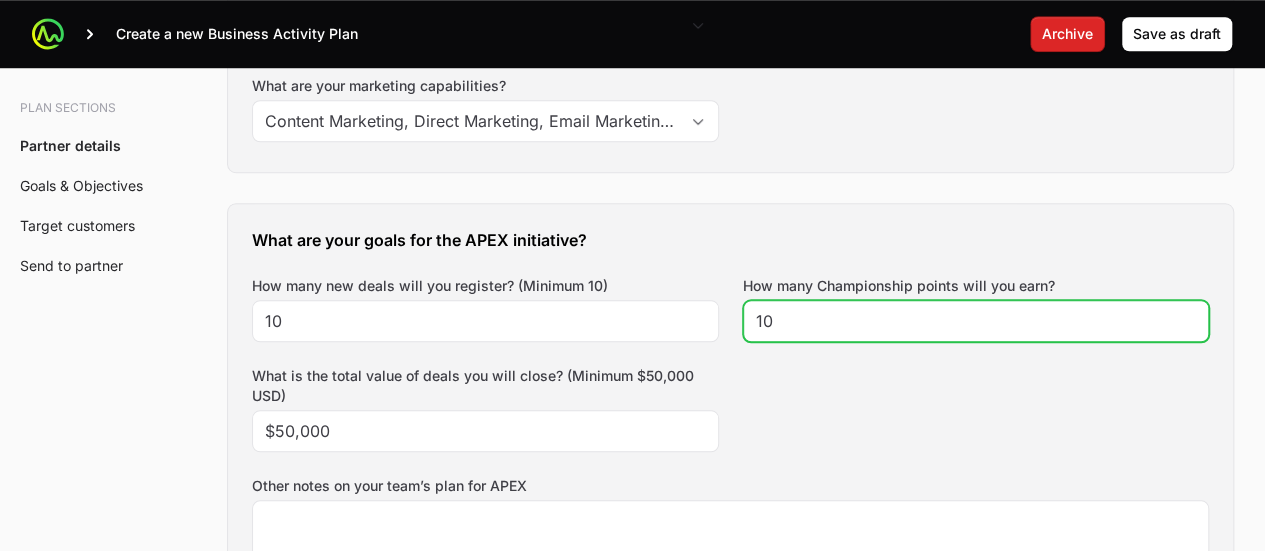 type on "1" 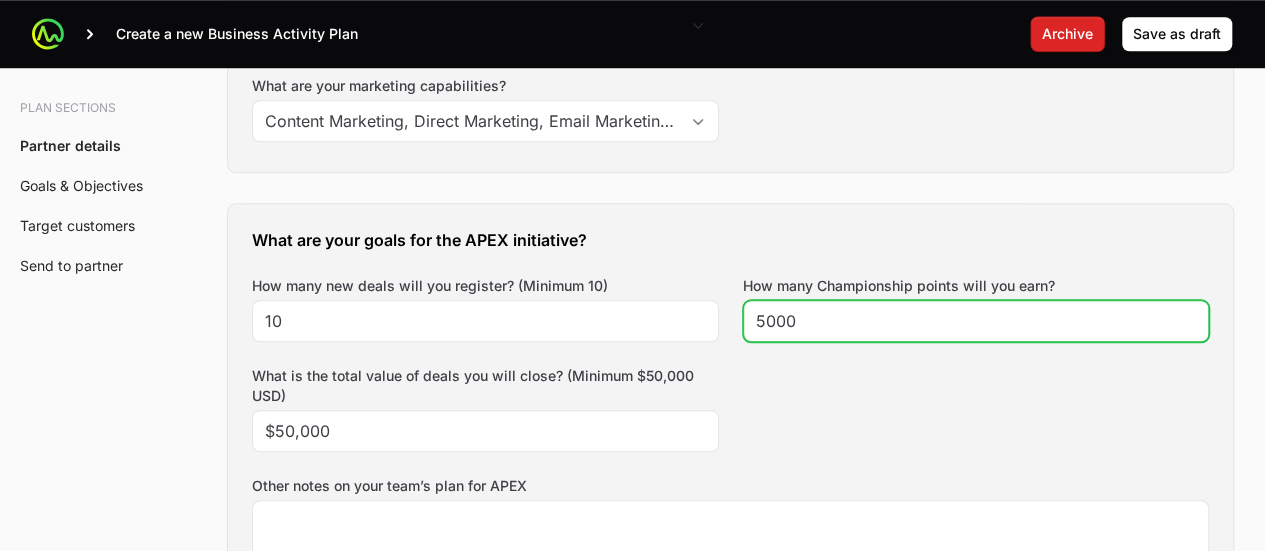 type on "5000" 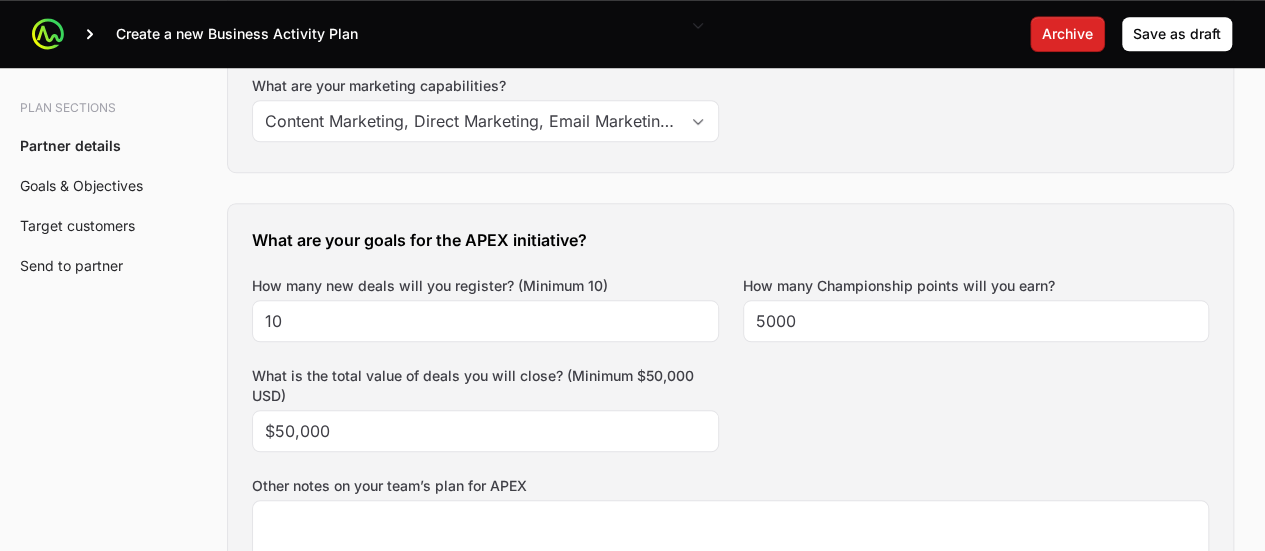 click on "What are your goals for the APEX initiative? How many new deals will you register? (Minimum 10) 10 How many Championship points will you earn? 5000 What is the total value of deals you will close? (Minimum $50,000 USD) $50,000 Other notes on your team’s plan for APEX" 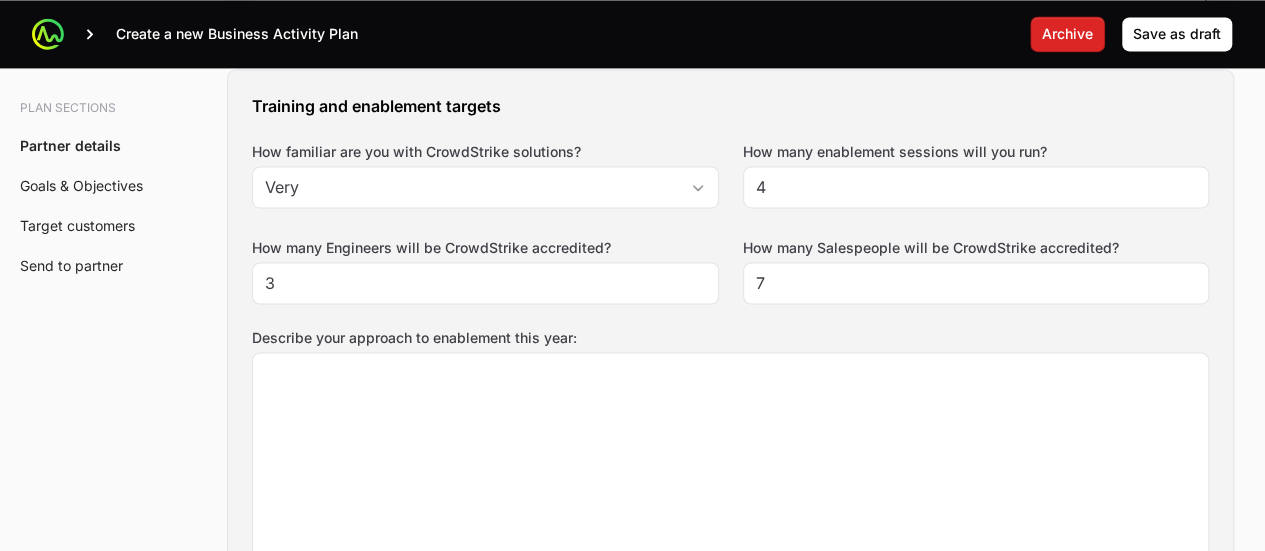 scroll, scrollTop: 1515, scrollLeft: 0, axis: vertical 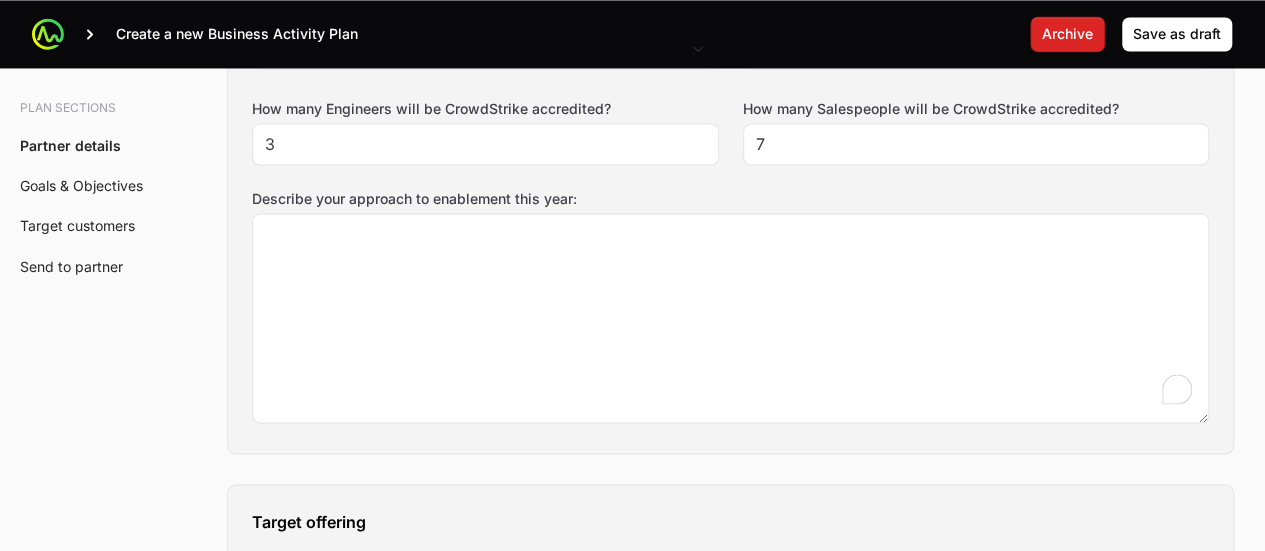 drag, startPoint x: 951, startPoint y: 407, endPoint x: 974, endPoint y: 502, distance: 97.74457 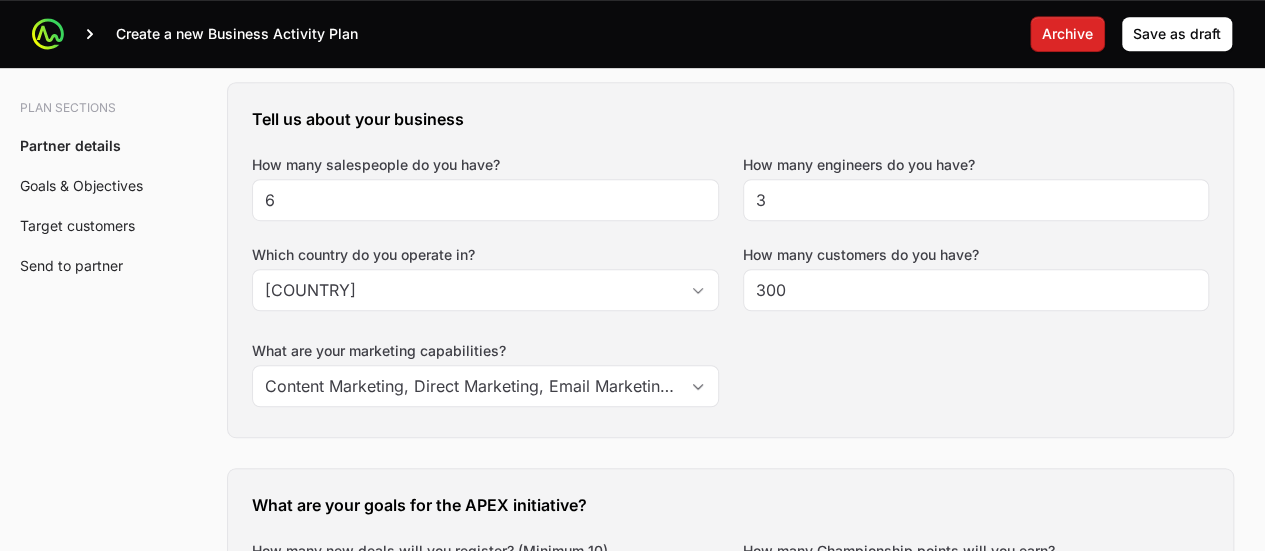 scroll, scrollTop: 545, scrollLeft: 0, axis: vertical 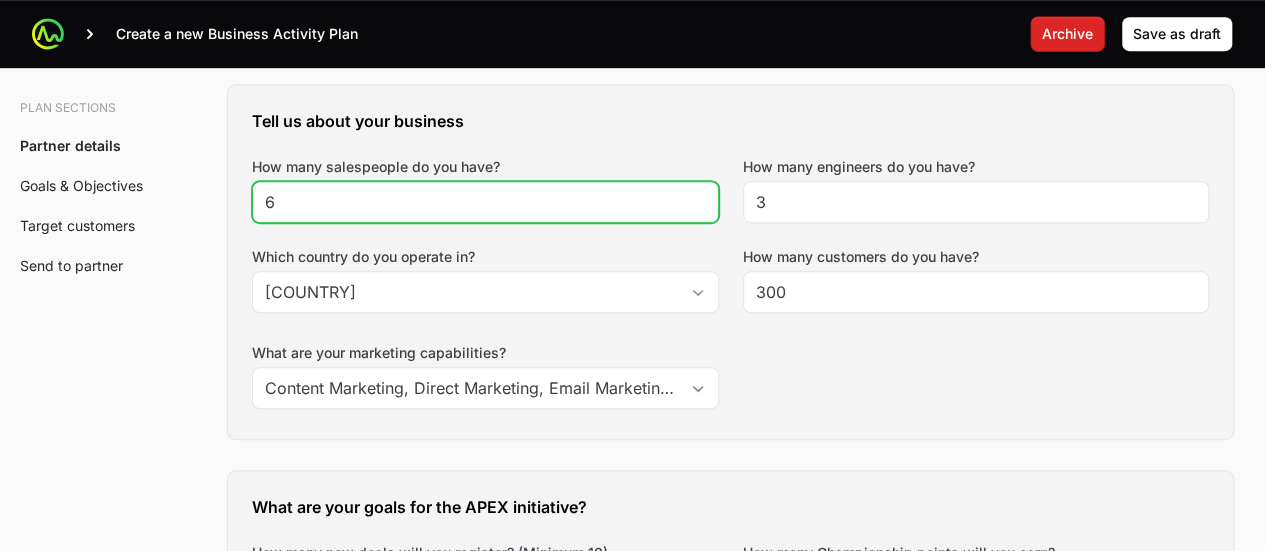 click on "6" 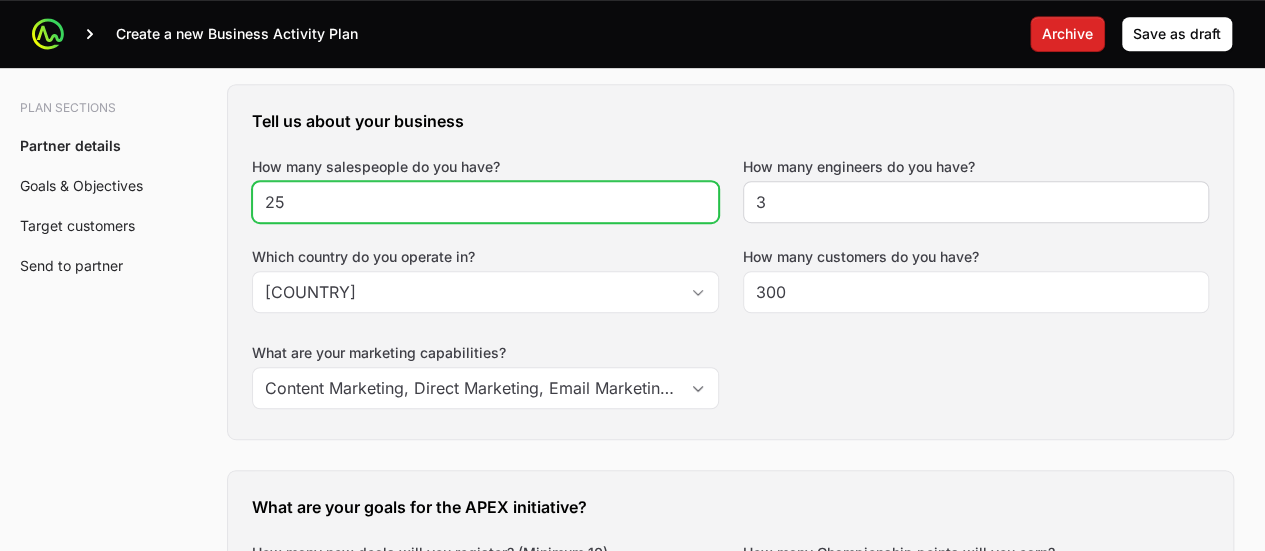 type on "25" 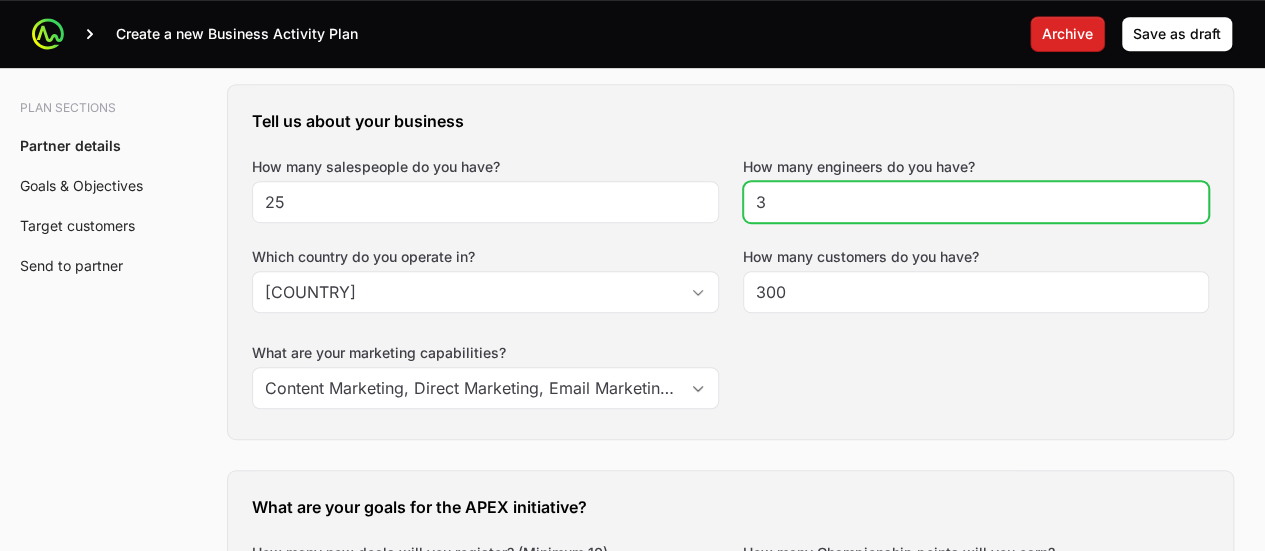 click on "3" 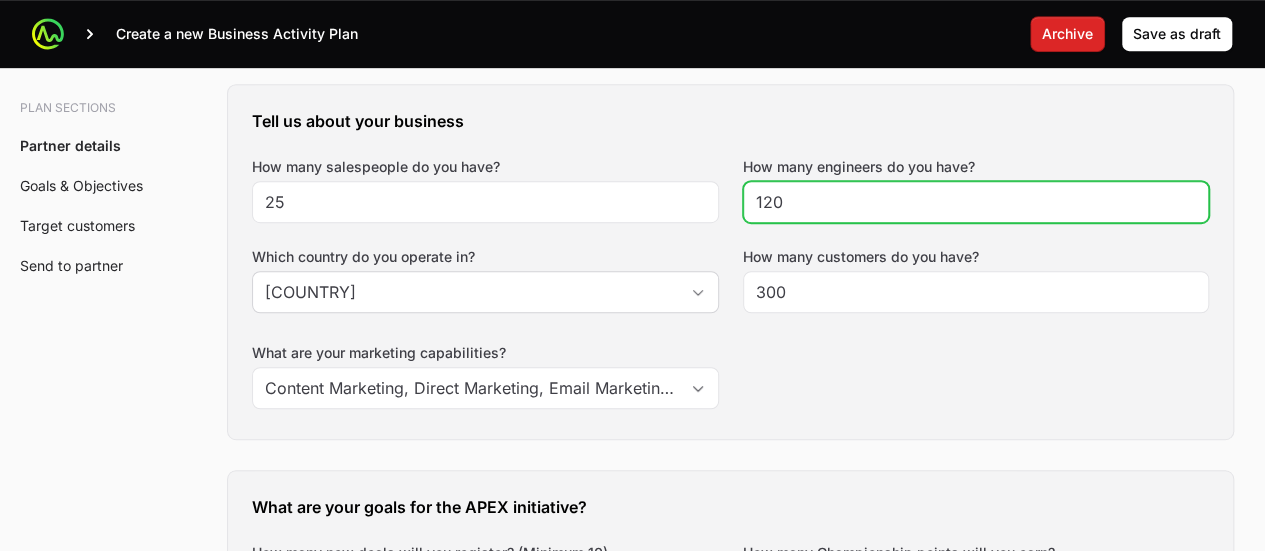 type on "120" 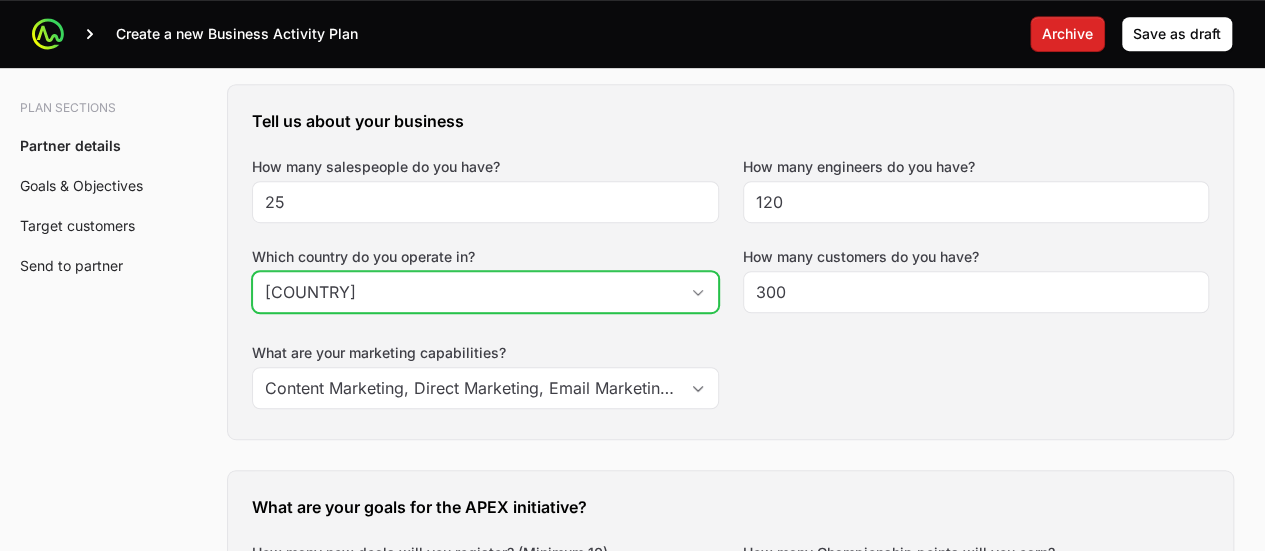 click 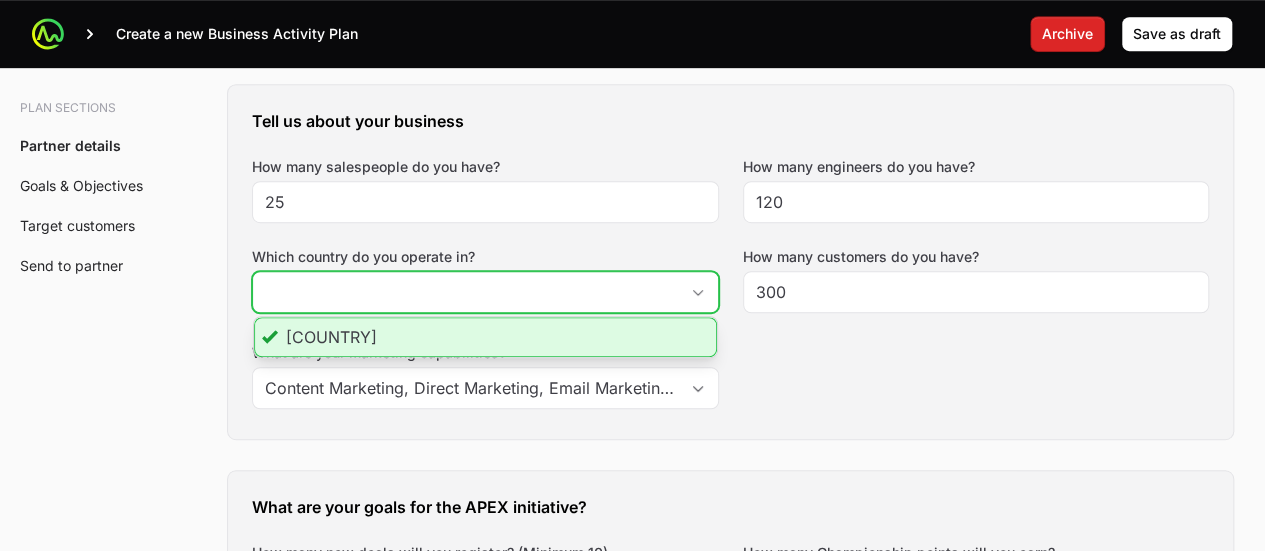 click on "[COUNTRY]" 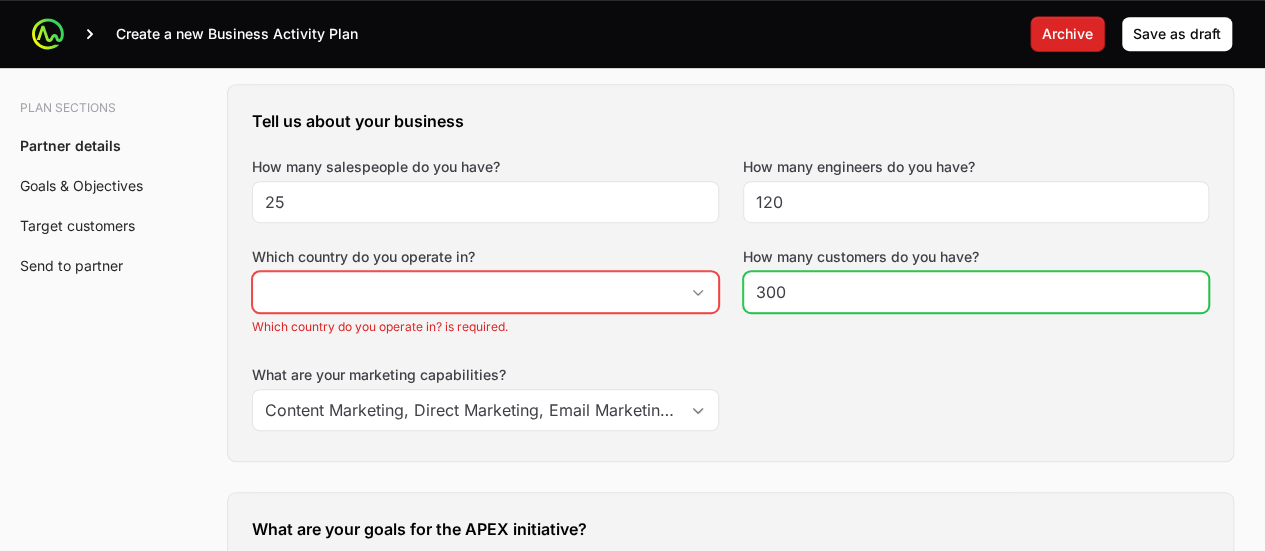 click on "300" 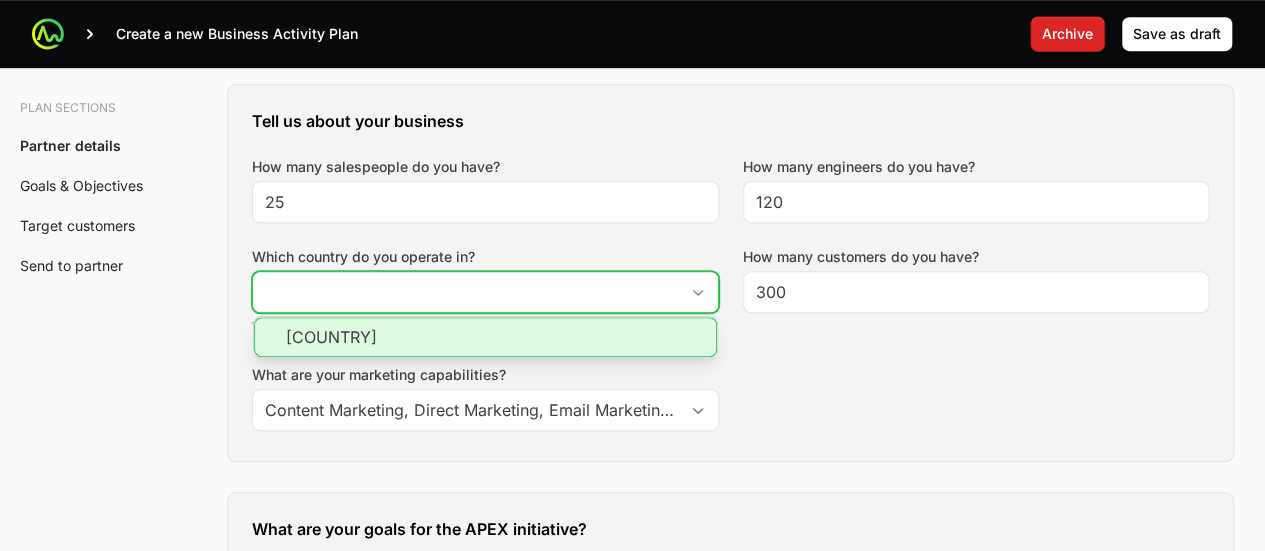 click on "Which country do you operate in?" 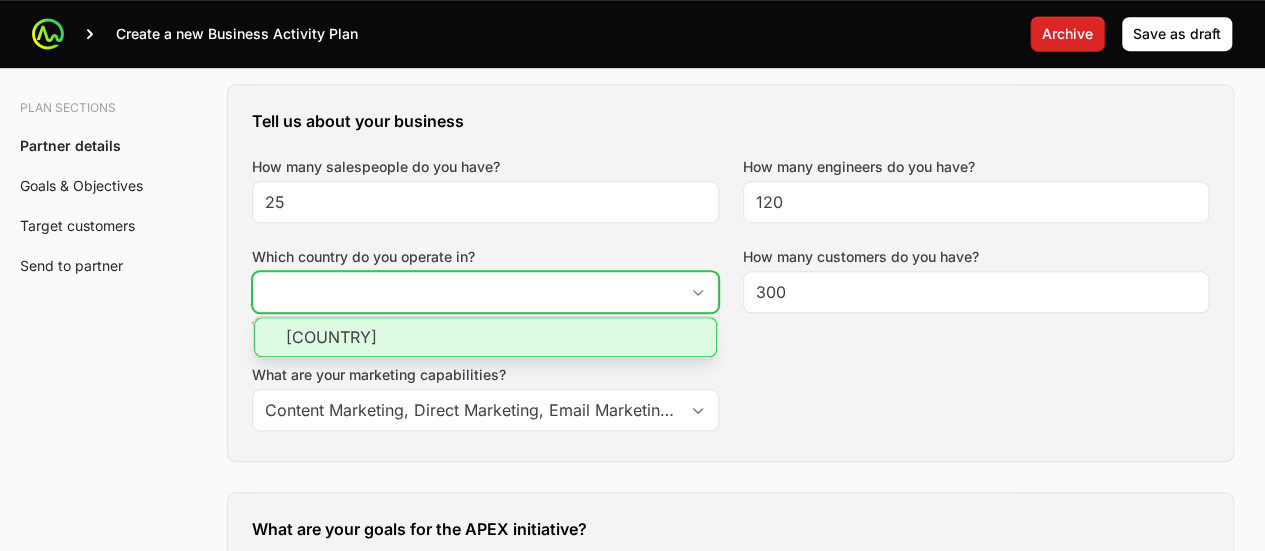 click on "[COUNTRY]" 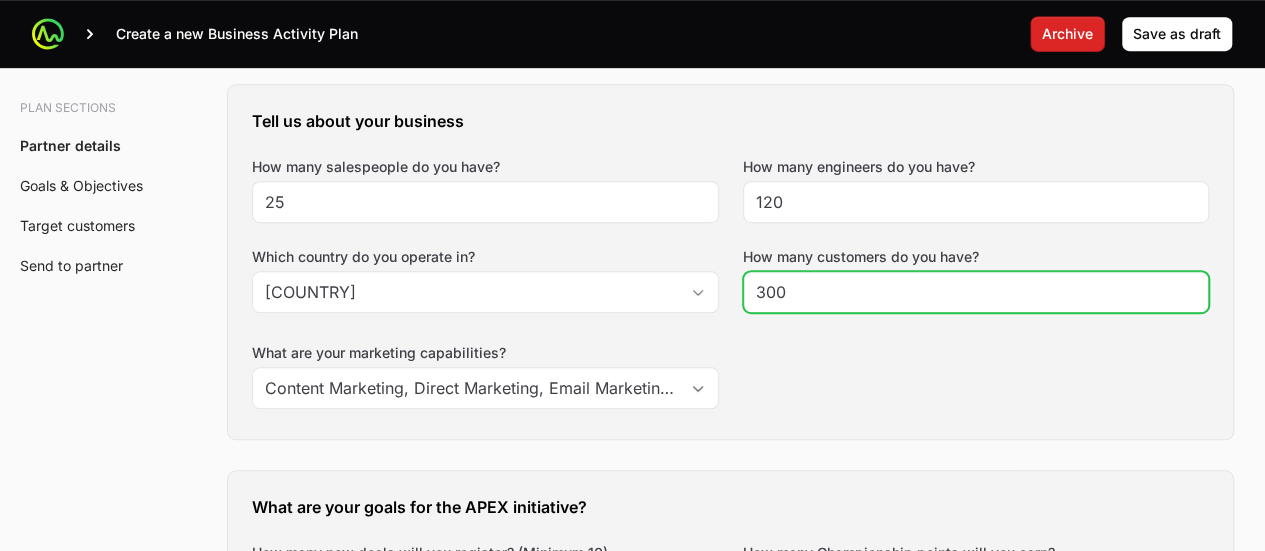 click on "300" 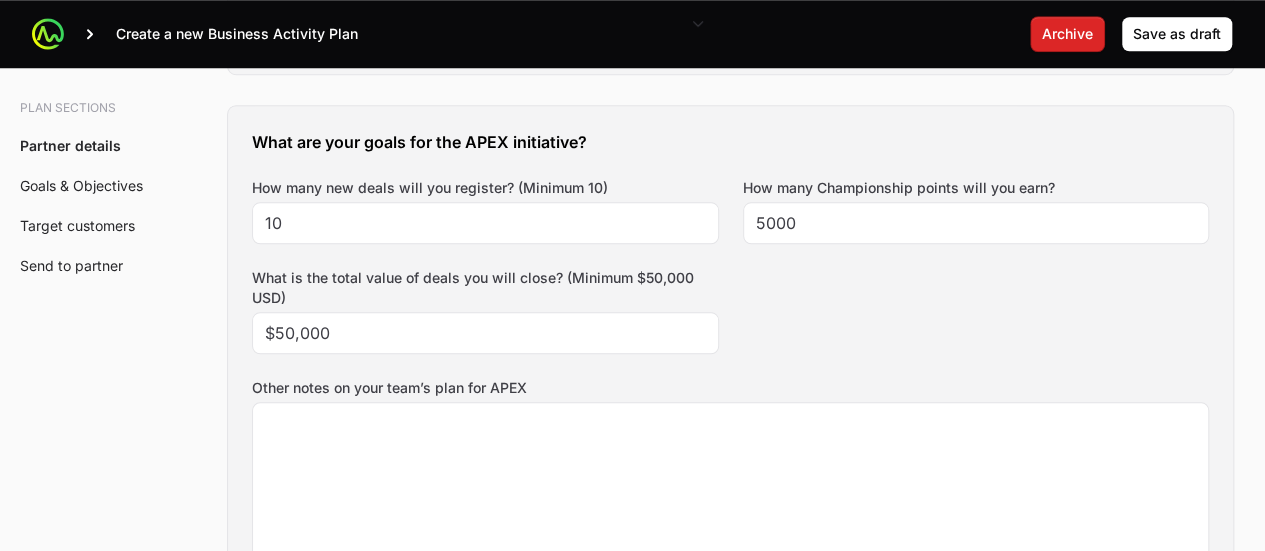 scroll, scrollTop: 911, scrollLeft: 0, axis: vertical 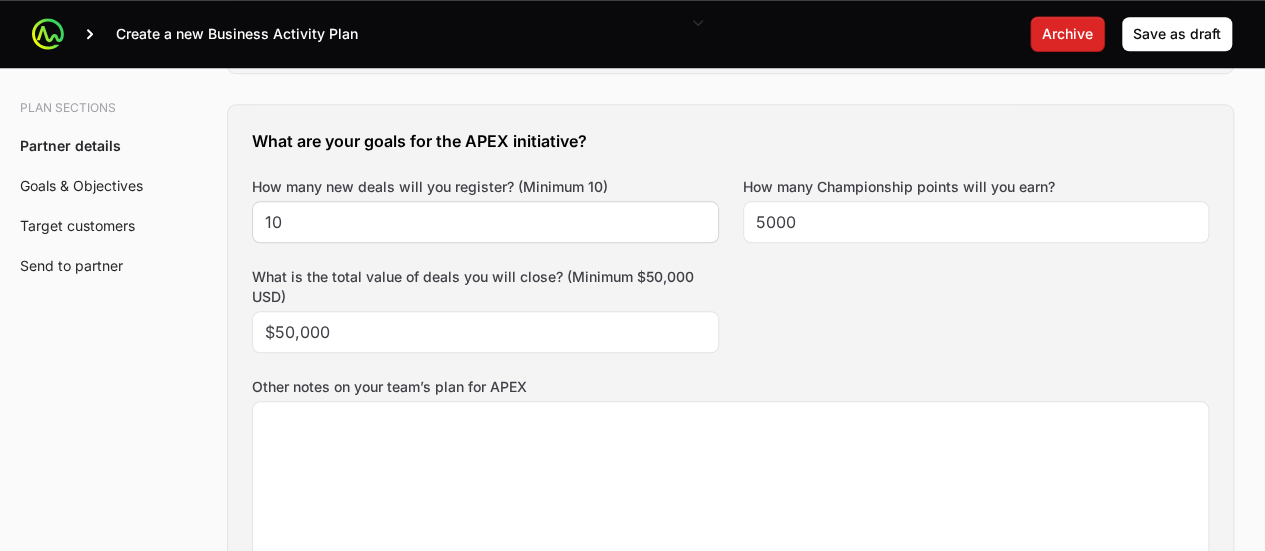 type on "1500" 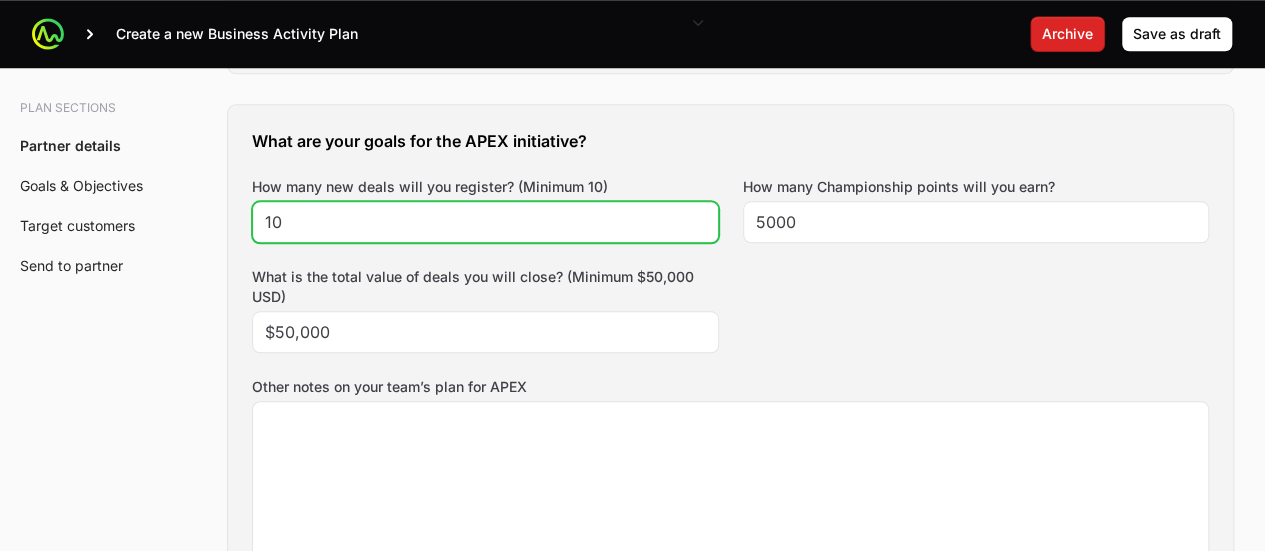 drag, startPoint x: 533, startPoint y: 234, endPoint x: 488, endPoint y: 215, distance: 48.8467 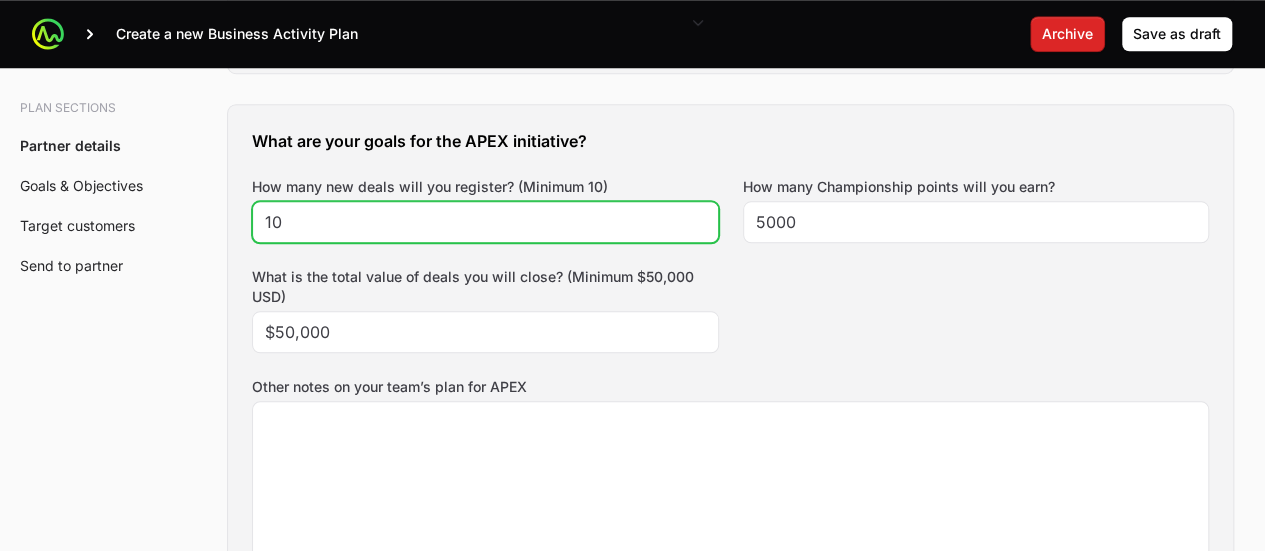 click on "10" 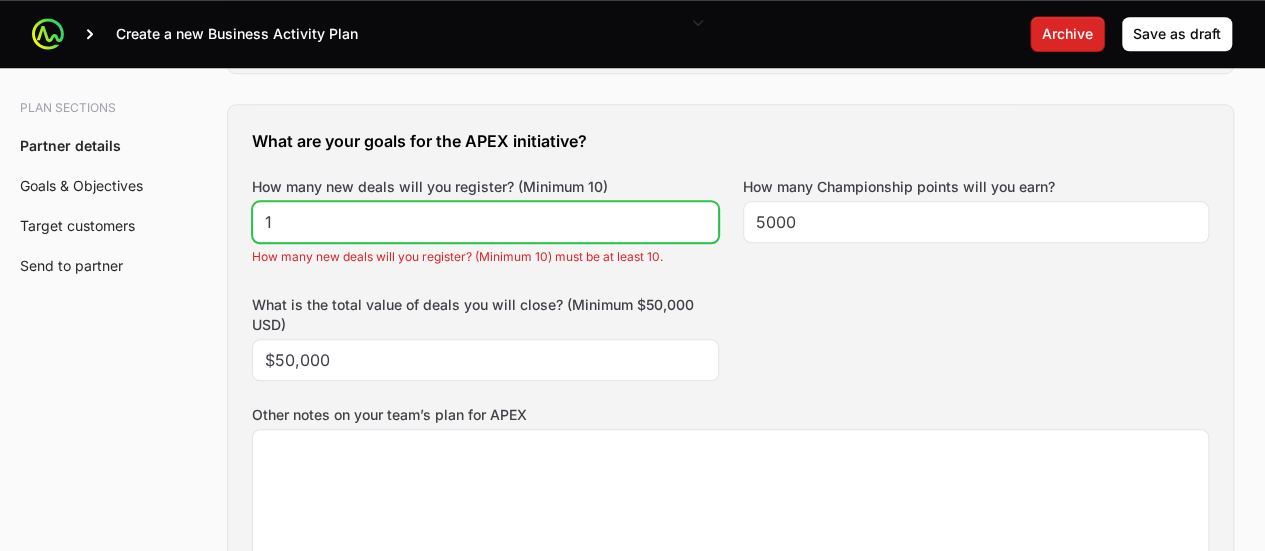 type on "10" 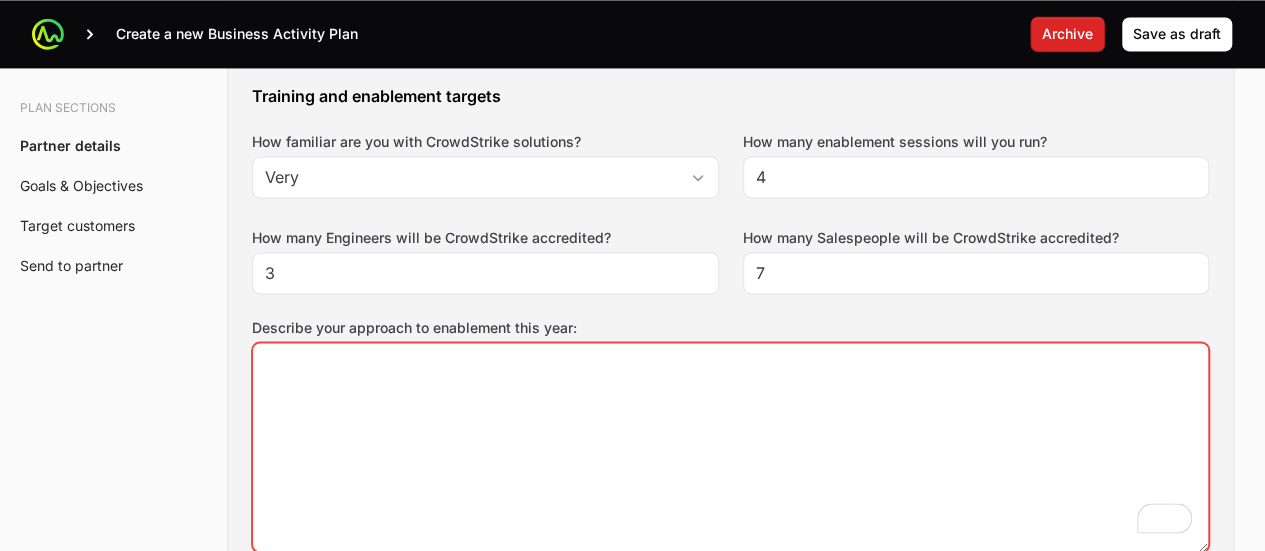 scroll, scrollTop: 1484, scrollLeft: 0, axis: vertical 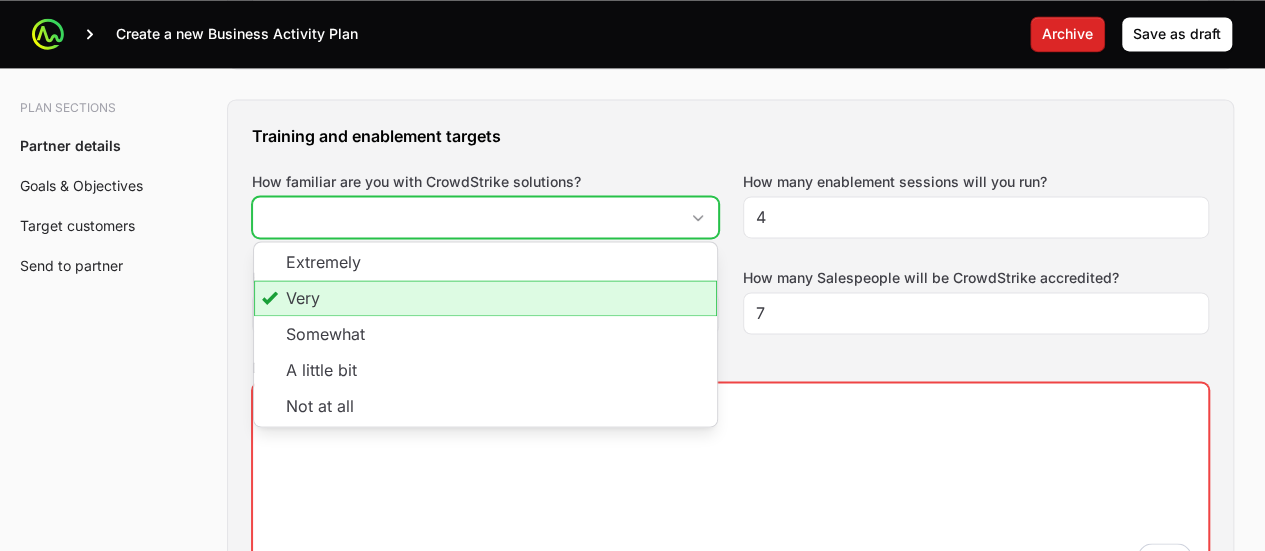click on "How familiar are you with CrowdStrike solutions?" 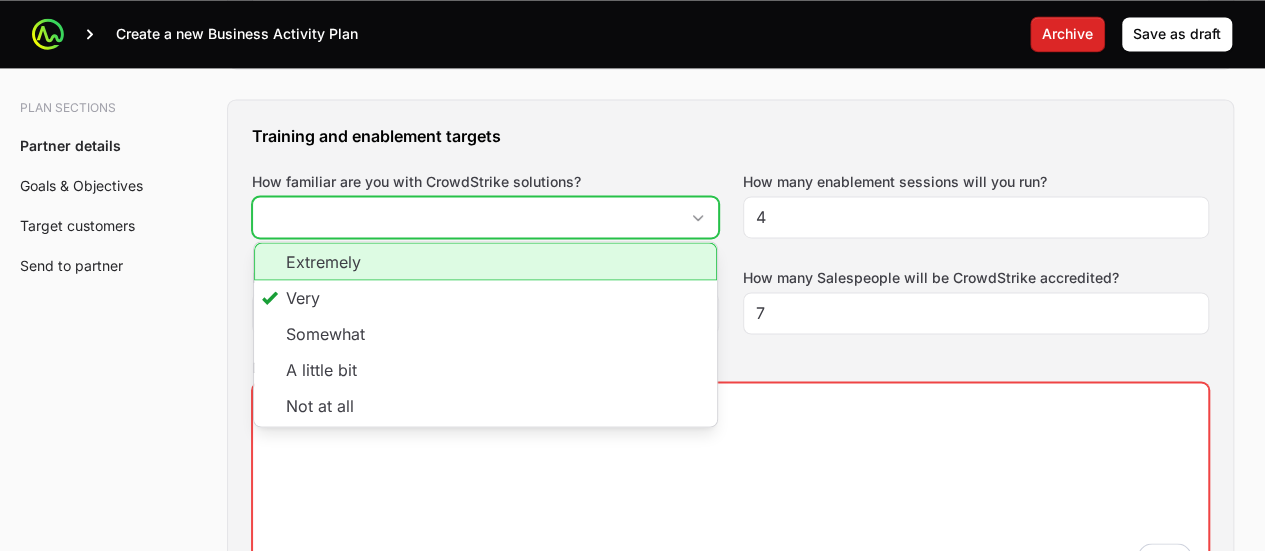 click on "Extremely" 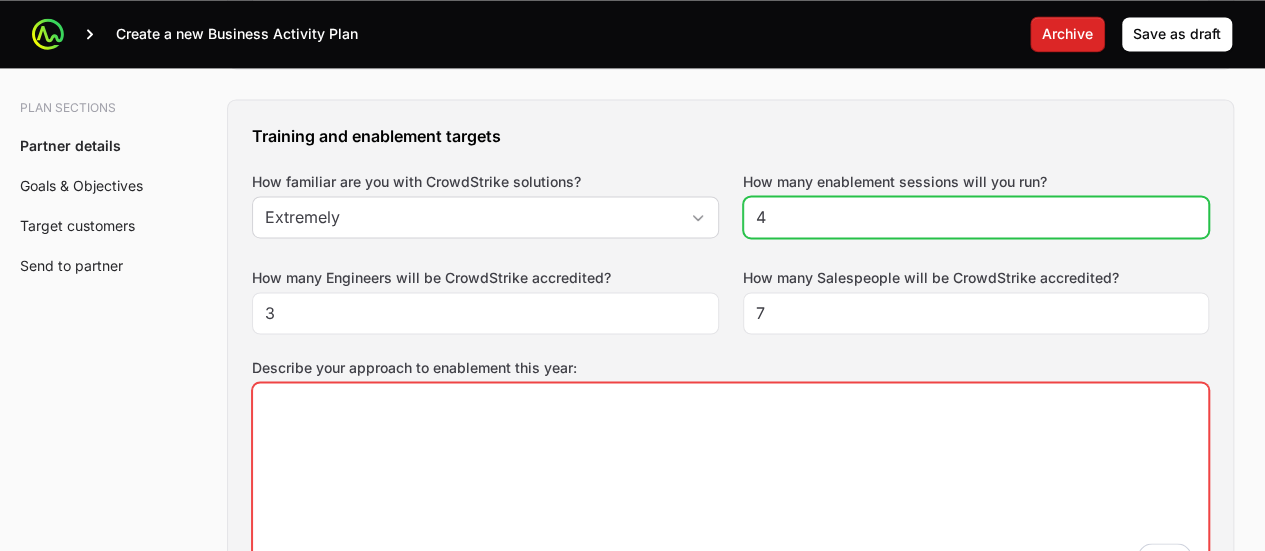 click on "4" 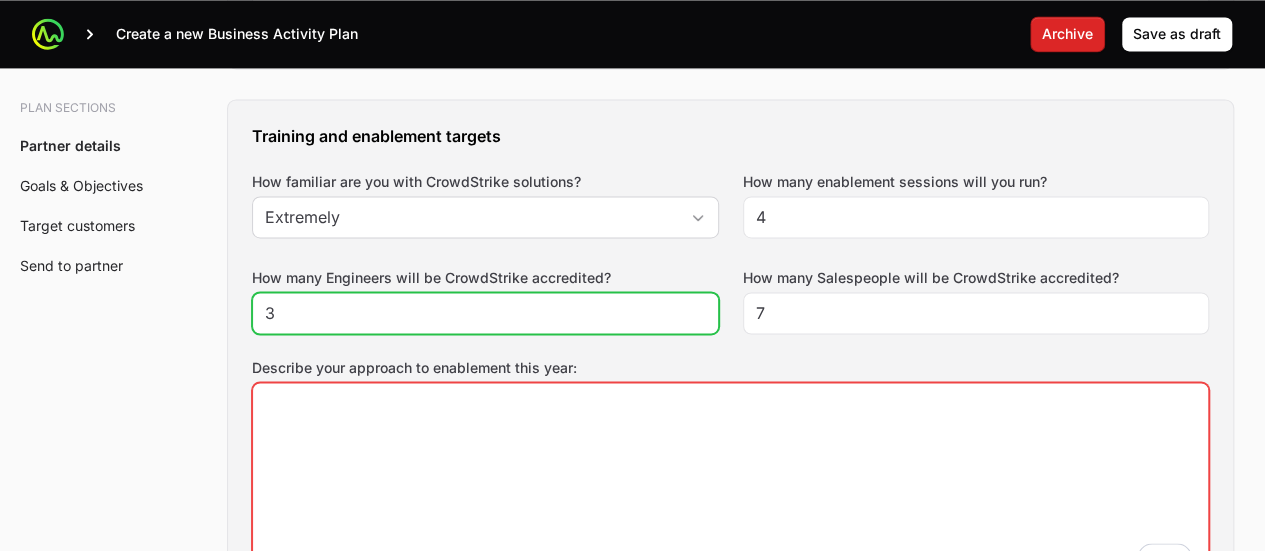 click on "3" 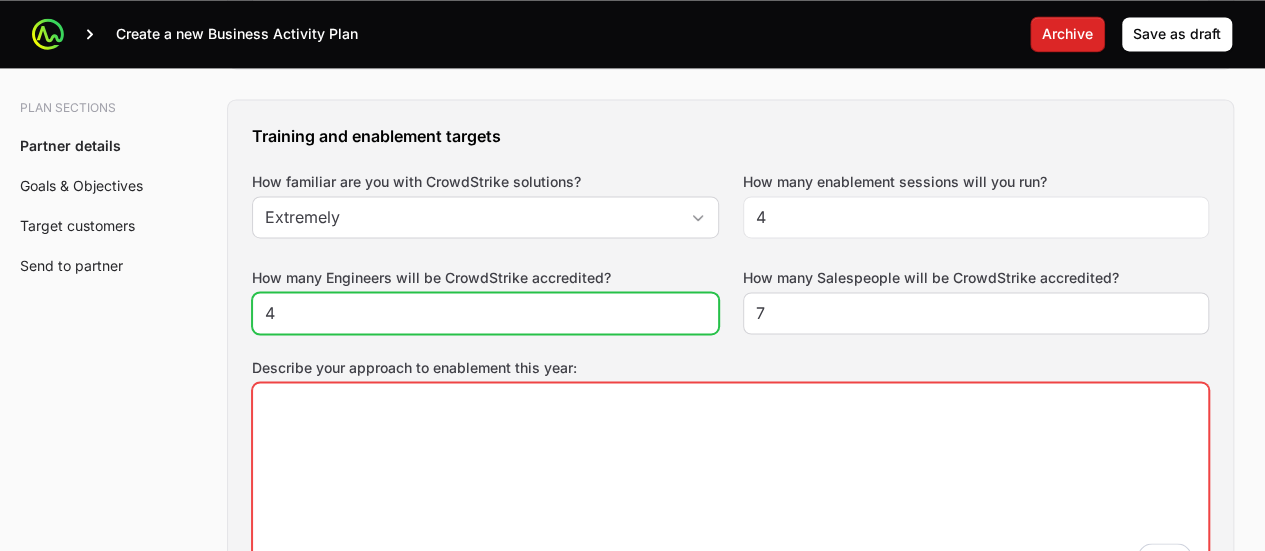 type on "4" 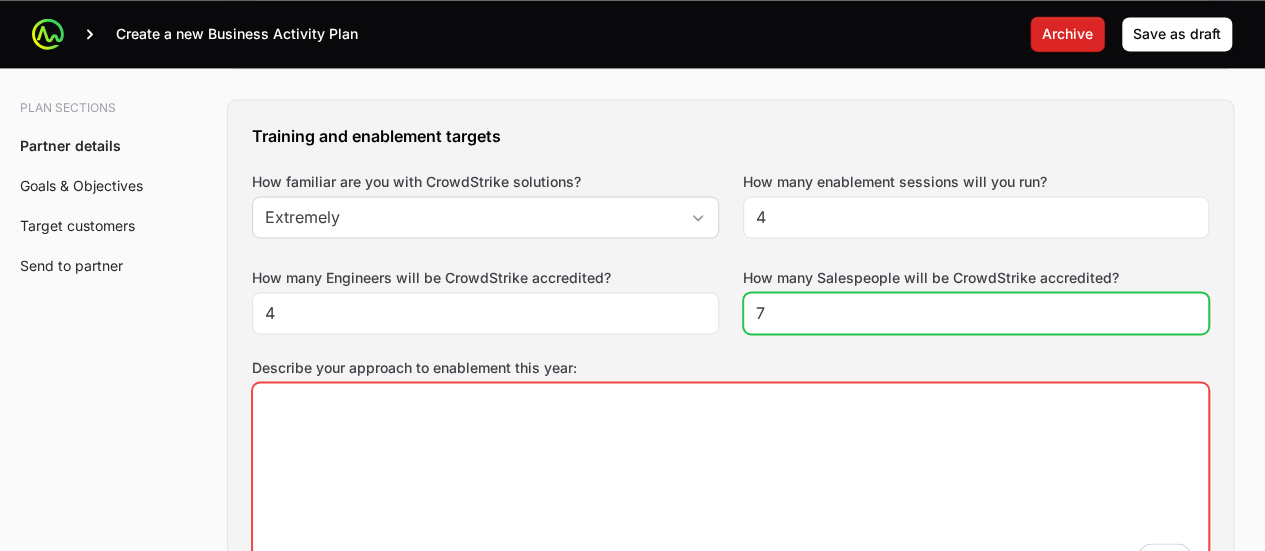 click on "7" 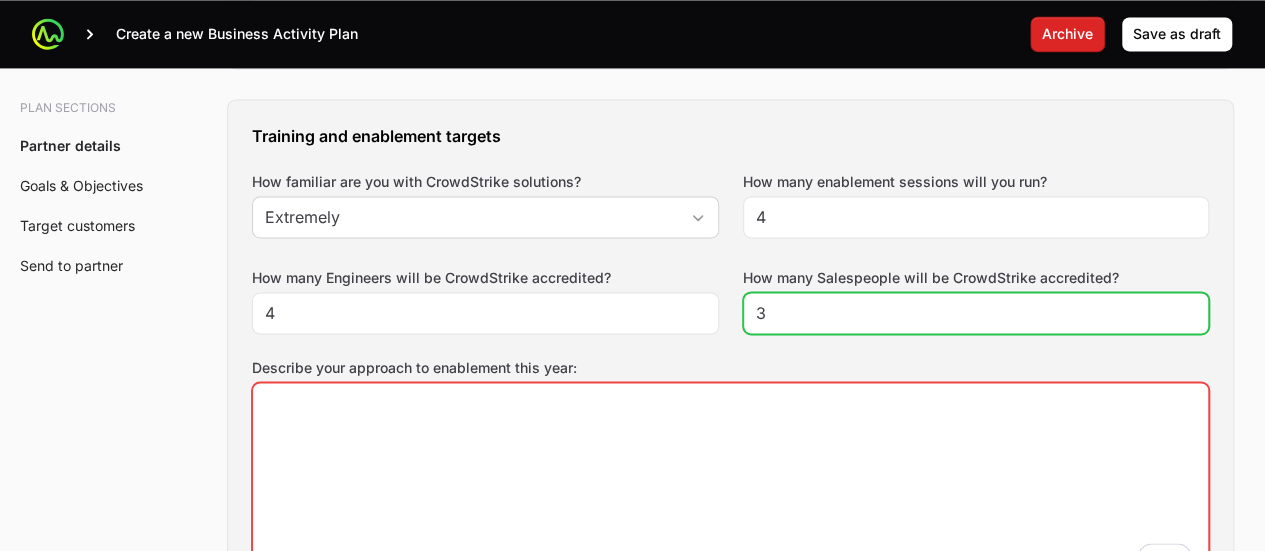 drag, startPoint x: 790, startPoint y: 315, endPoint x: 790, endPoint y: 372, distance: 57 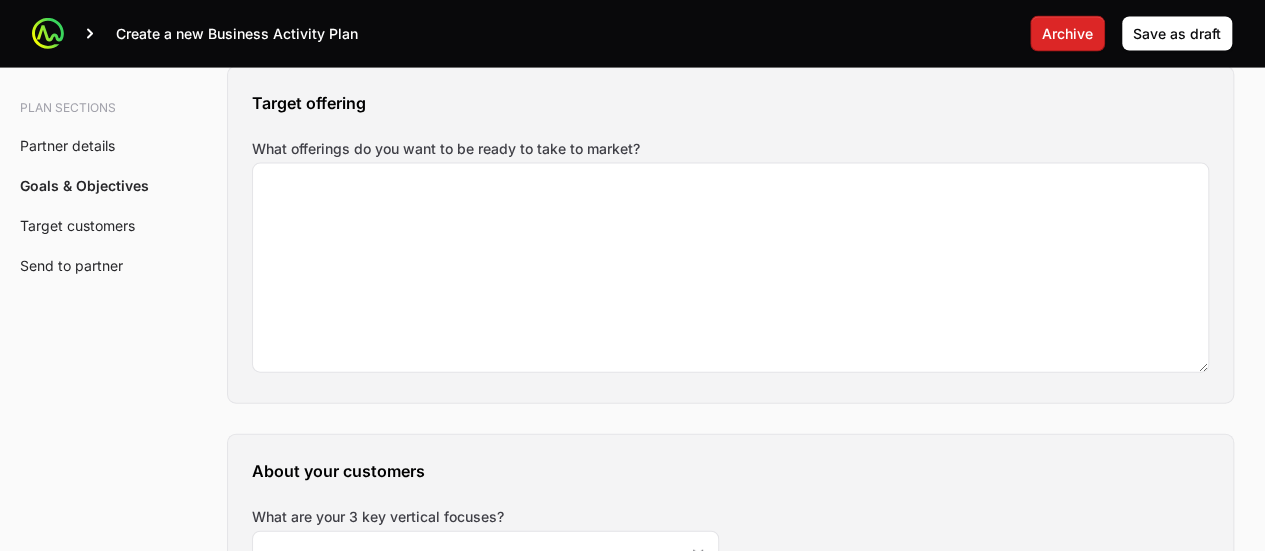 scroll, scrollTop: 2097, scrollLeft: 0, axis: vertical 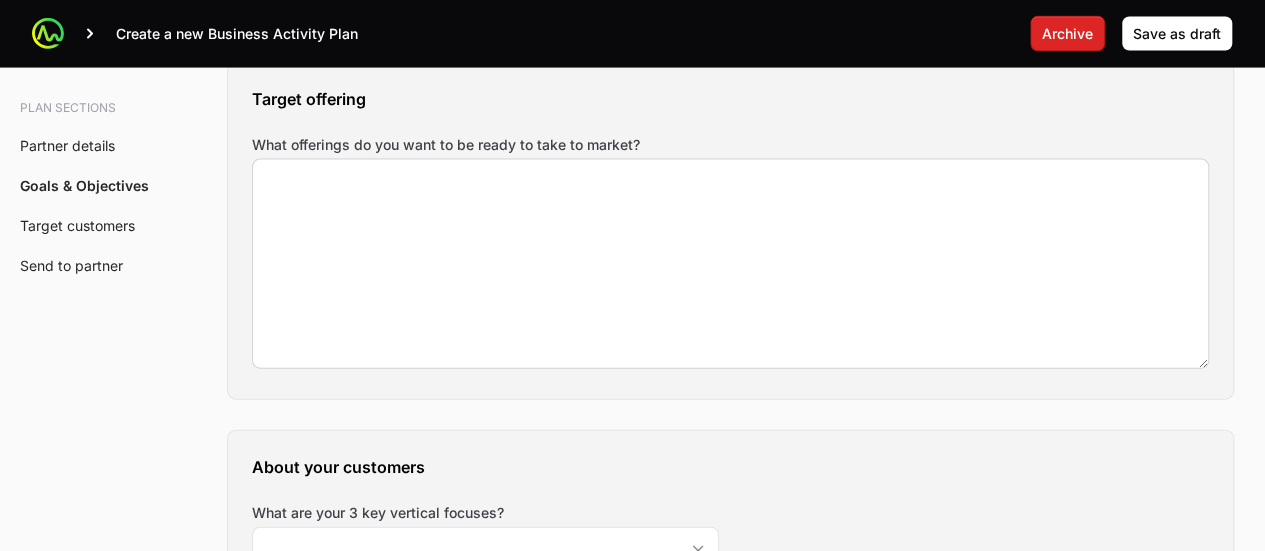 type on "3" 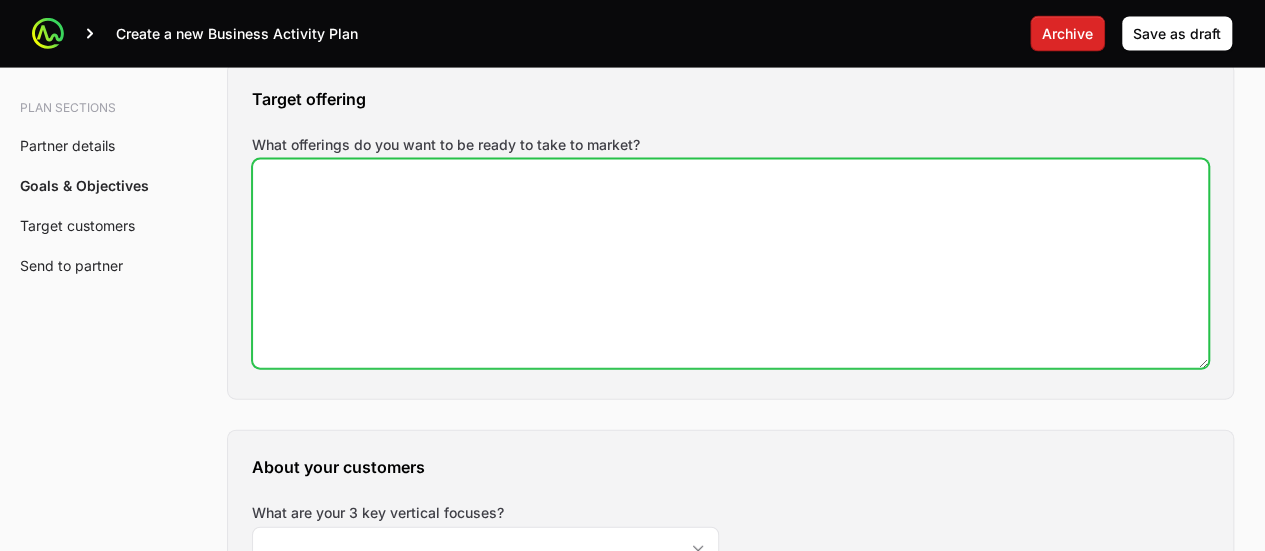click on "What offerings do you want to be ready to take to market?" 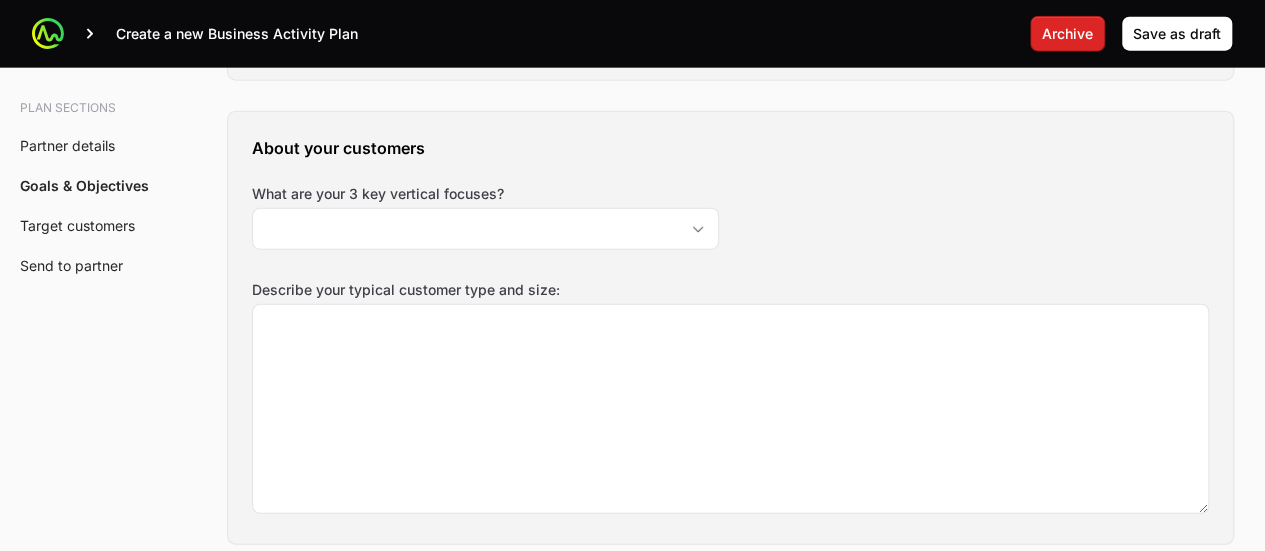 scroll, scrollTop: 2417, scrollLeft: 0, axis: vertical 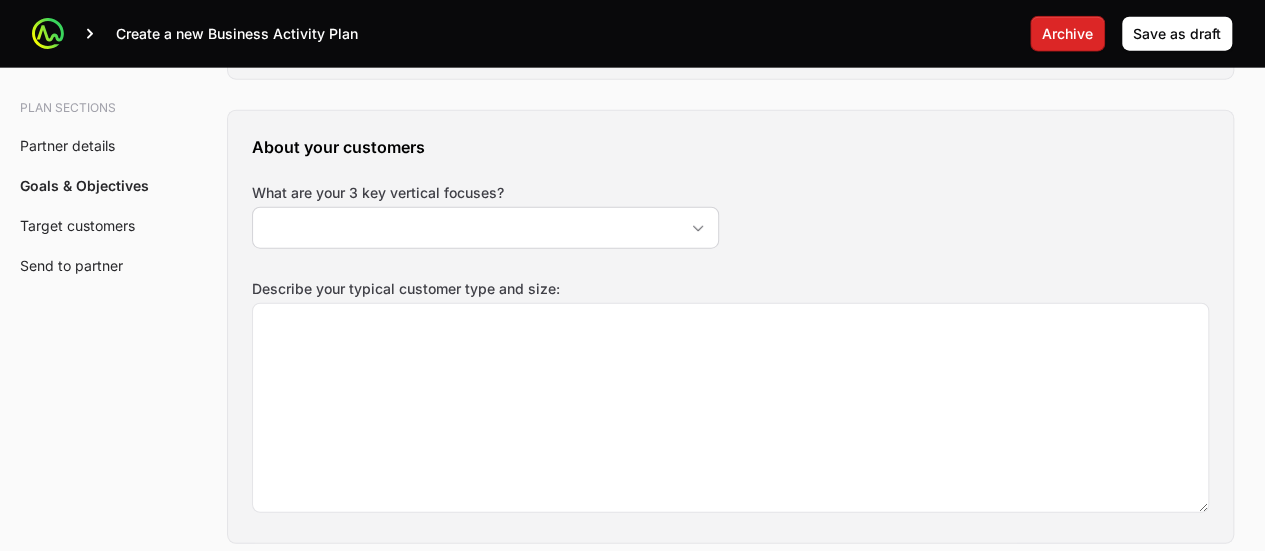 type on "Identity Security , CLoud , EDR and NGsiem" 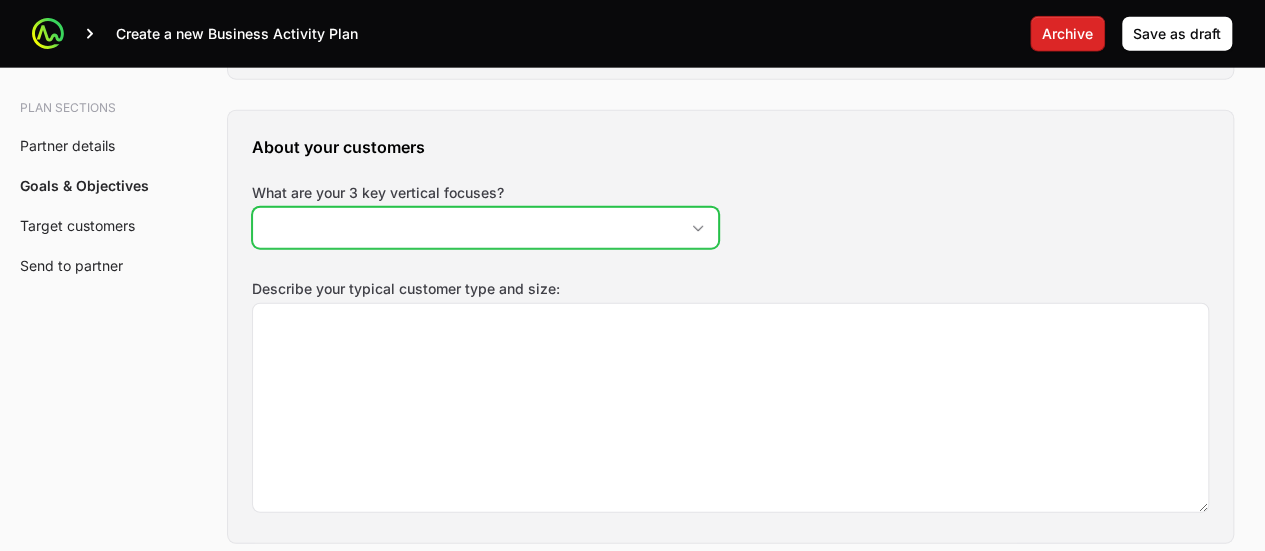 click 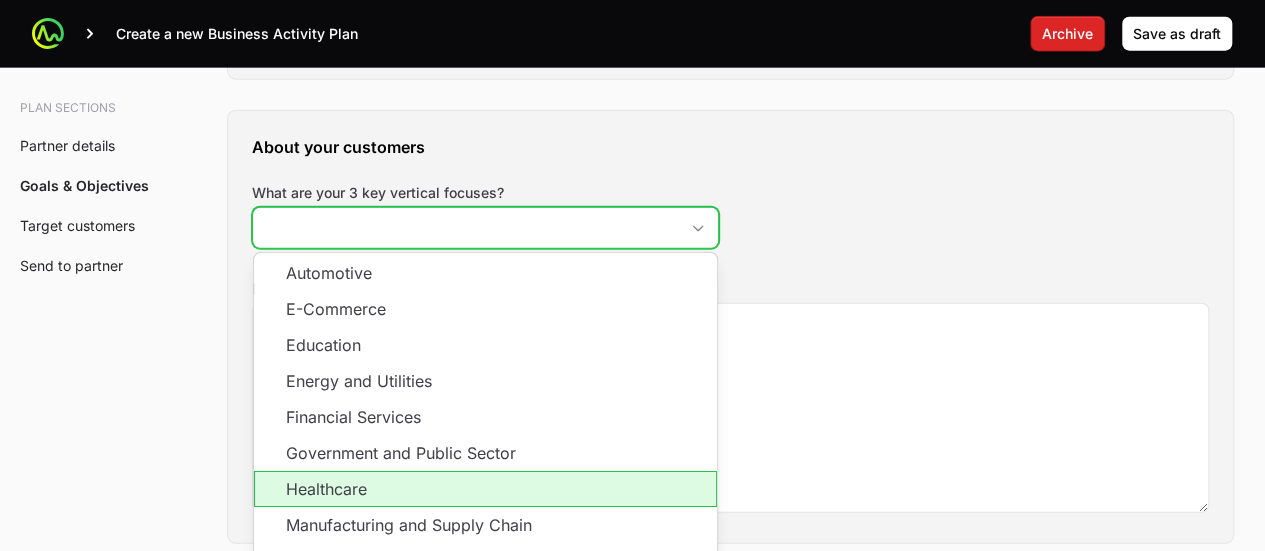 click on "Healthcare" 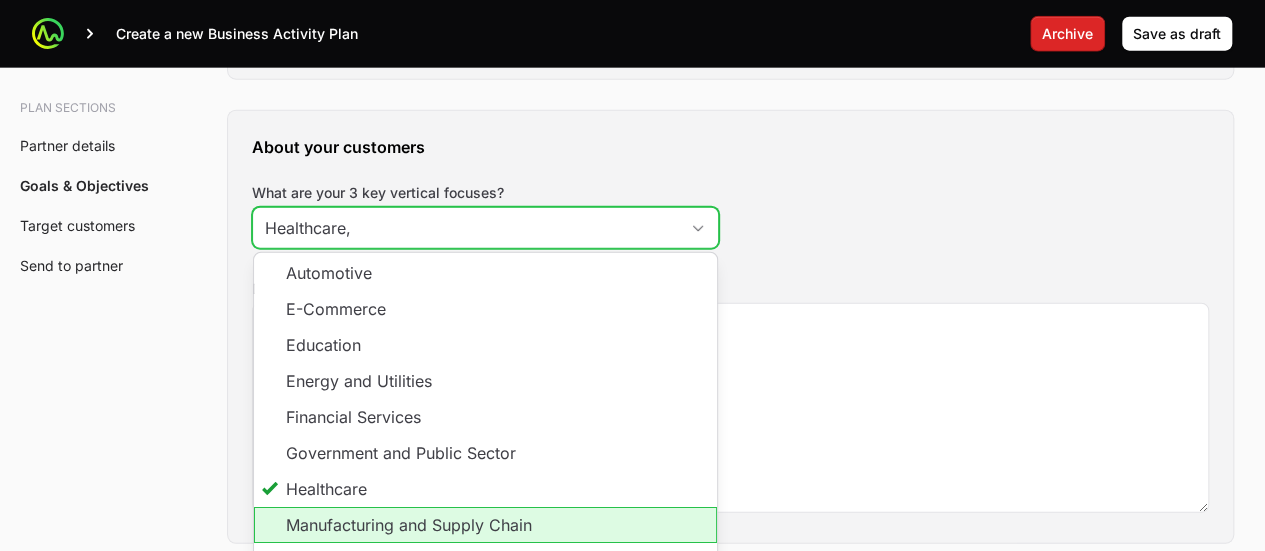 click on "Manufacturing and Supply Chain" 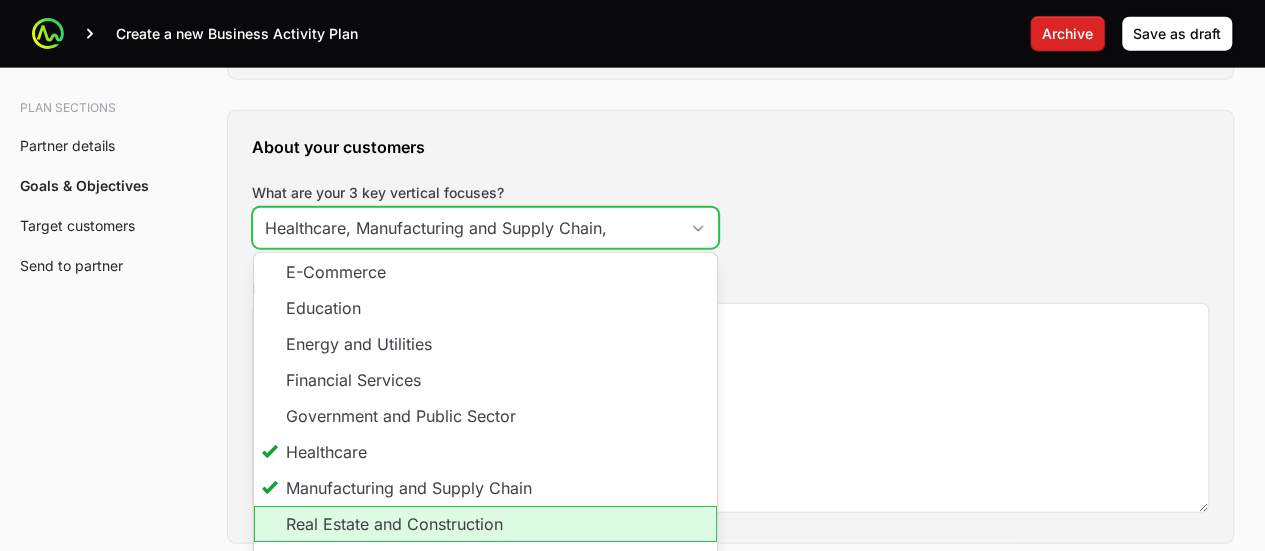 scroll, scrollTop: 37, scrollLeft: 0, axis: vertical 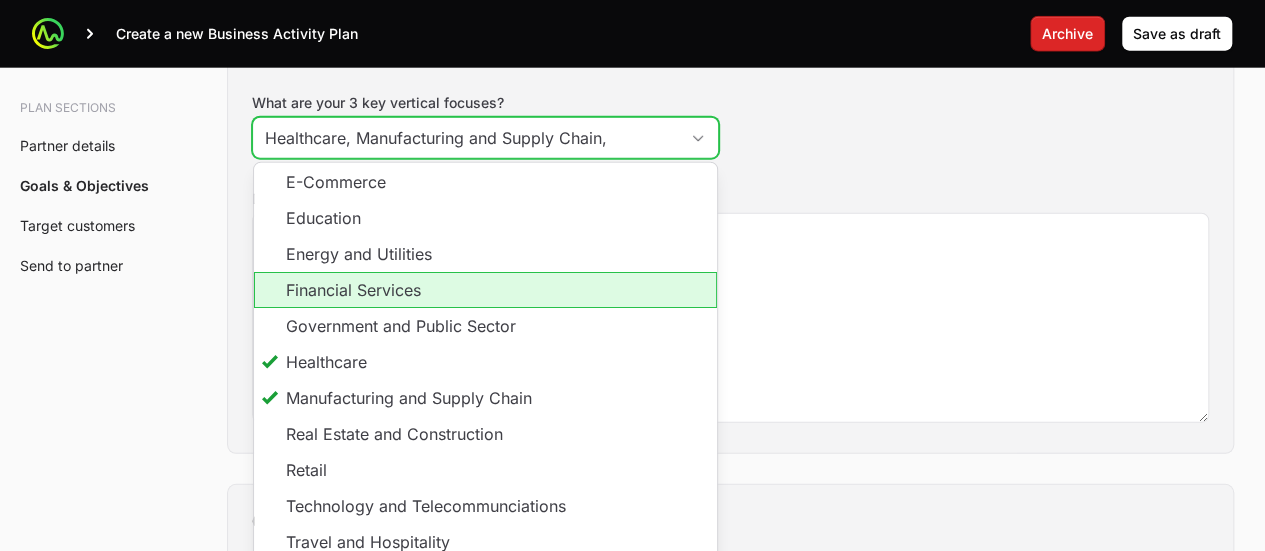 click on "Financial Services" 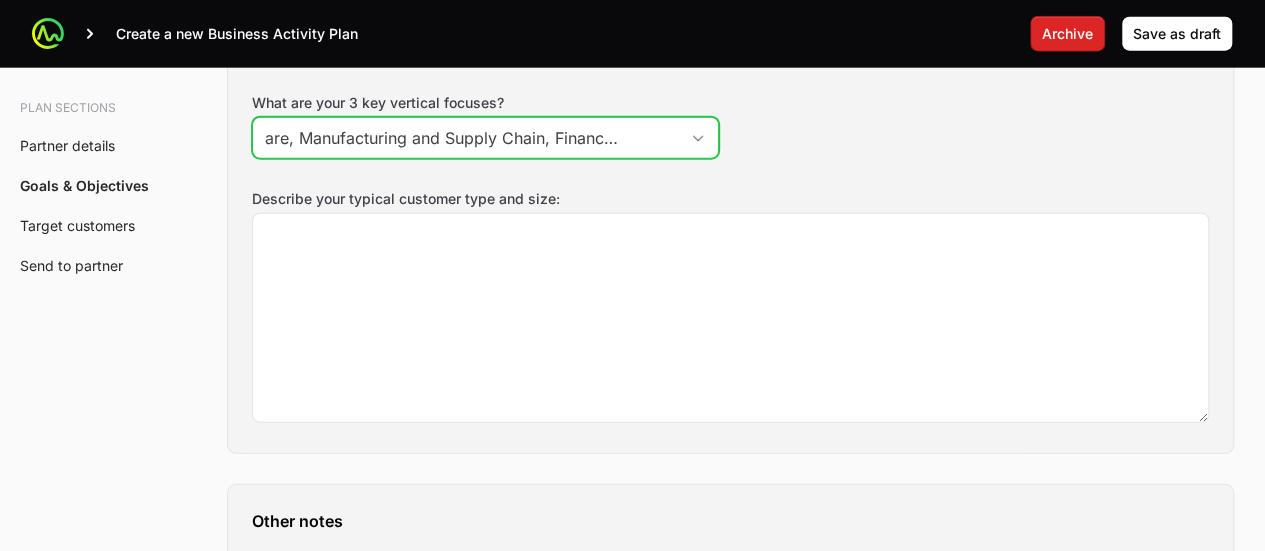 scroll, scrollTop: 0, scrollLeft: 76, axis: horizontal 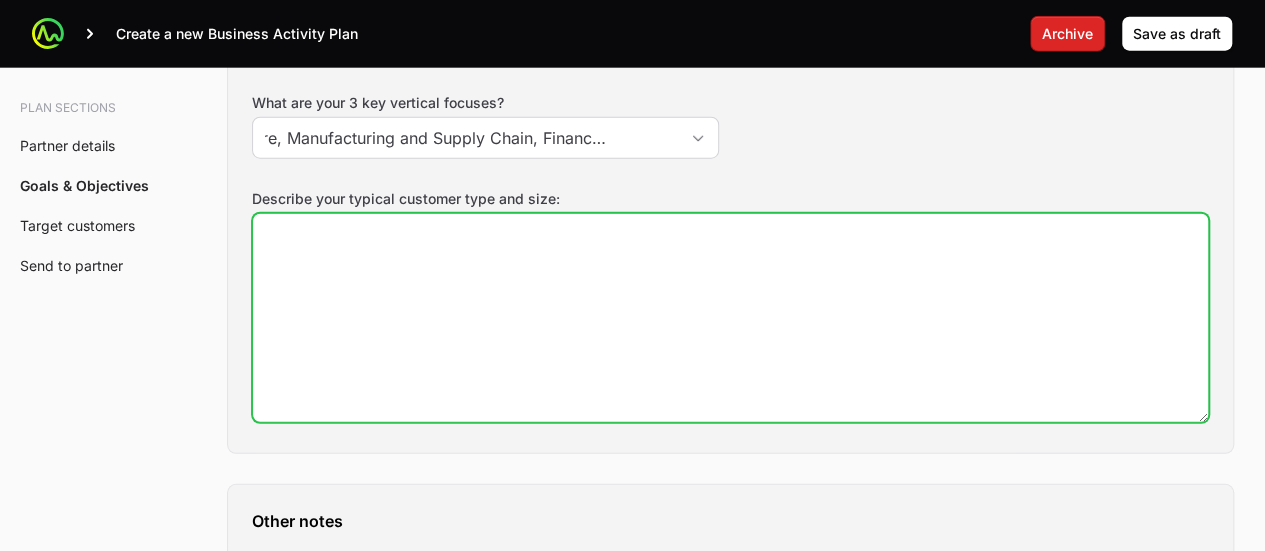 type on "Healthcare, Manufacturing and Supply Chain, Financial Services" 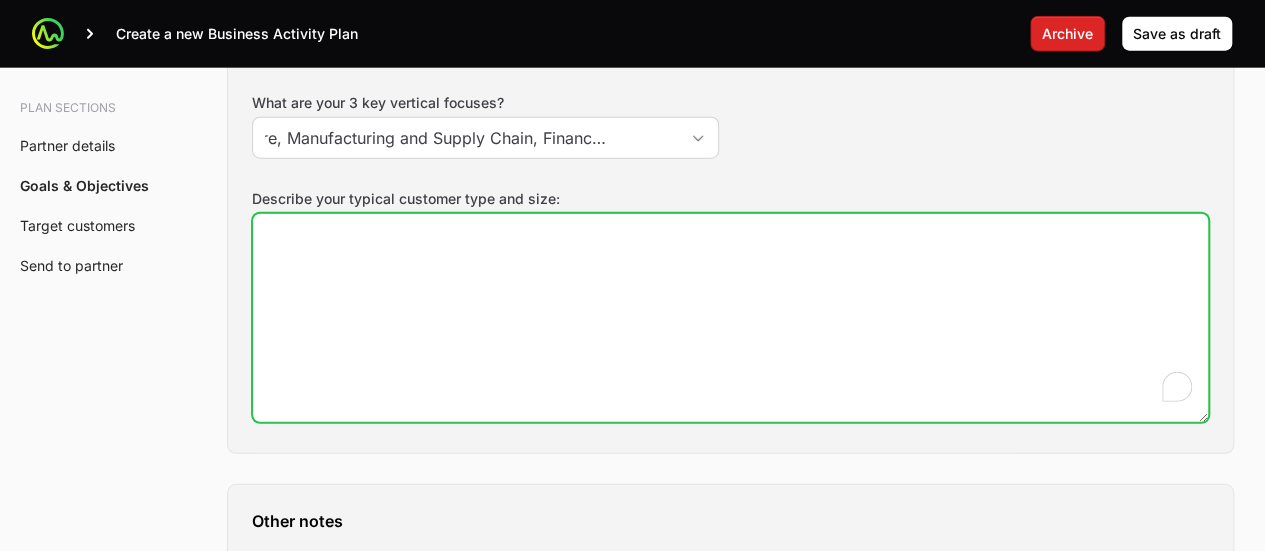 click on "Describe your typical customer type and size:" 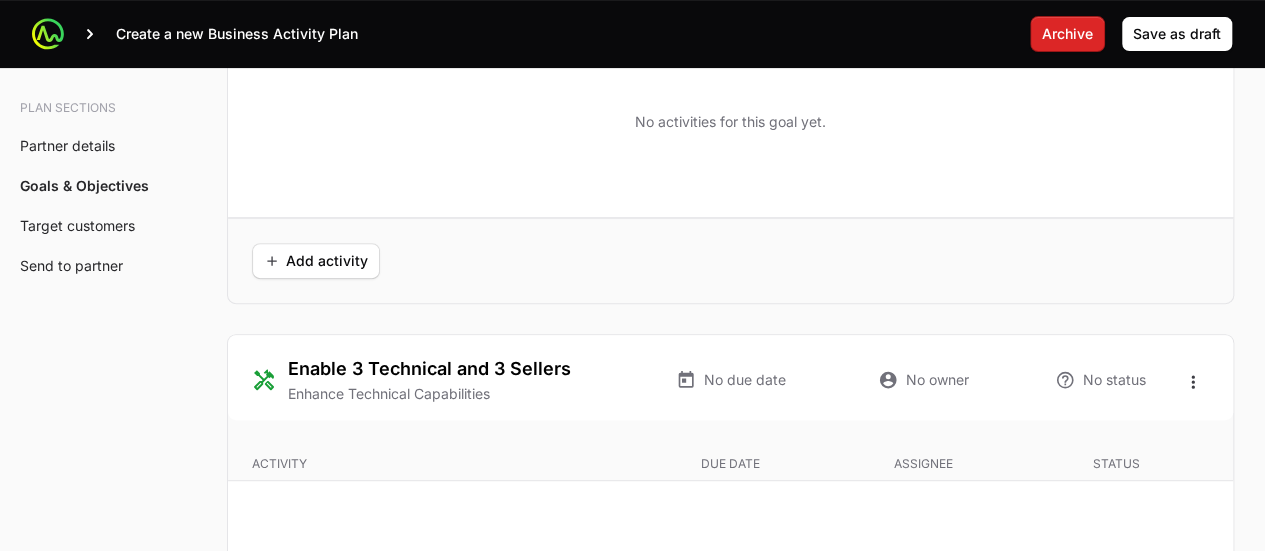 scroll, scrollTop: 4077, scrollLeft: 0, axis: vertical 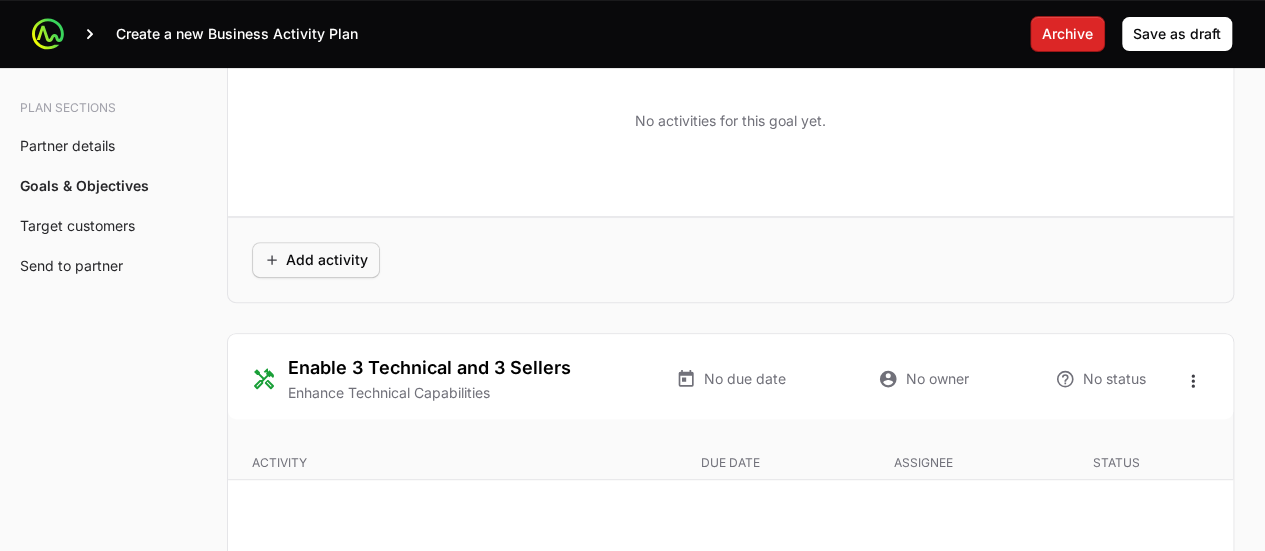 type on "500 +" 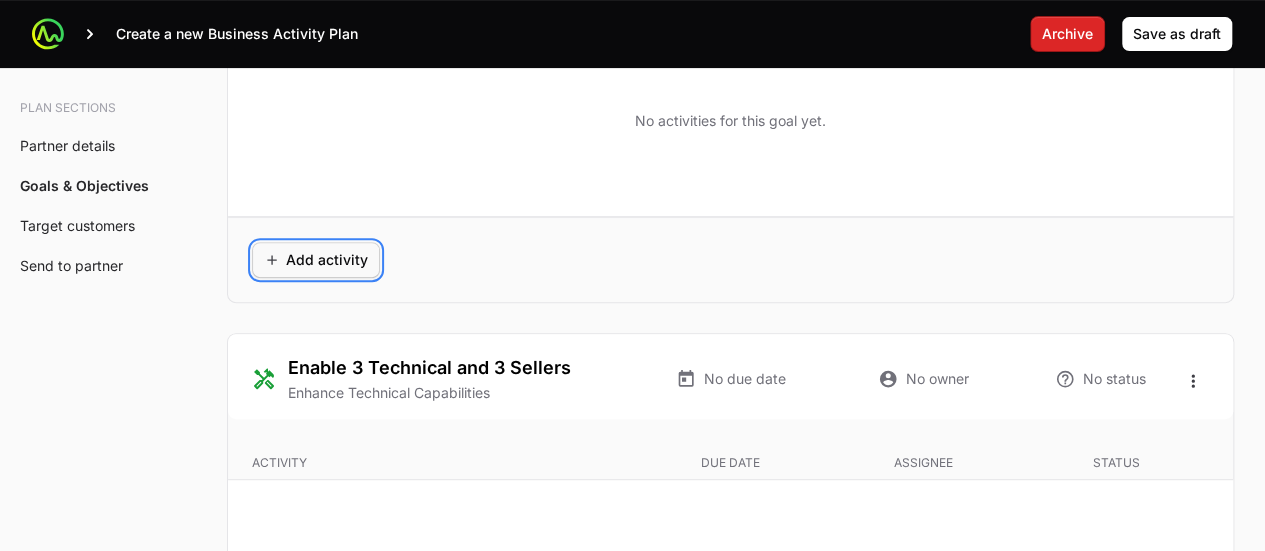 click on "Add activity" 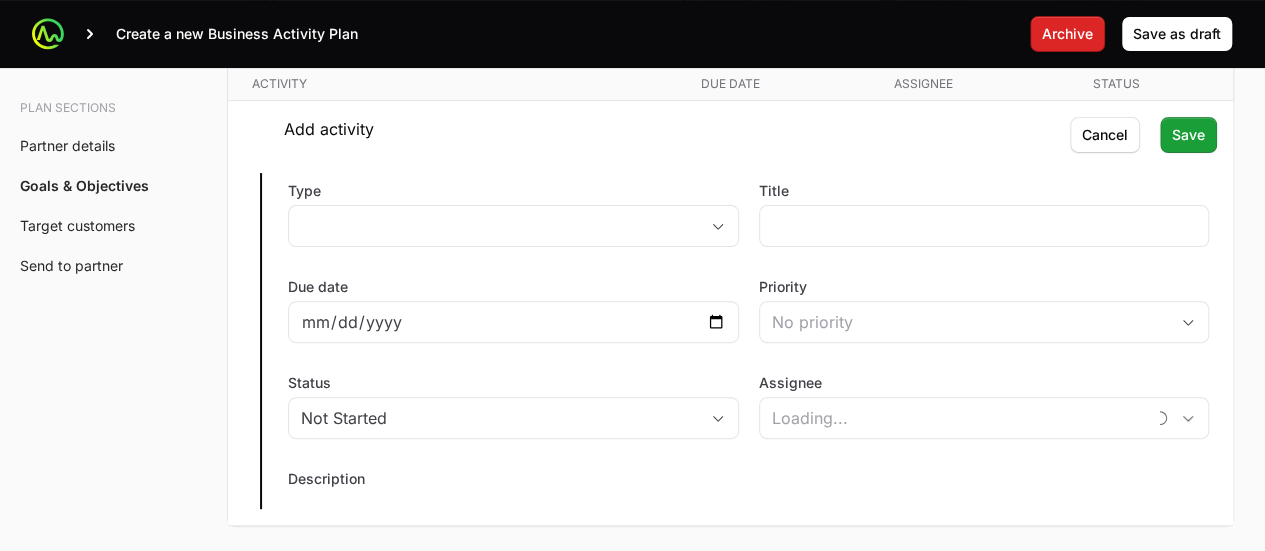 scroll, scrollTop: 3998, scrollLeft: 0, axis: vertical 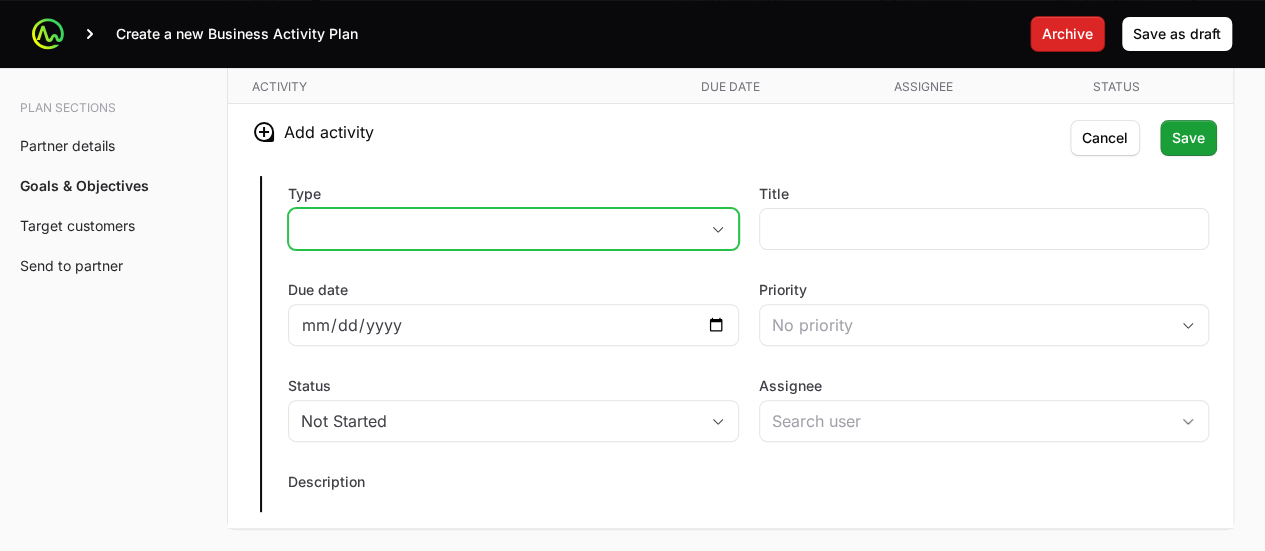 click on "[PLACEHOLDER]" 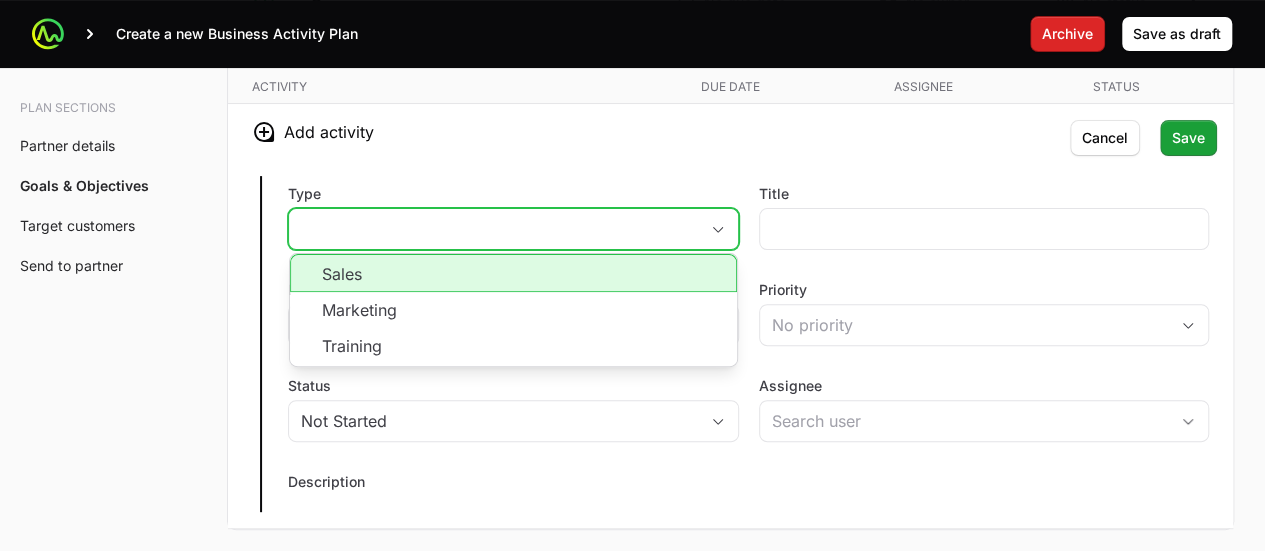 click on "Sales" 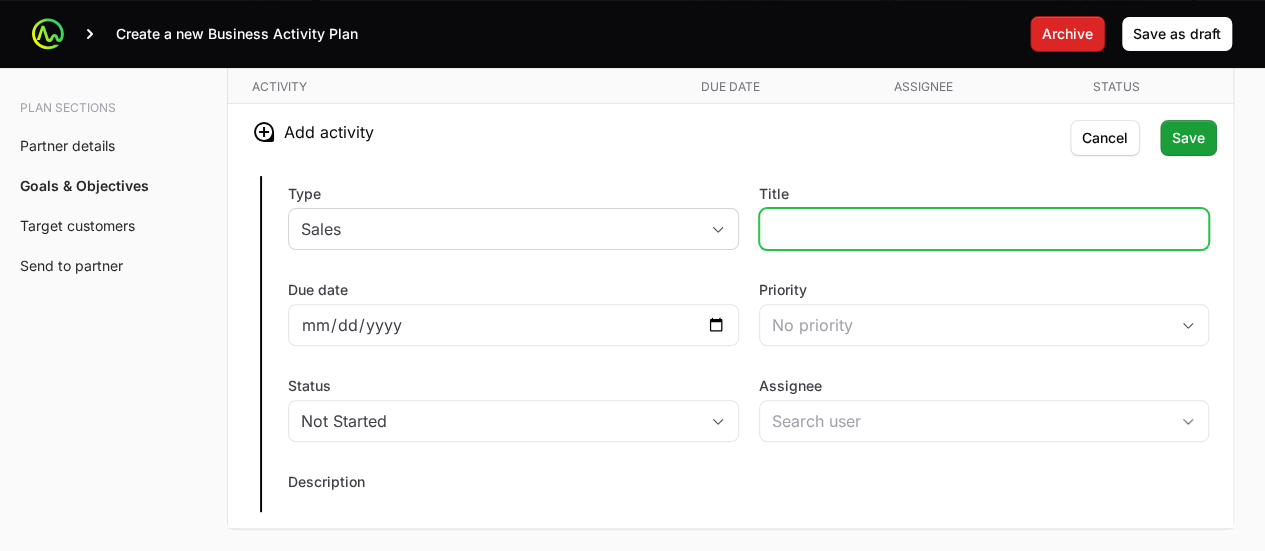 click on "Title" 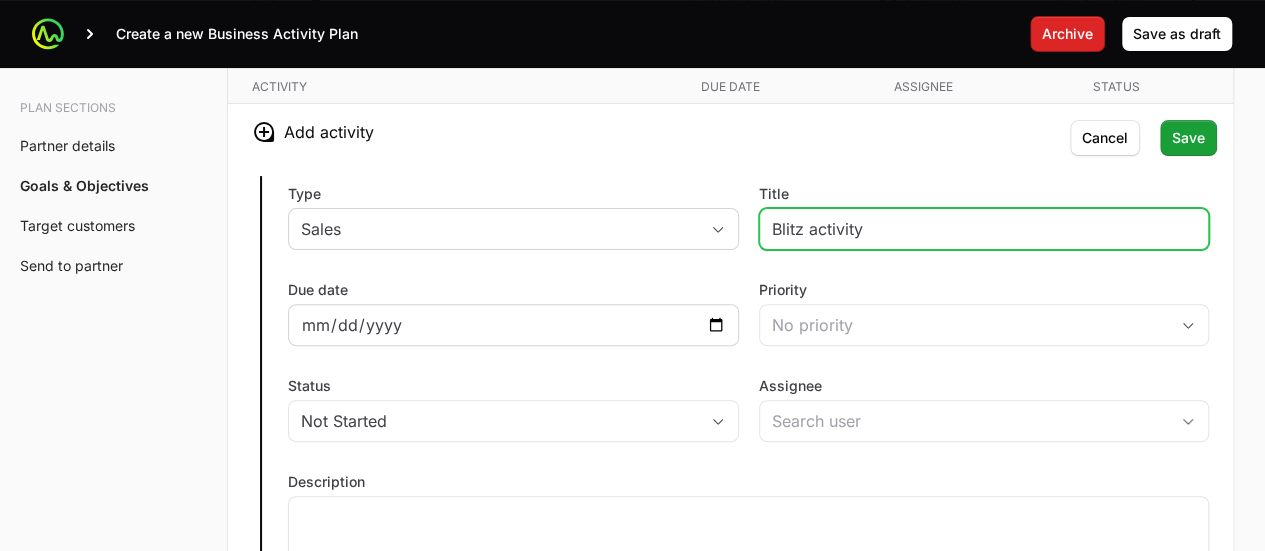 type on "Blitz activity" 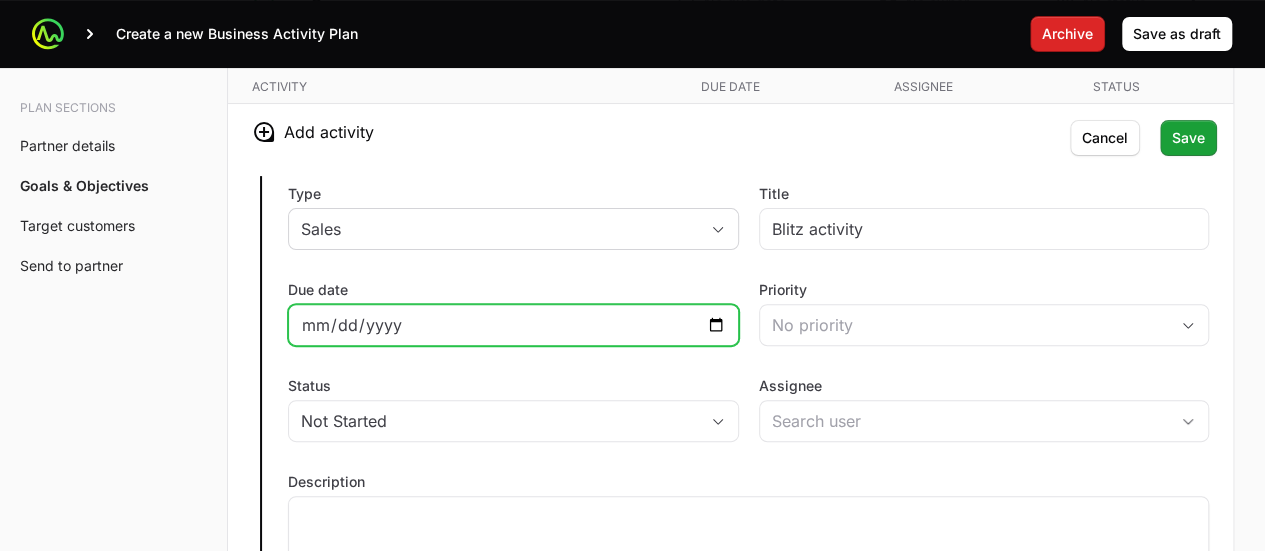 click on "Due date" 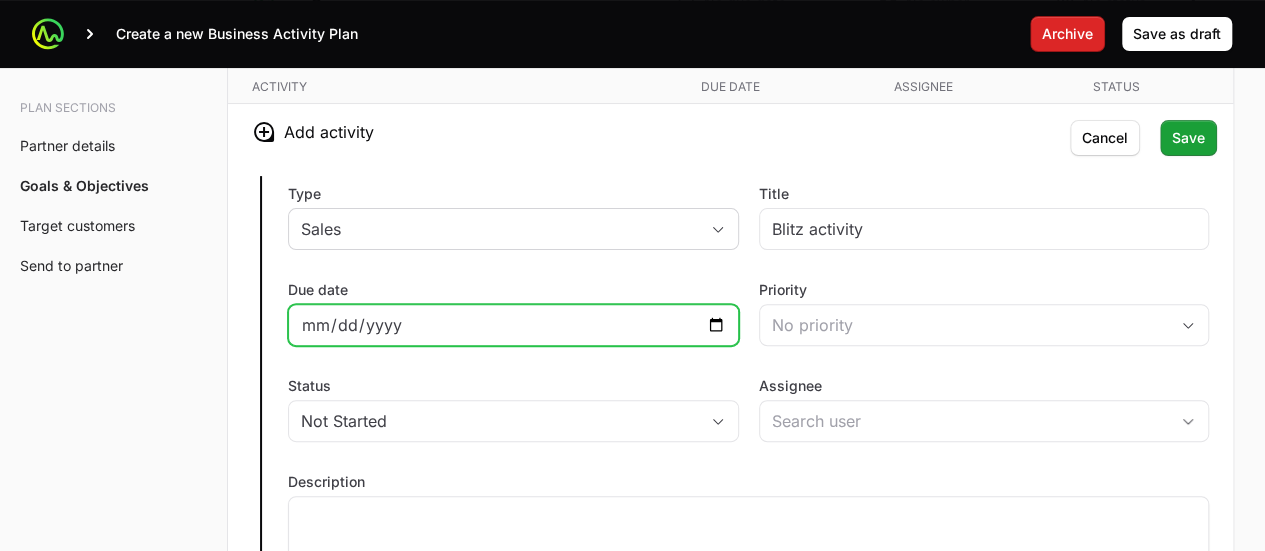 type on "[DATE]" 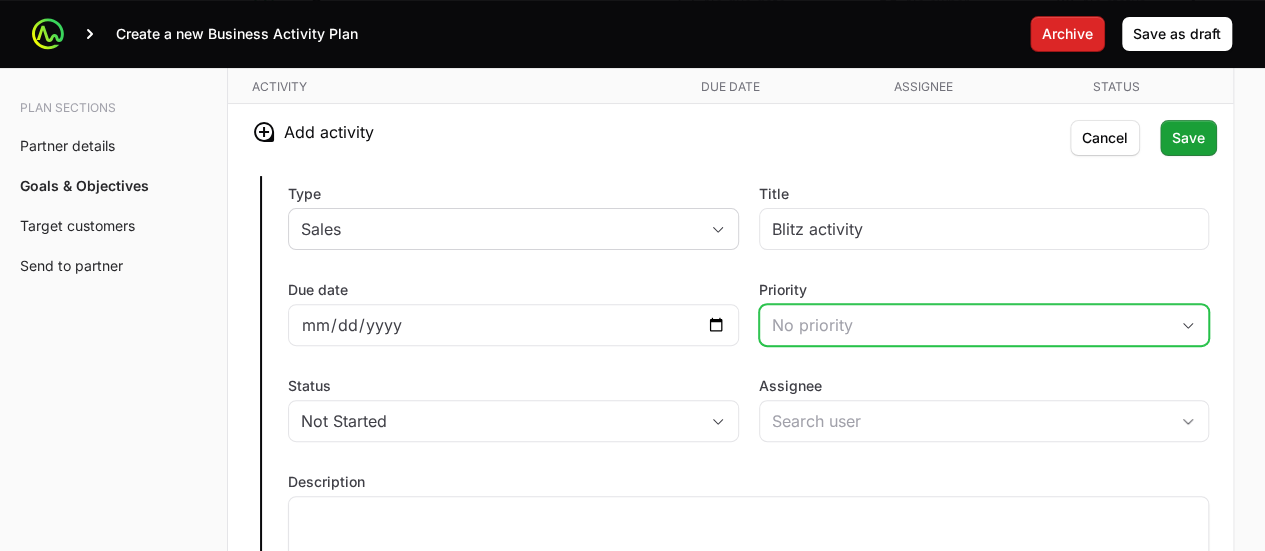 click on "No priority" 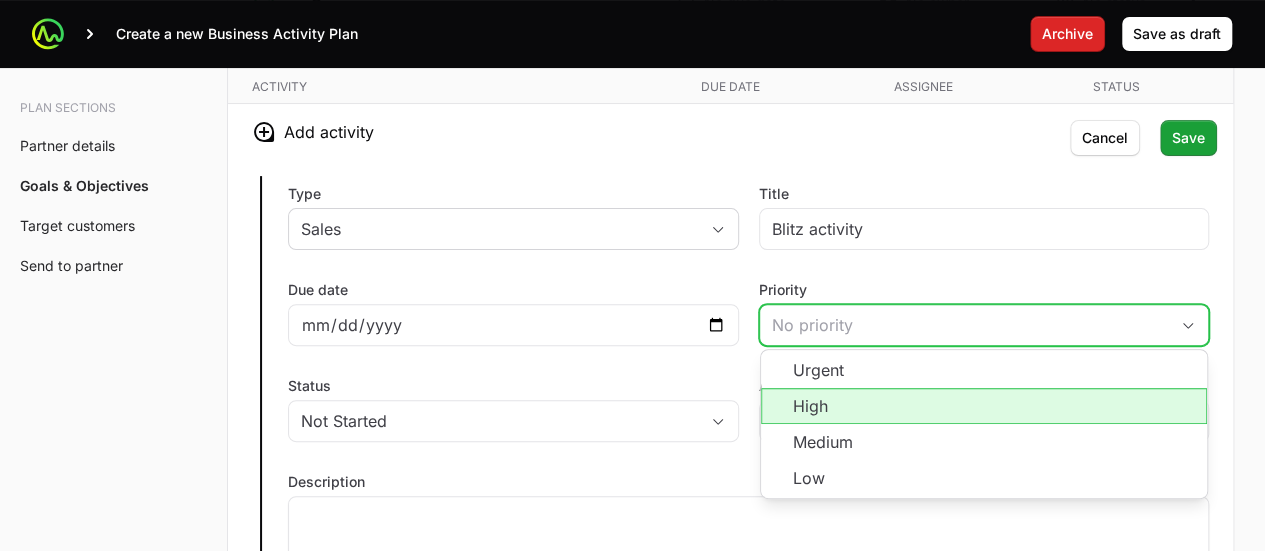 click on "High" 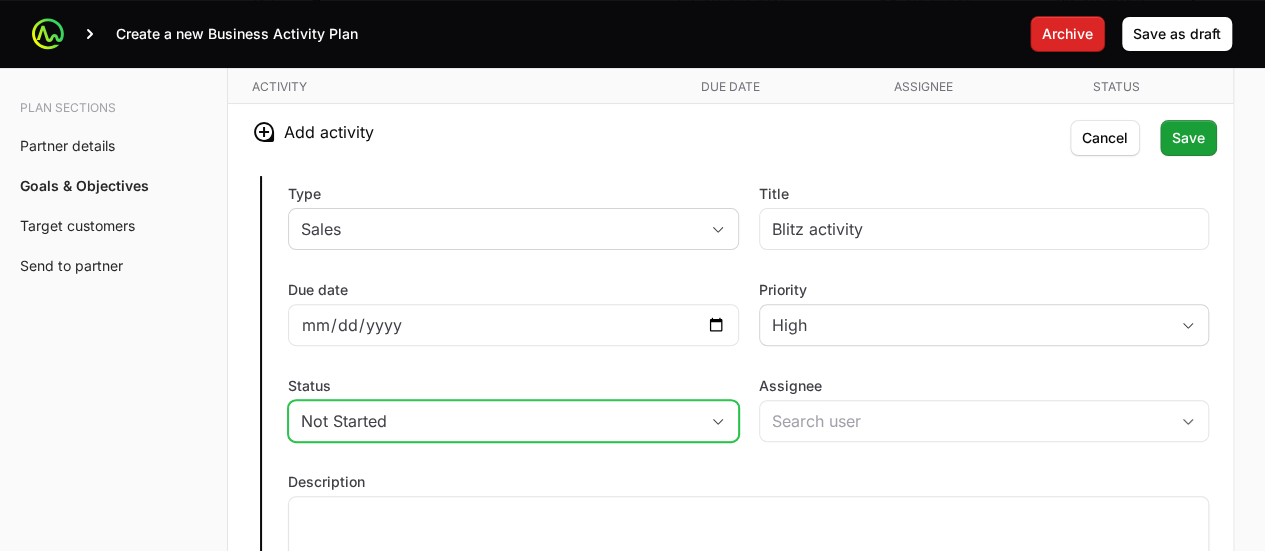 click 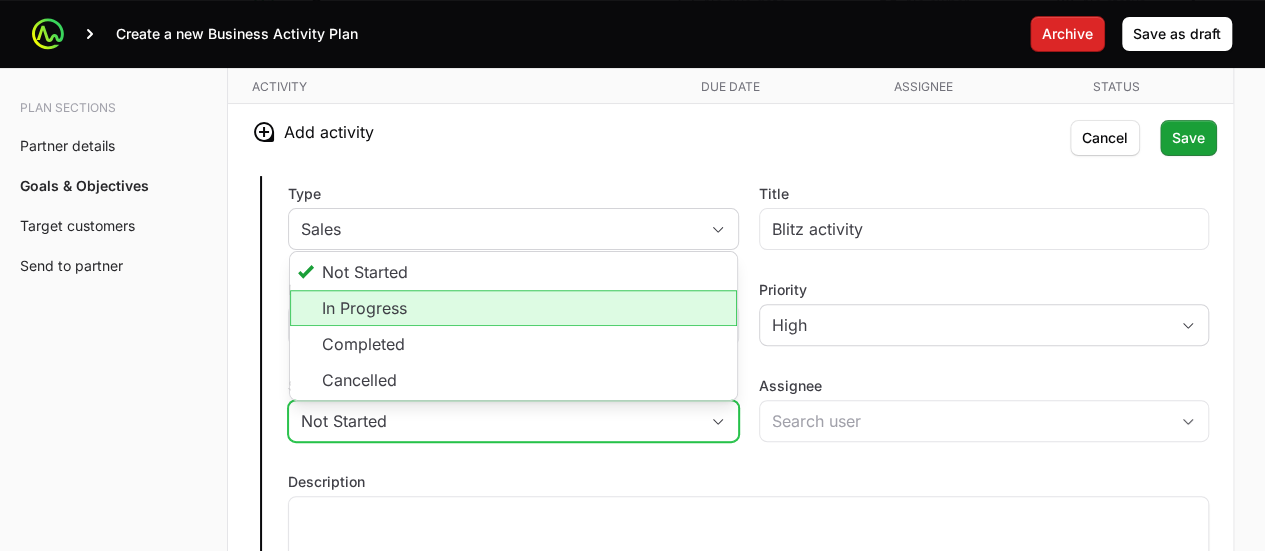 click on "In Progress" 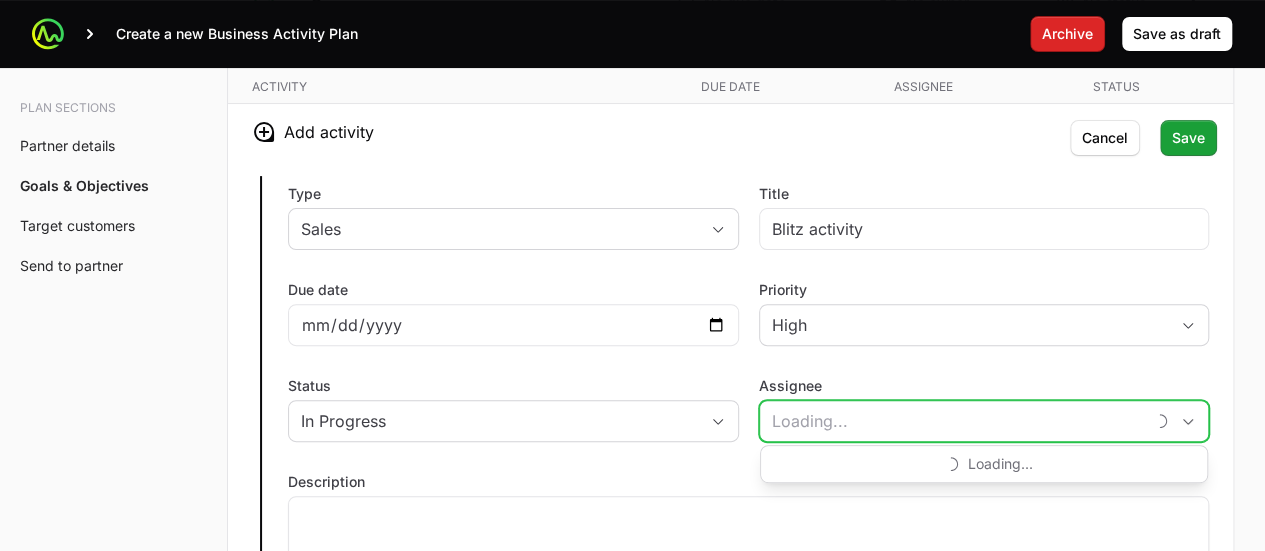 click on "Assignee" 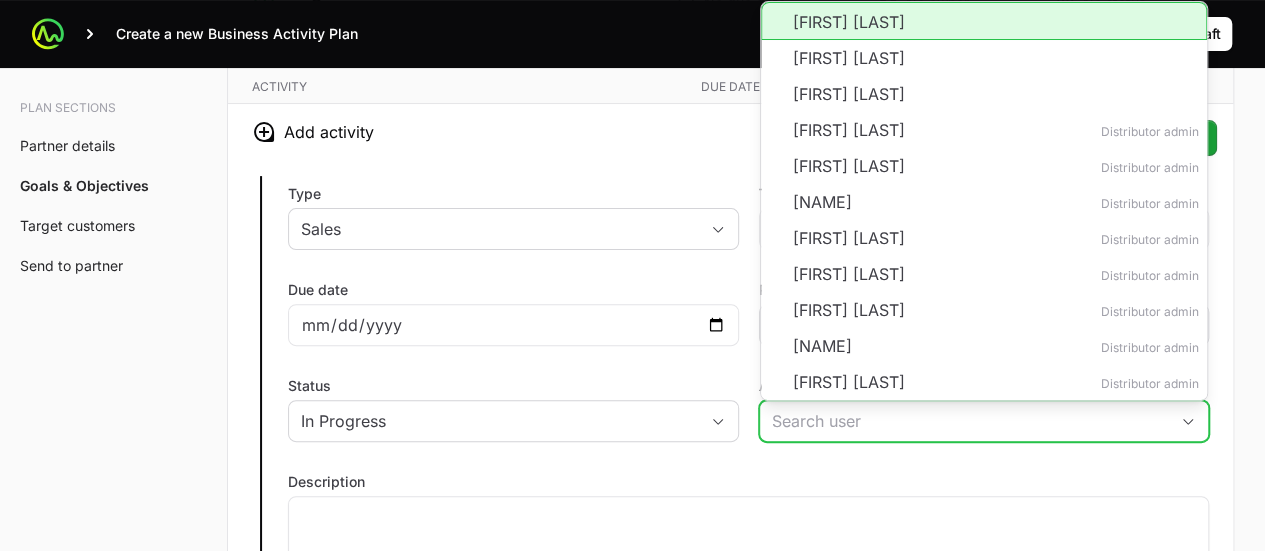 click on "[FIRST] [LAST]" 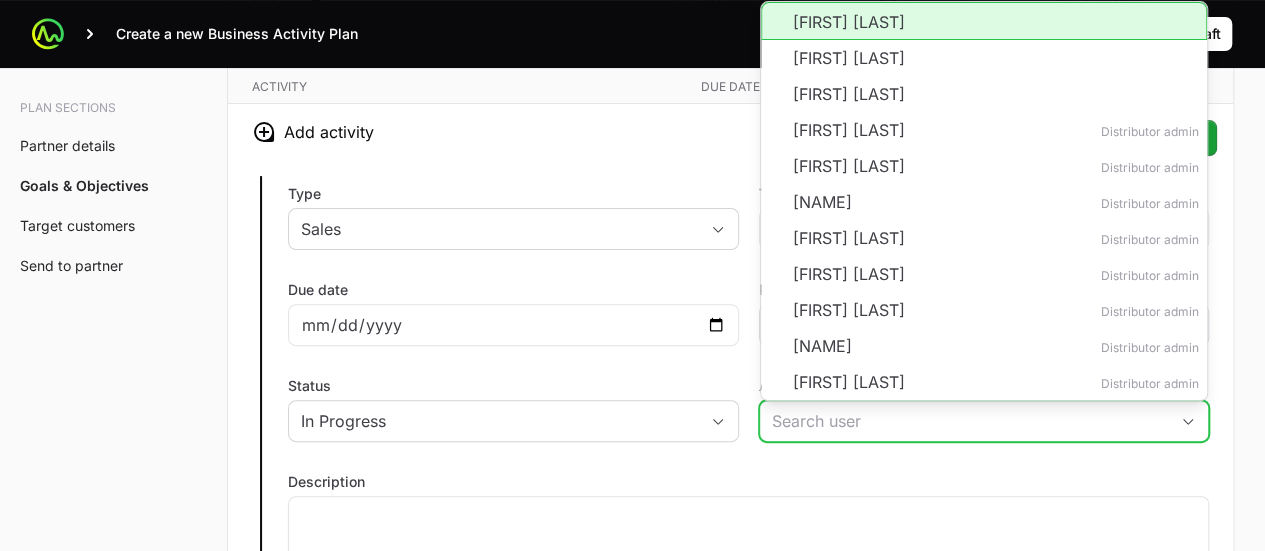 type on "[FIRST] [LAST]" 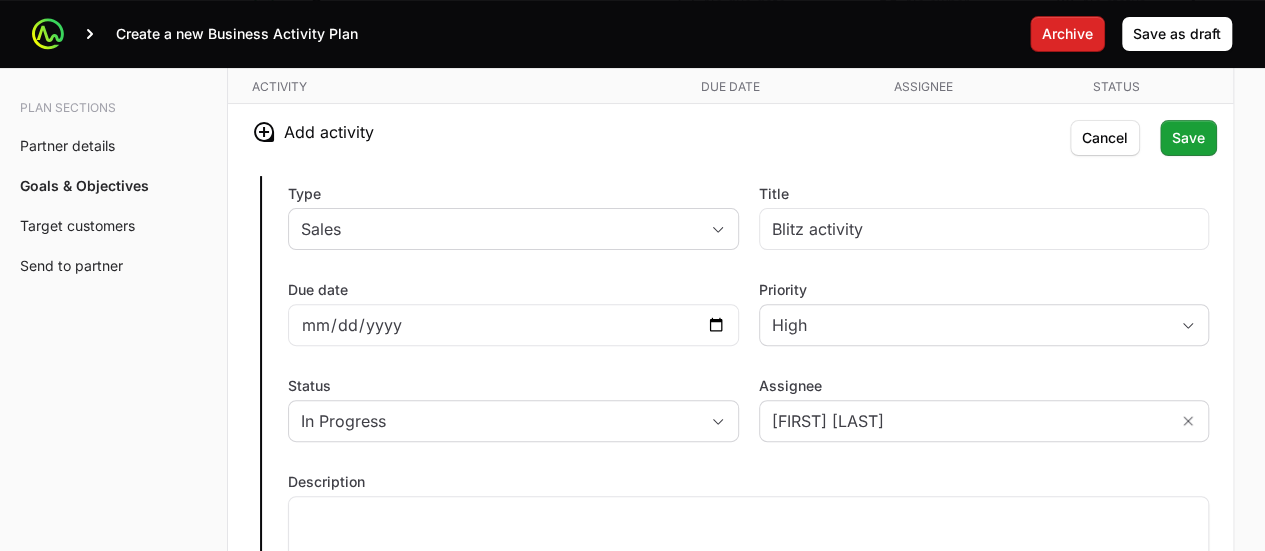 click on "Type Sales Title Blitz activity Due date 2025-08-15 Priority High Status In Progress Assignee [FIRST] [LAST] A Description Save Cancel" 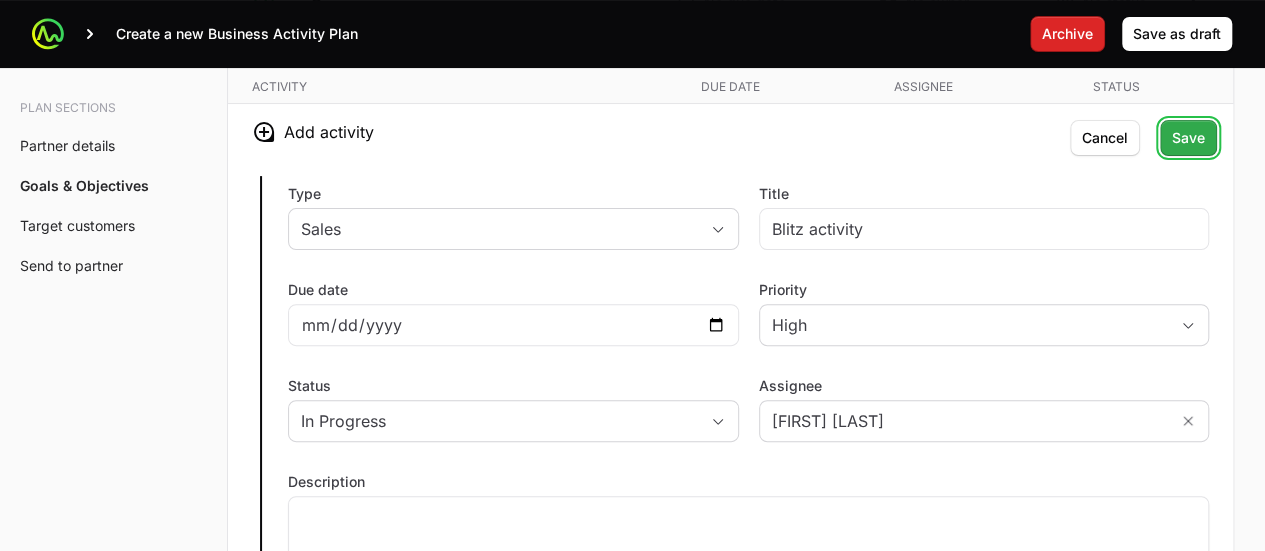 click on "Save" 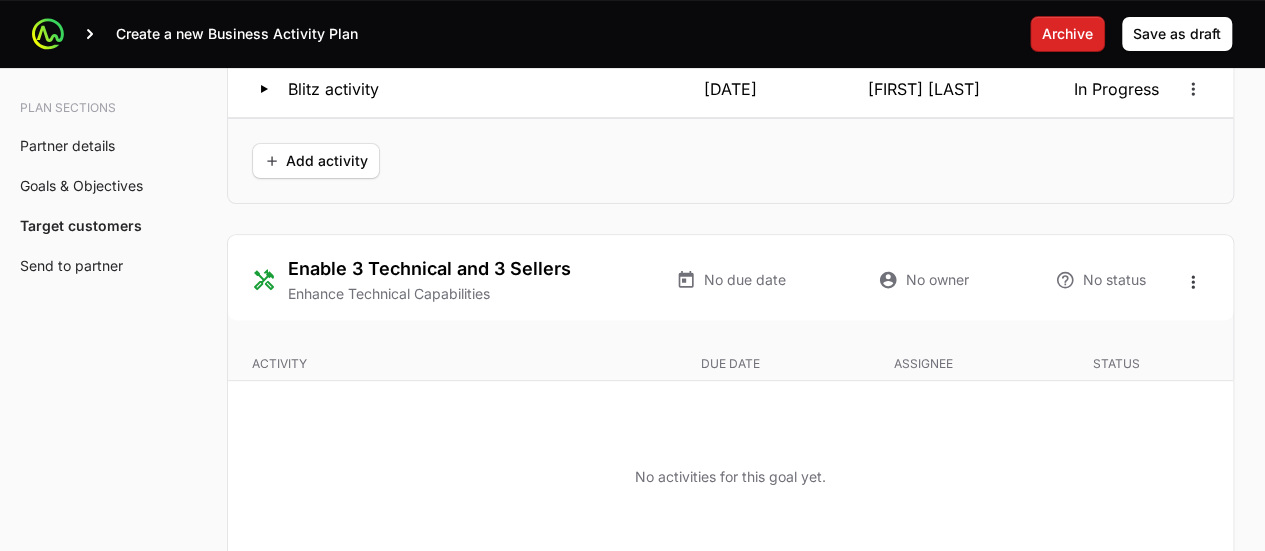 scroll, scrollTop: 4161, scrollLeft: 0, axis: vertical 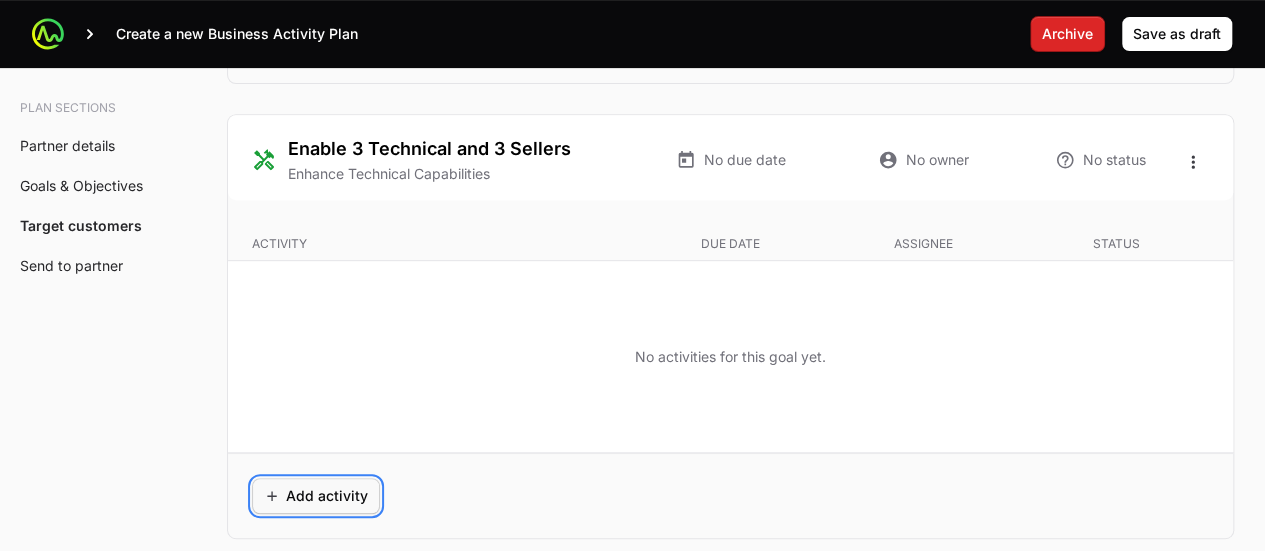 click on "Add activity" 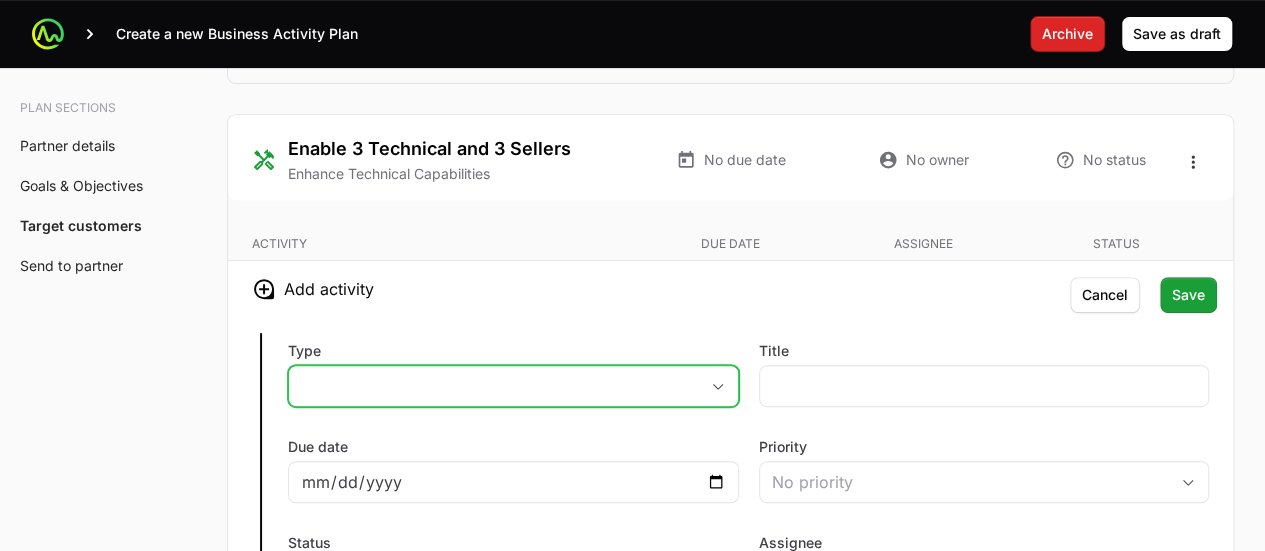 click on "[PLACEHOLDER]" 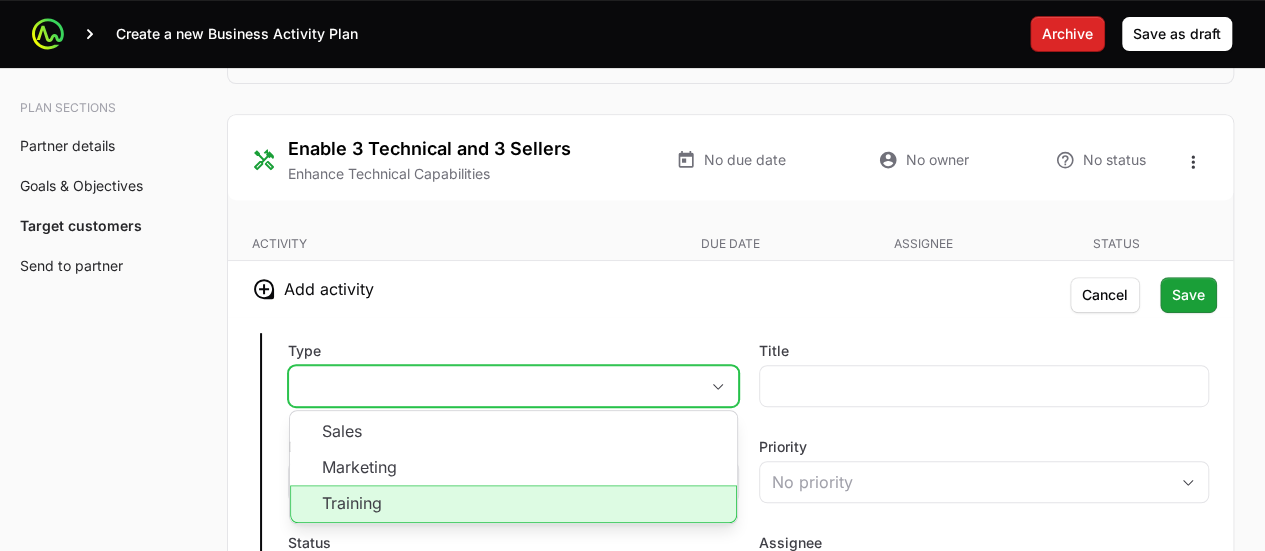click on "Training" 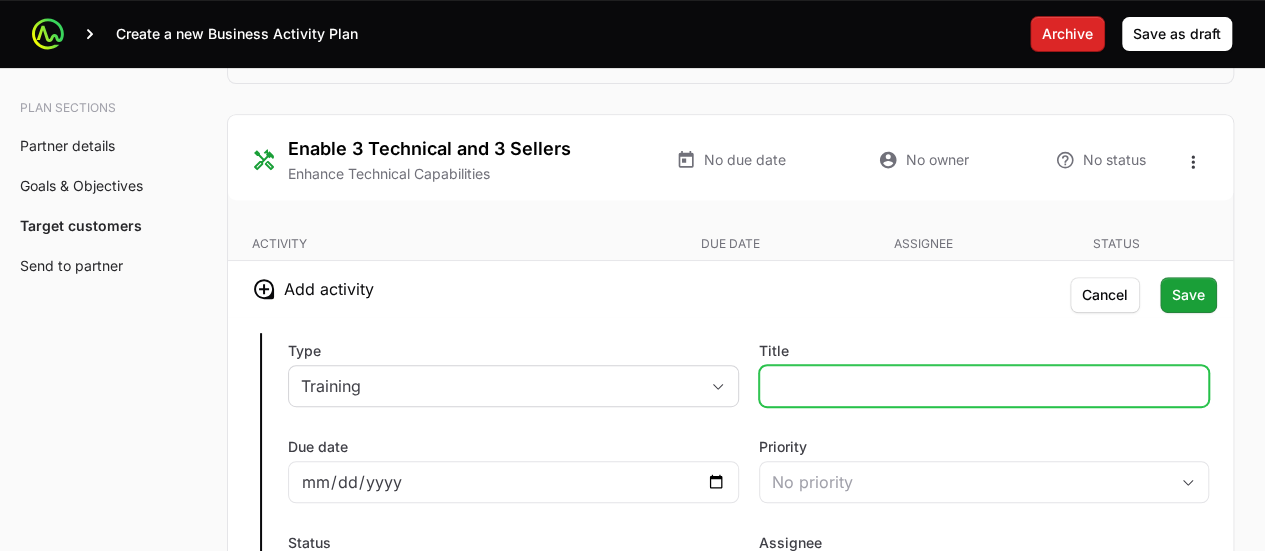 click on "Title" 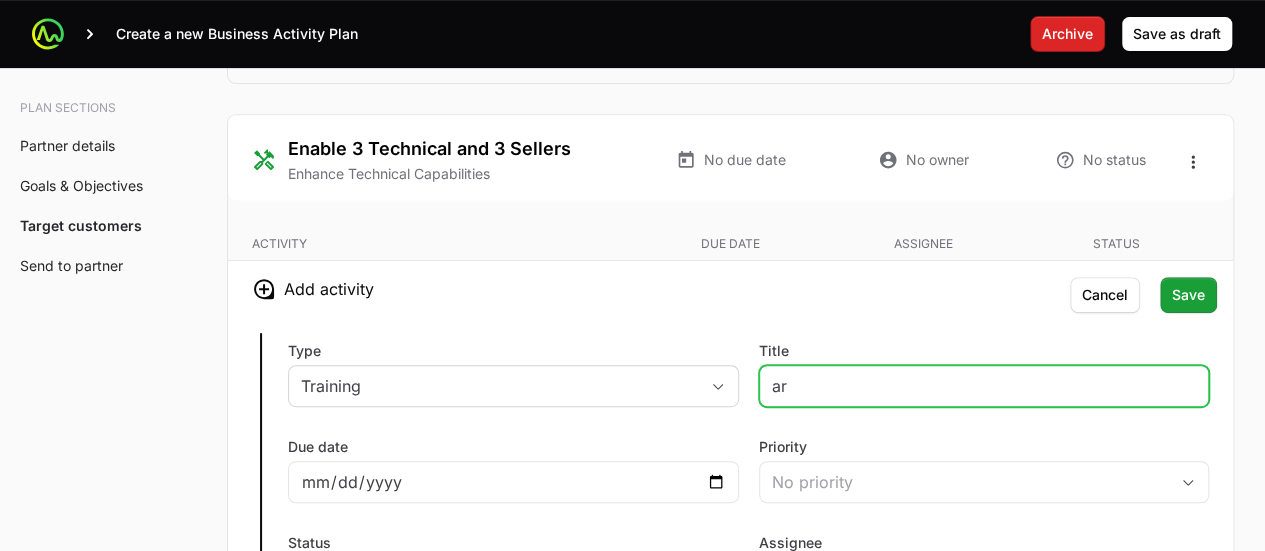 type on "a" 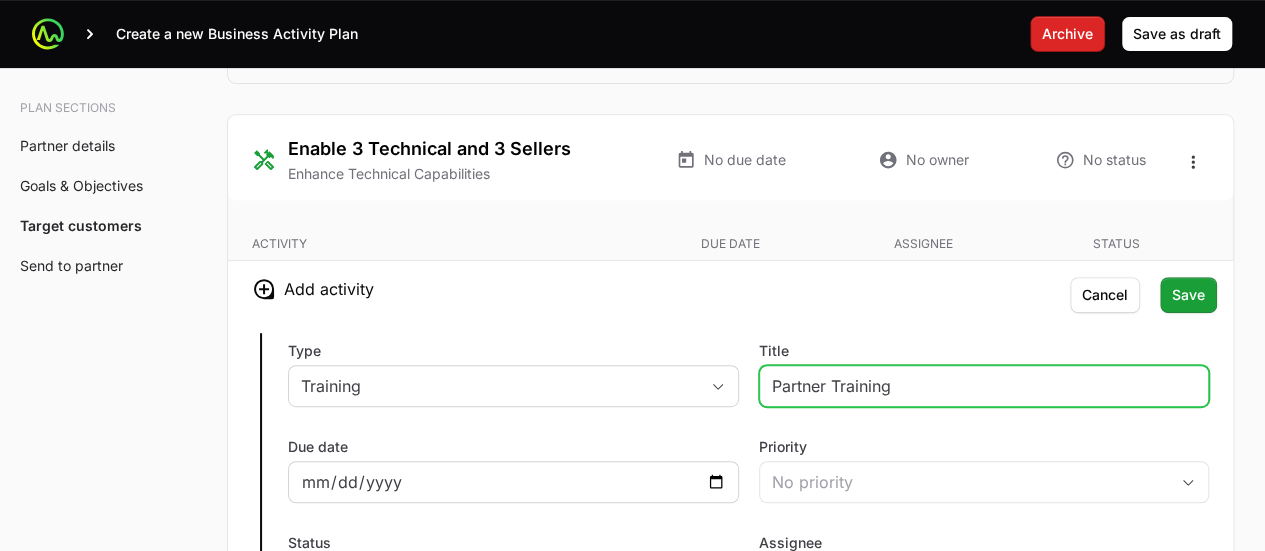 type on "Partner Training" 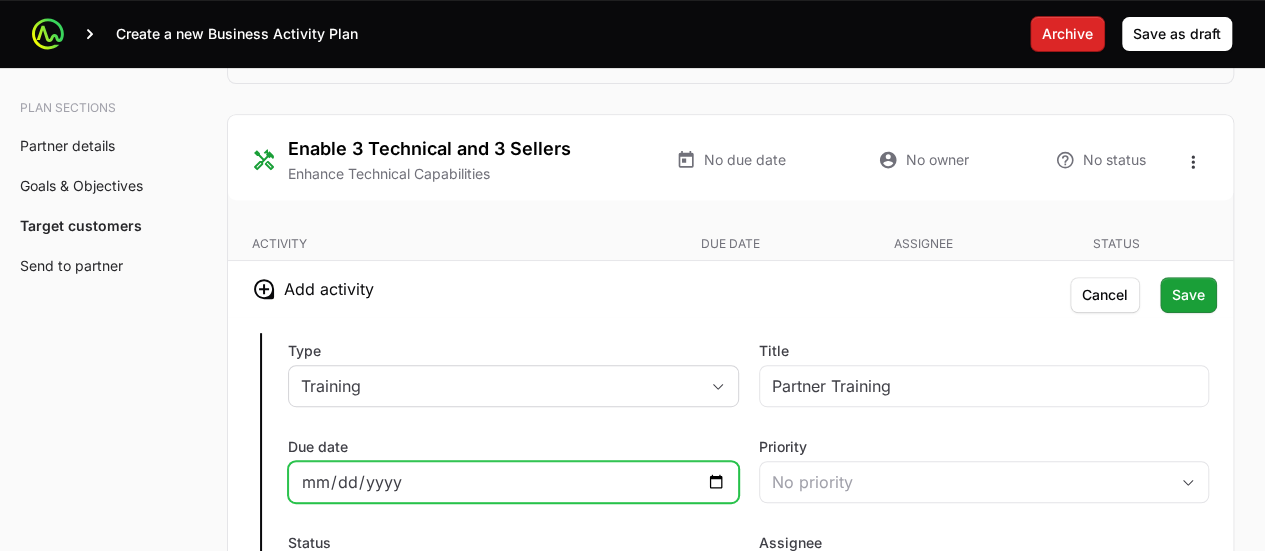 click on "Due date" 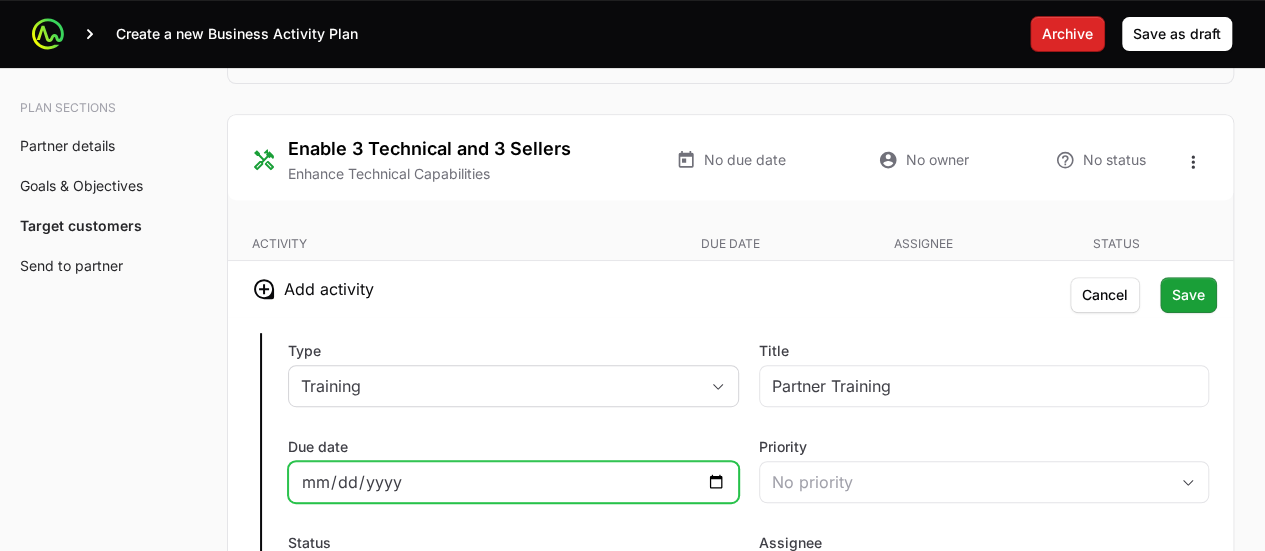 click on "Due date" 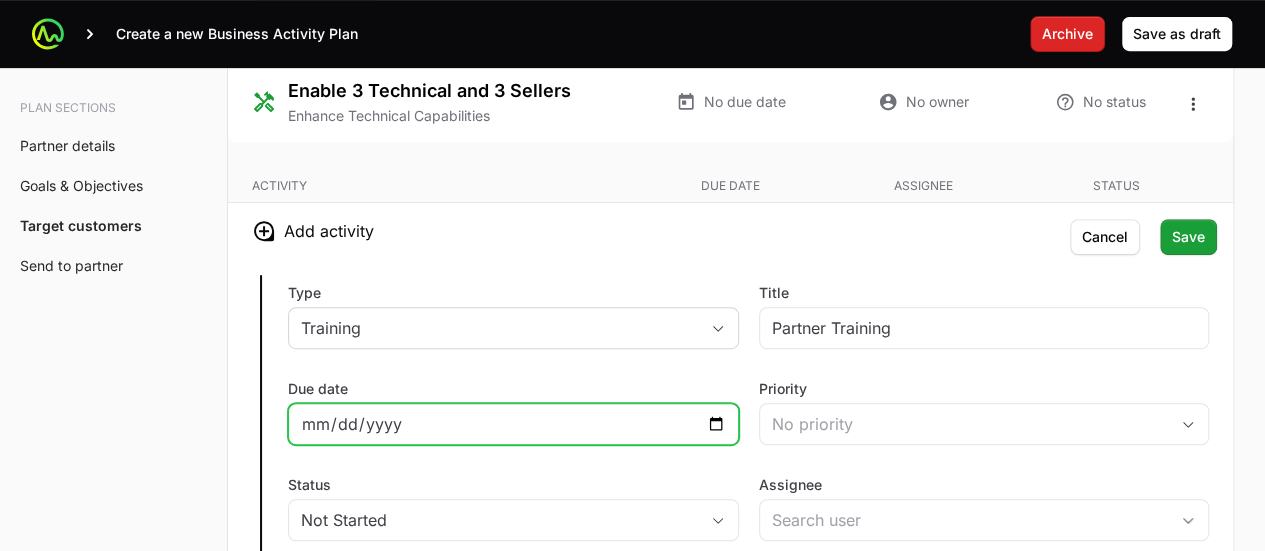 scroll, scrollTop: 4222, scrollLeft: 0, axis: vertical 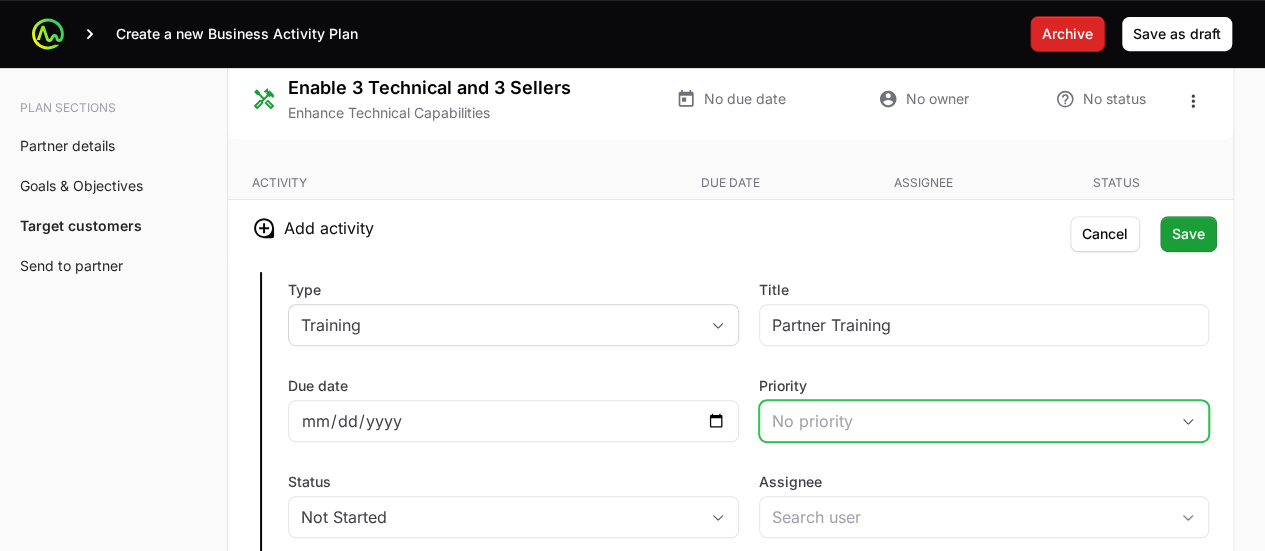 click on "No priority" 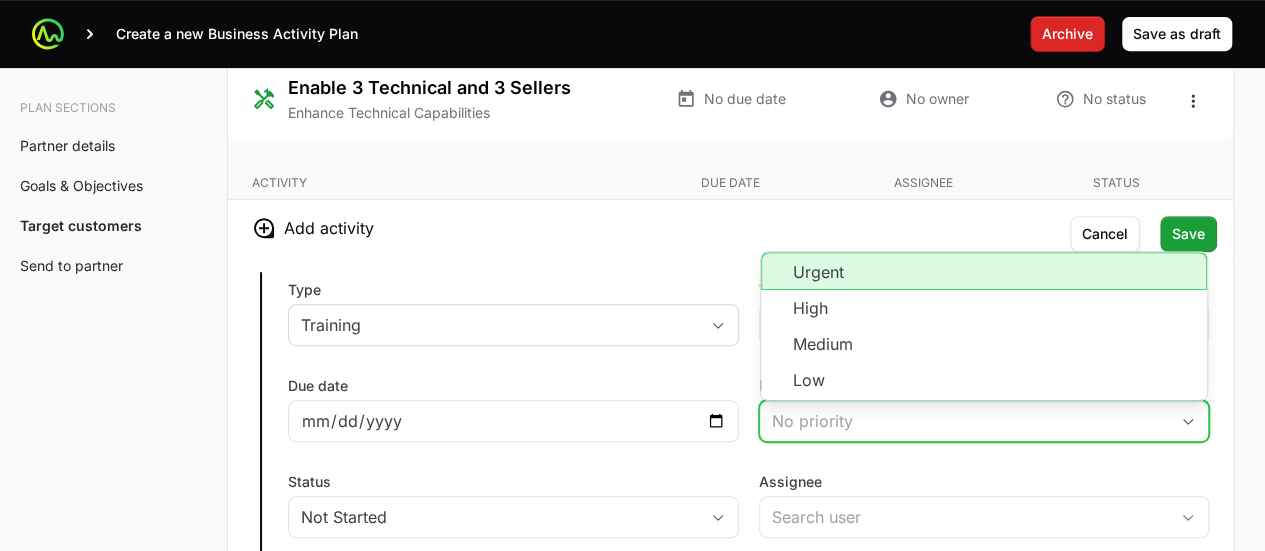 click on "Urgent" 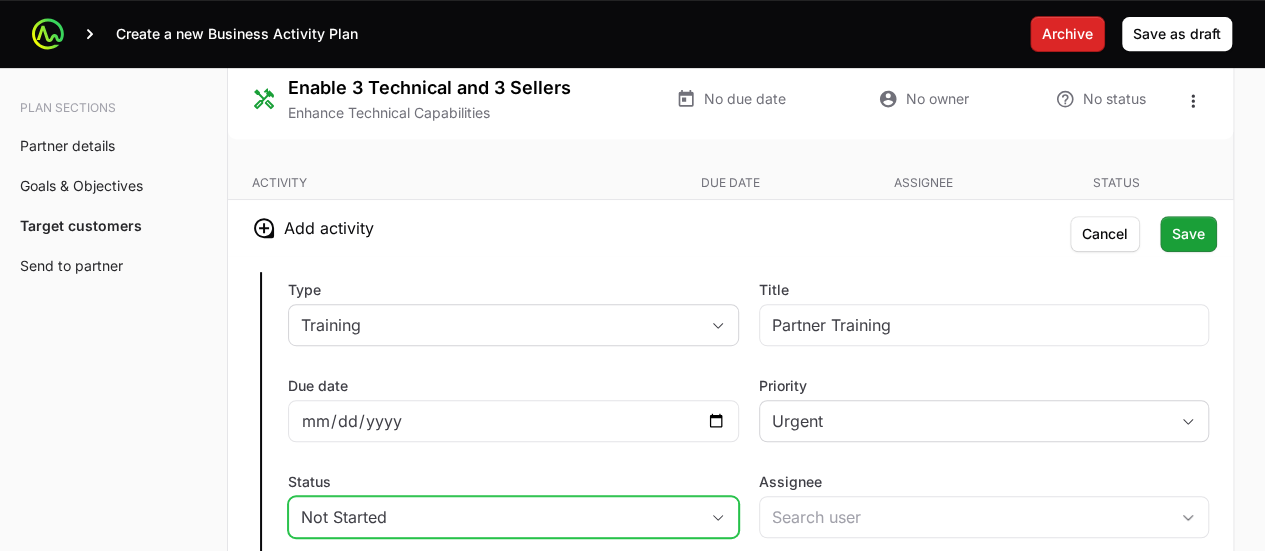 click on "Not Started" 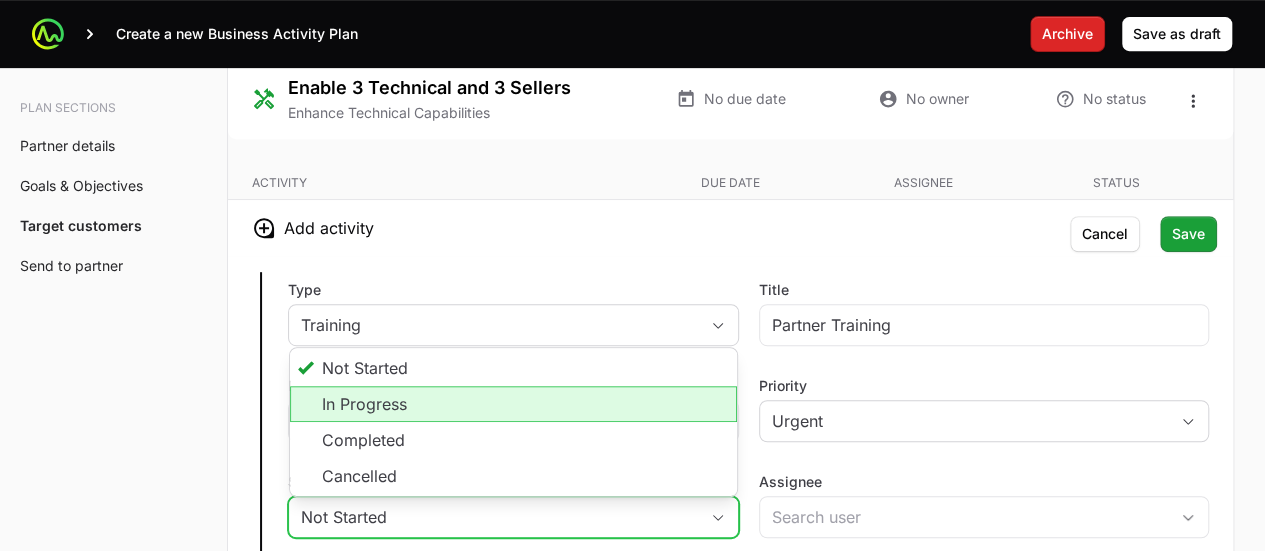 click on "In Progress" 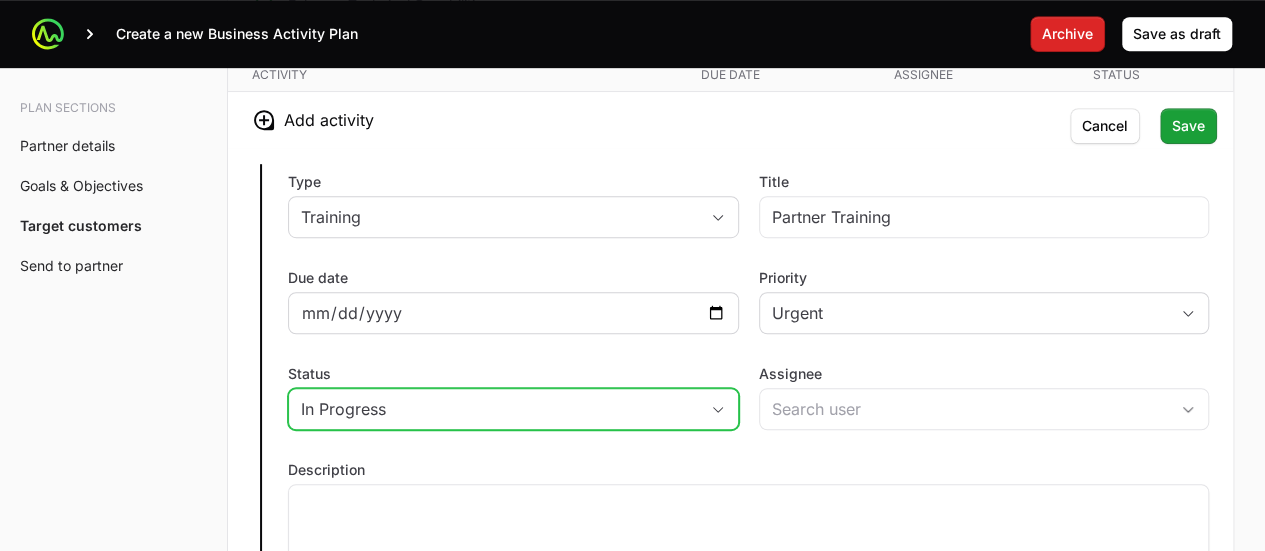 scroll, scrollTop: 4348, scrollLeft: 0, axis: vertical 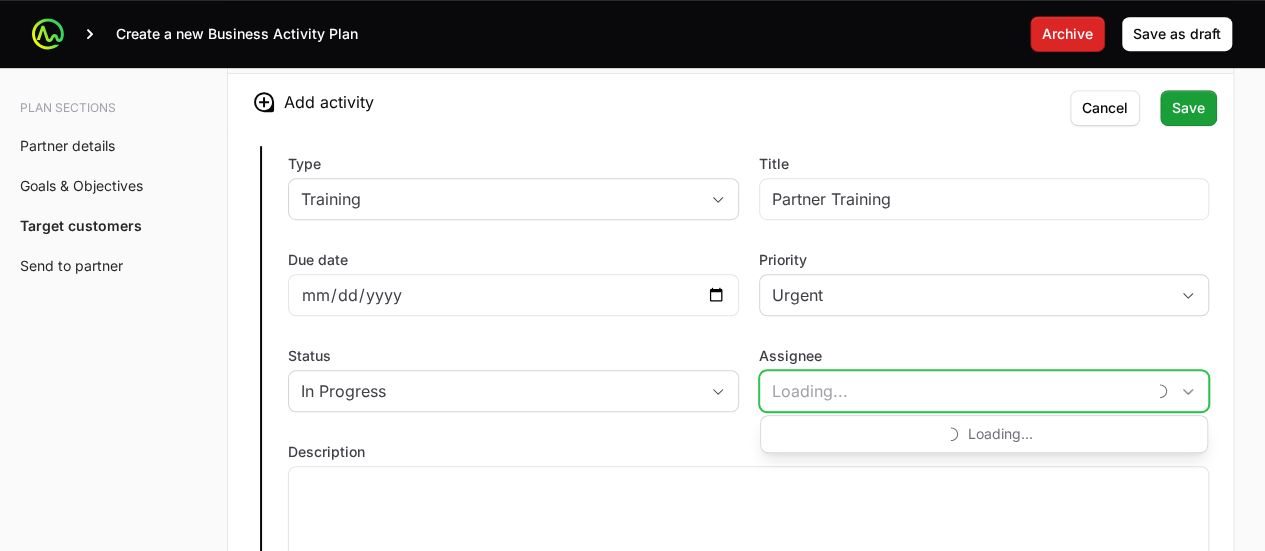 click on "Assignee" 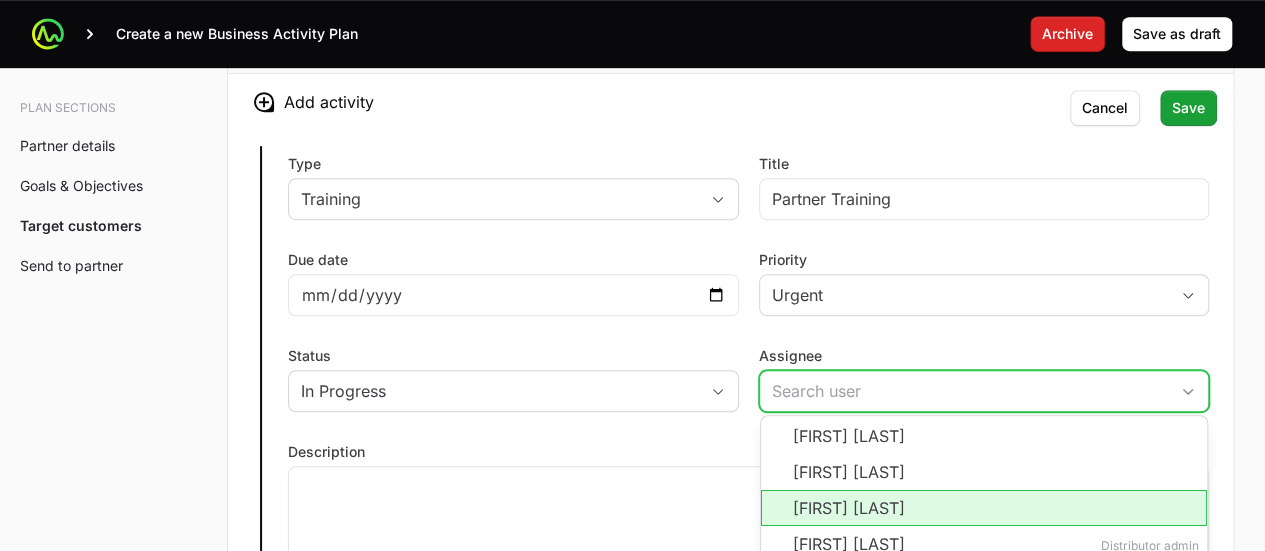 click on "[FIRST] [LAST]" 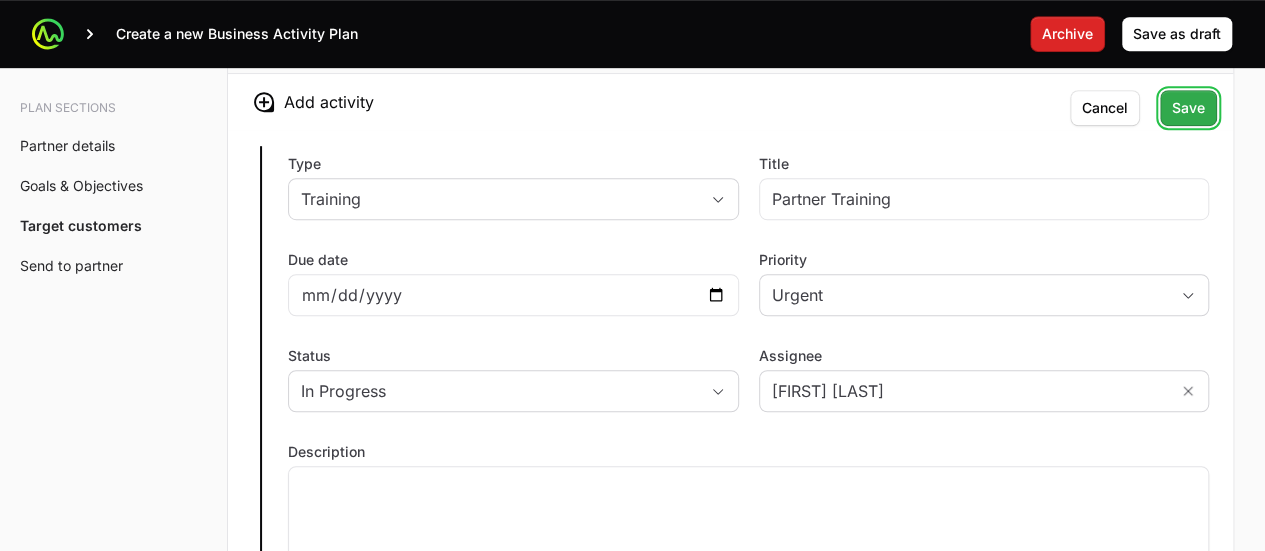 click on "Save" 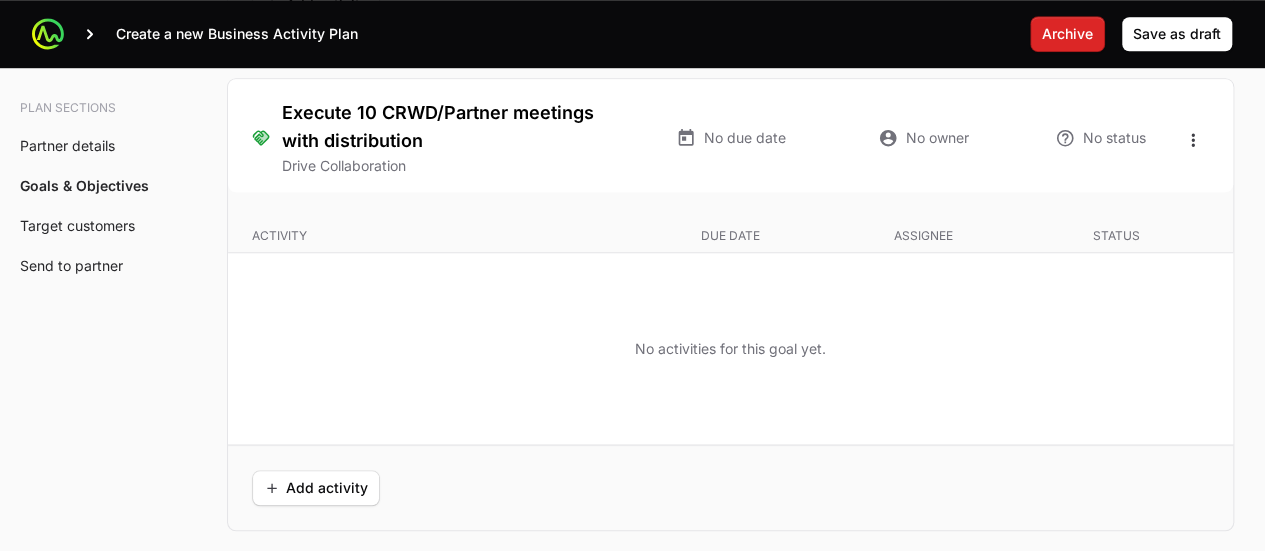 scroll, scrollTop: 4434, scrollLeft: 0, axis: vertical 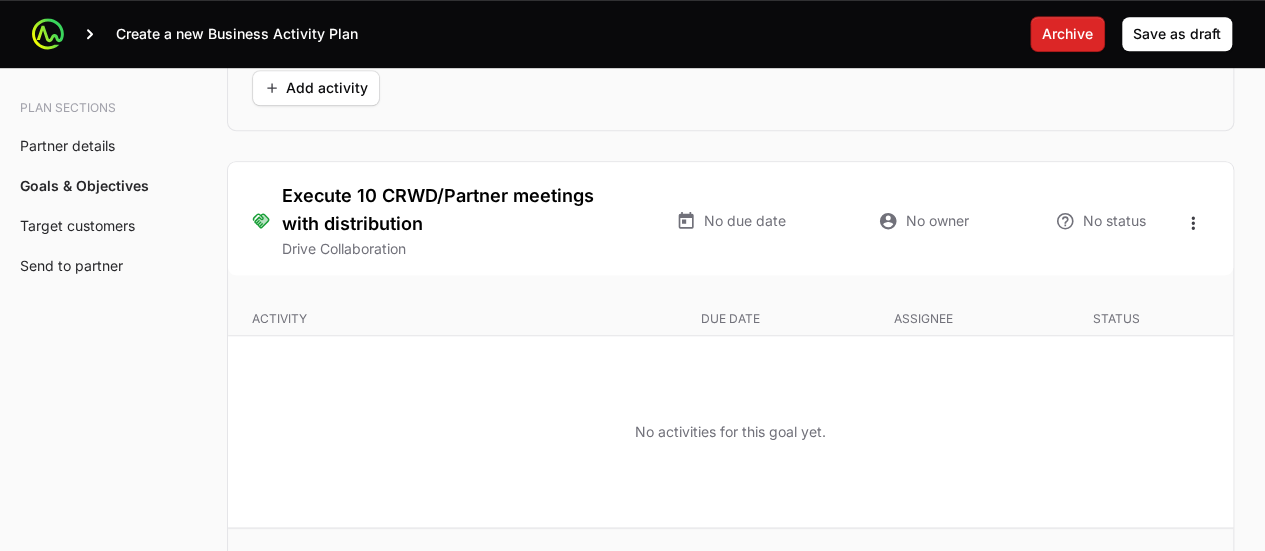 drag, startPoint x: 900, startPoint y: 391, endPoint x: 832, endPoint y: 427, distance: 76.941536 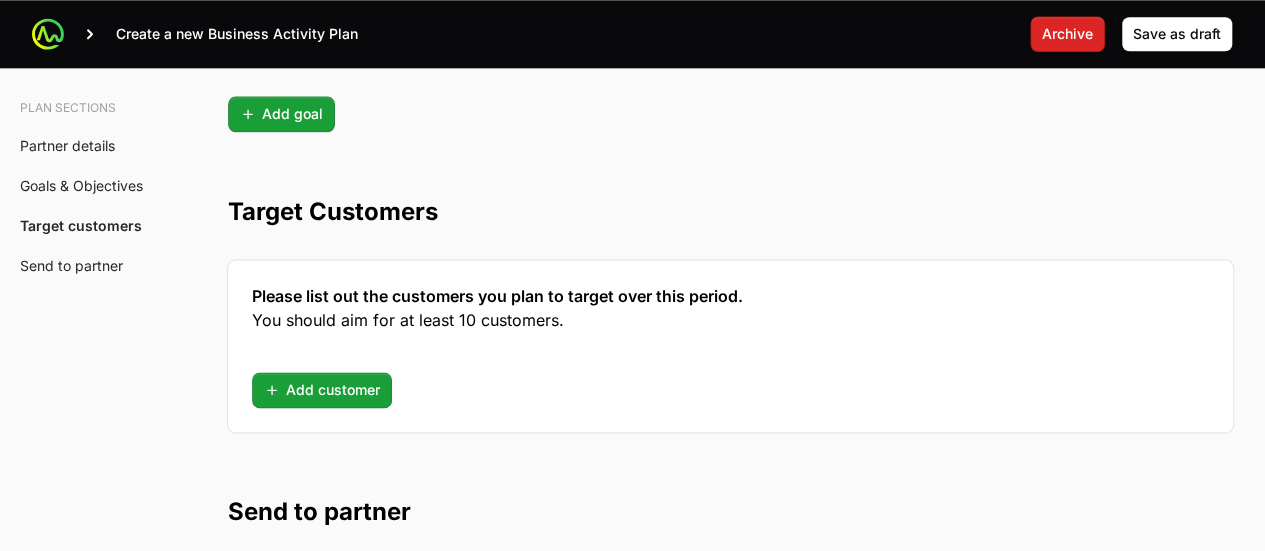scroll, scrollTop: 4984, scrollLeft: 0, axis: vertical 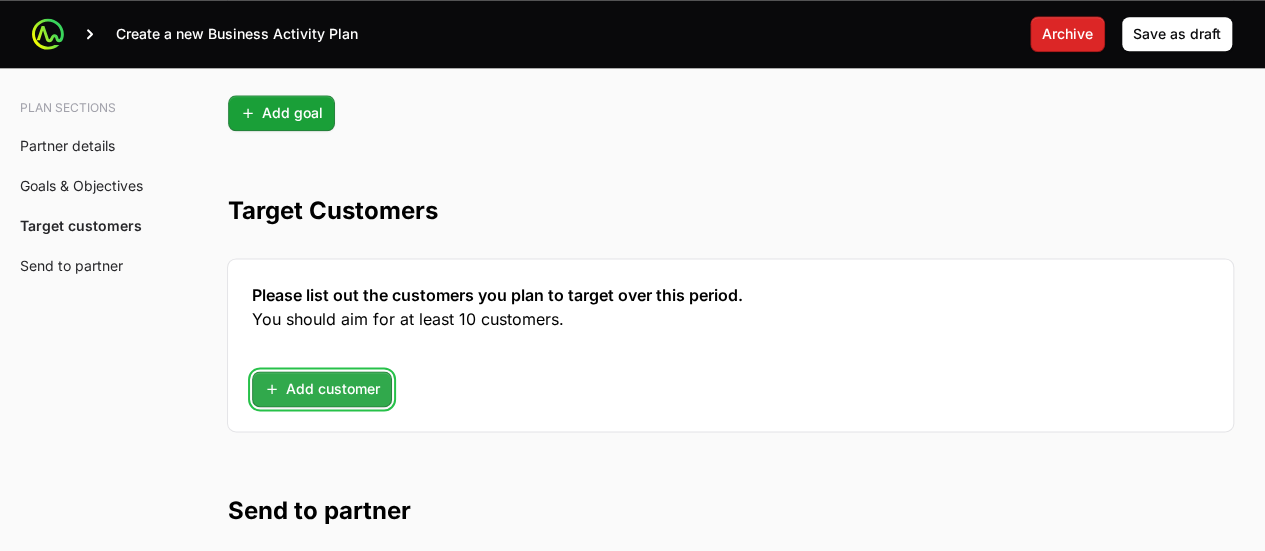 click on "Add customer" 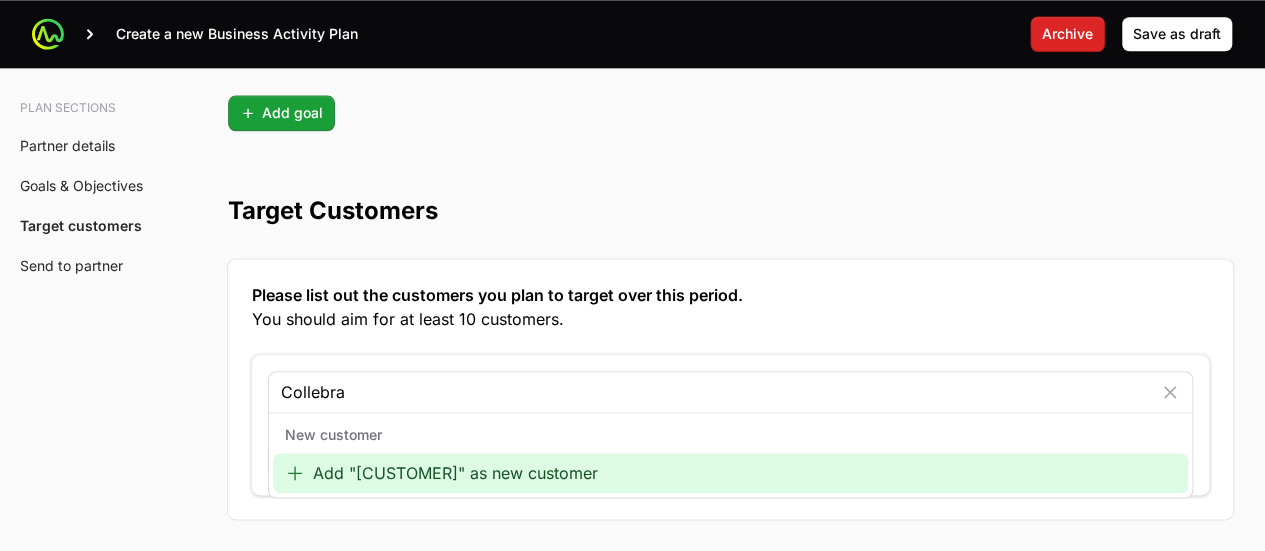 type on "Collebra" 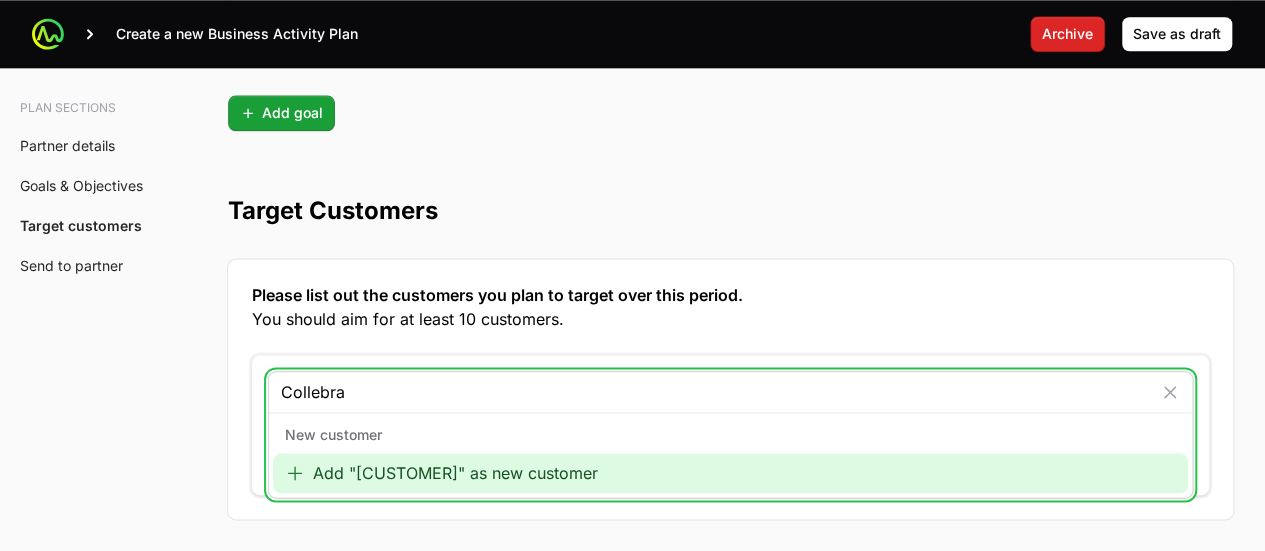 click on "Add "[CUSTOMER]" as new customer" 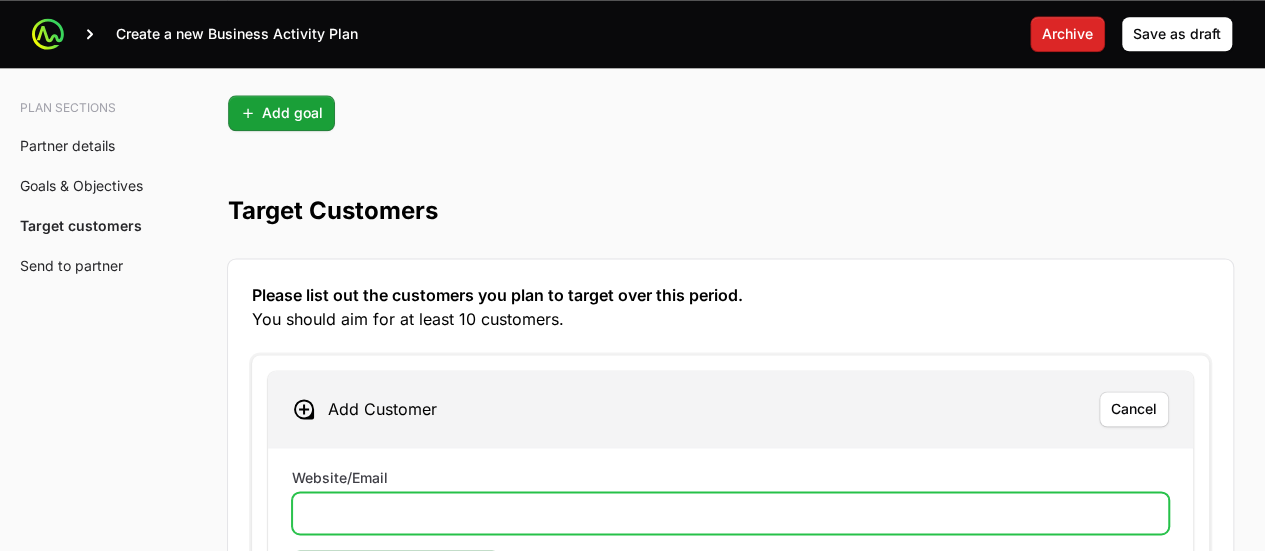 paste on "https://collabera.com/" 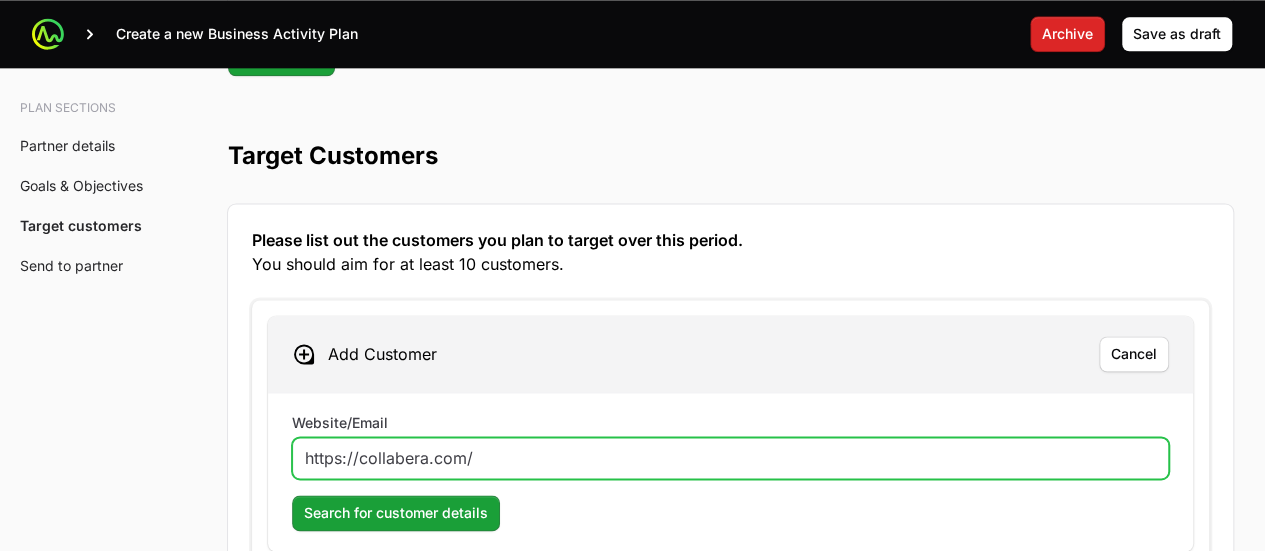 scroll, scrollTop: 5040, scrollLeft: 0, axis: vertical 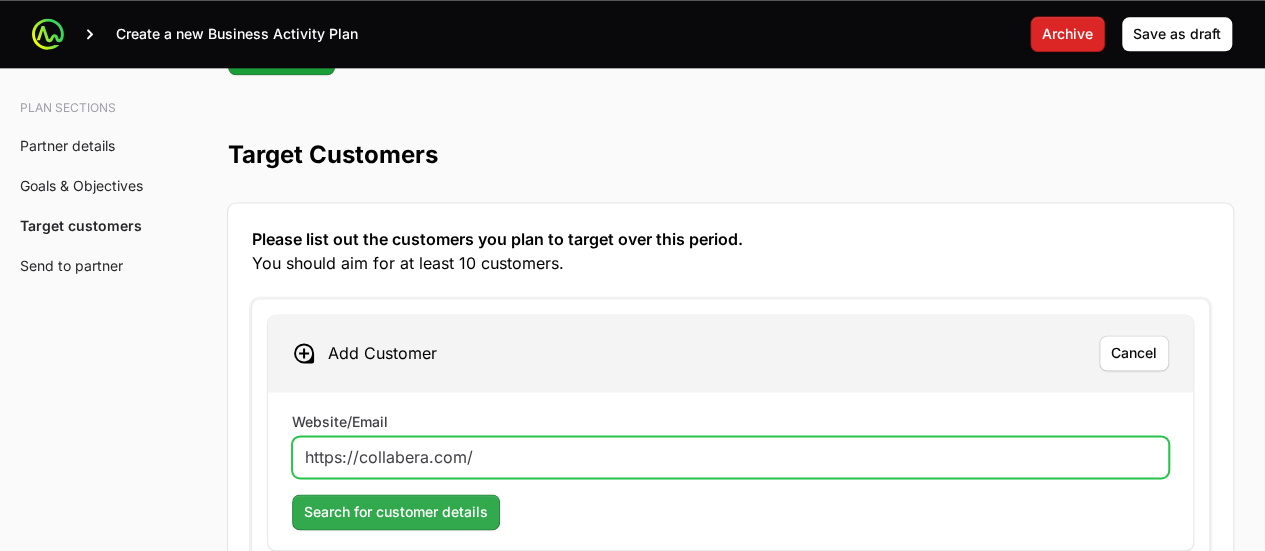 type on "https://collabera.com/" 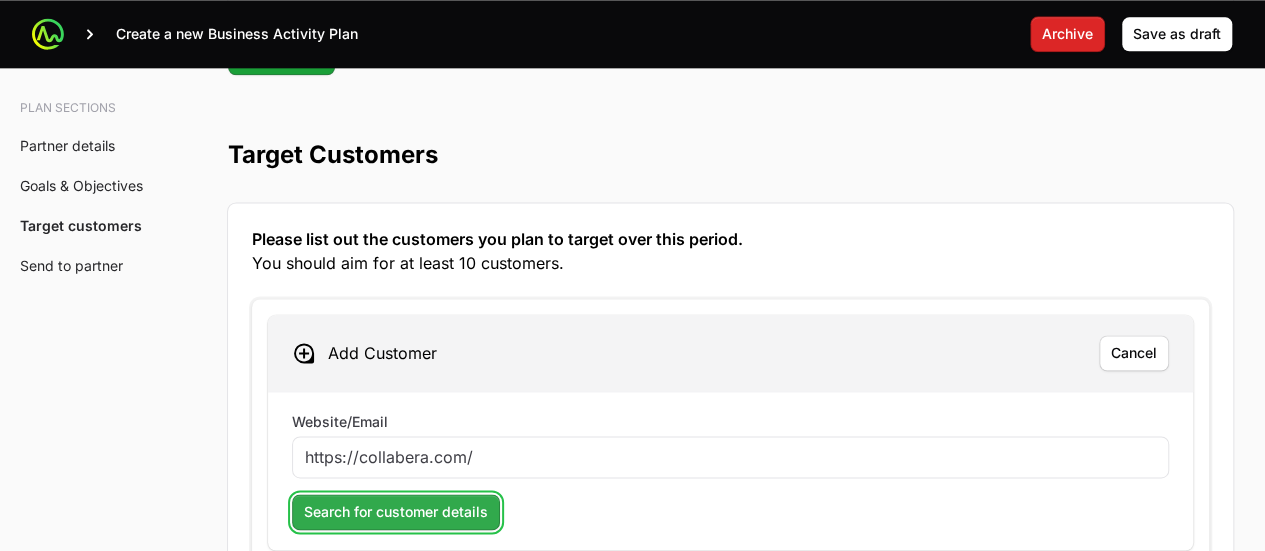 click on "Search for customer details" 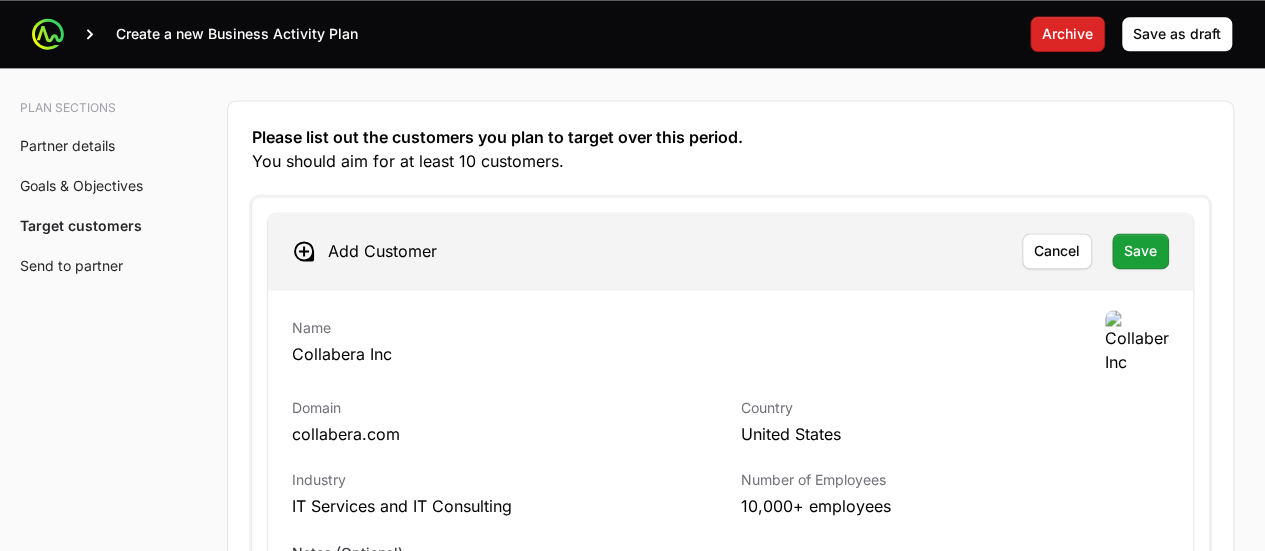 scroll, scrollTop: 5146, scrollLeft: 0, axis: vertical 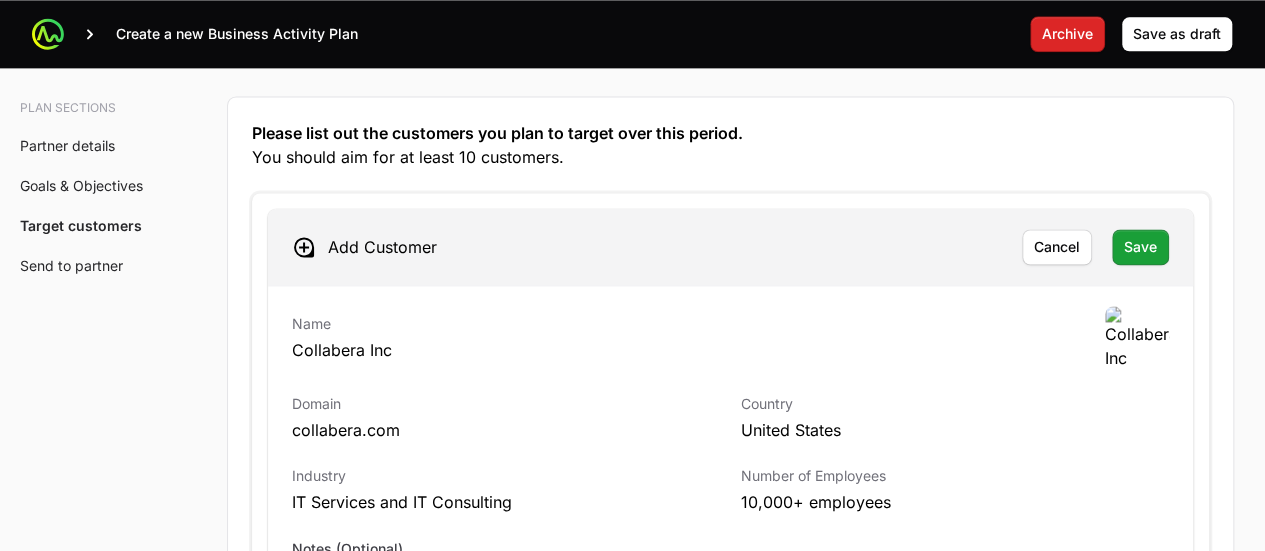 click on "Add Customer Cancel Save" 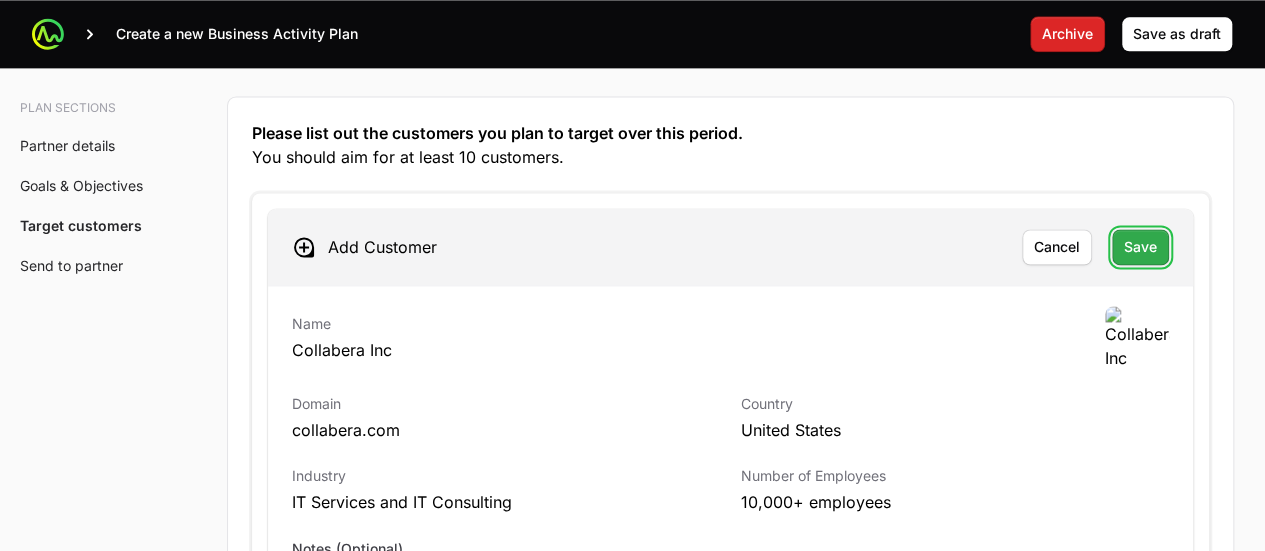 click on "Save" 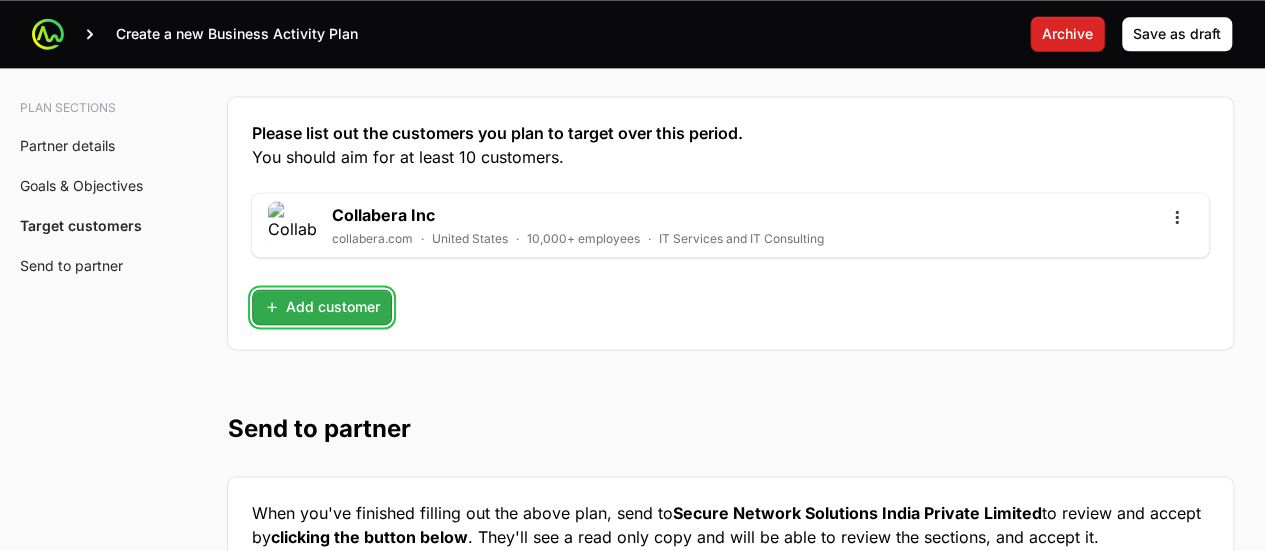 click on "Add customer" 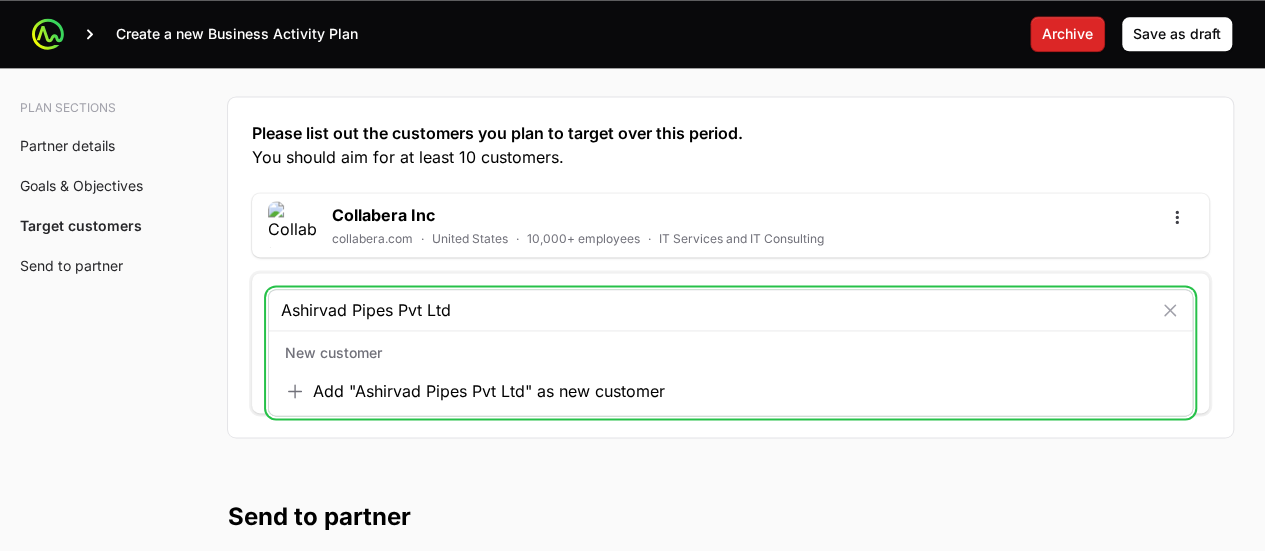 drag, startPoint x: 485, startPoint y: 288, endPoint x: 224, endPoint y: 303, distance: 261.43066 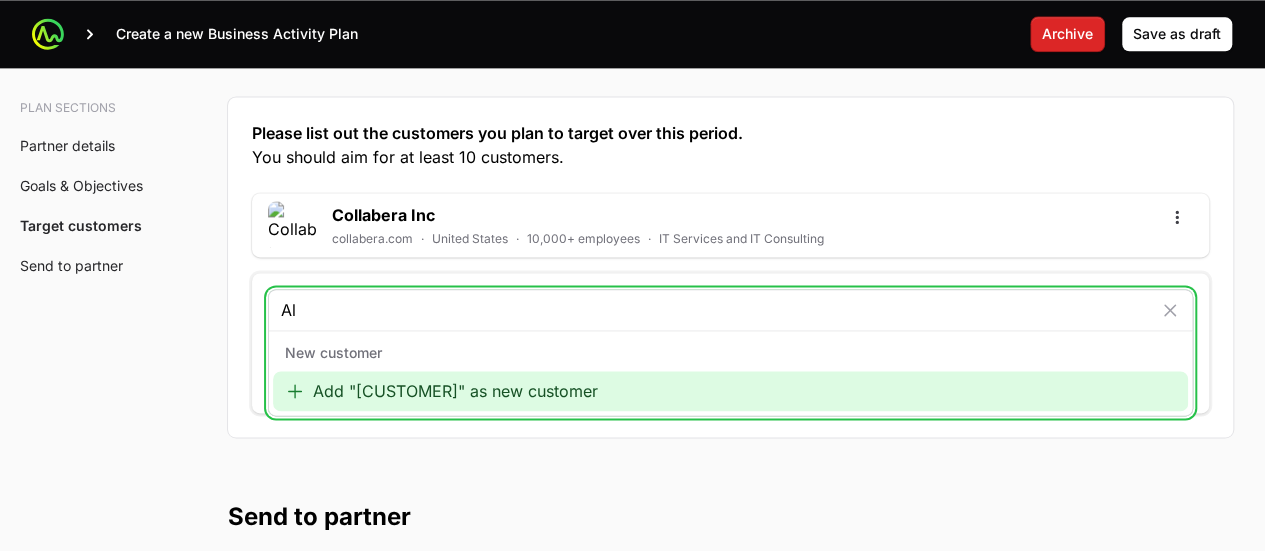 type on "A" 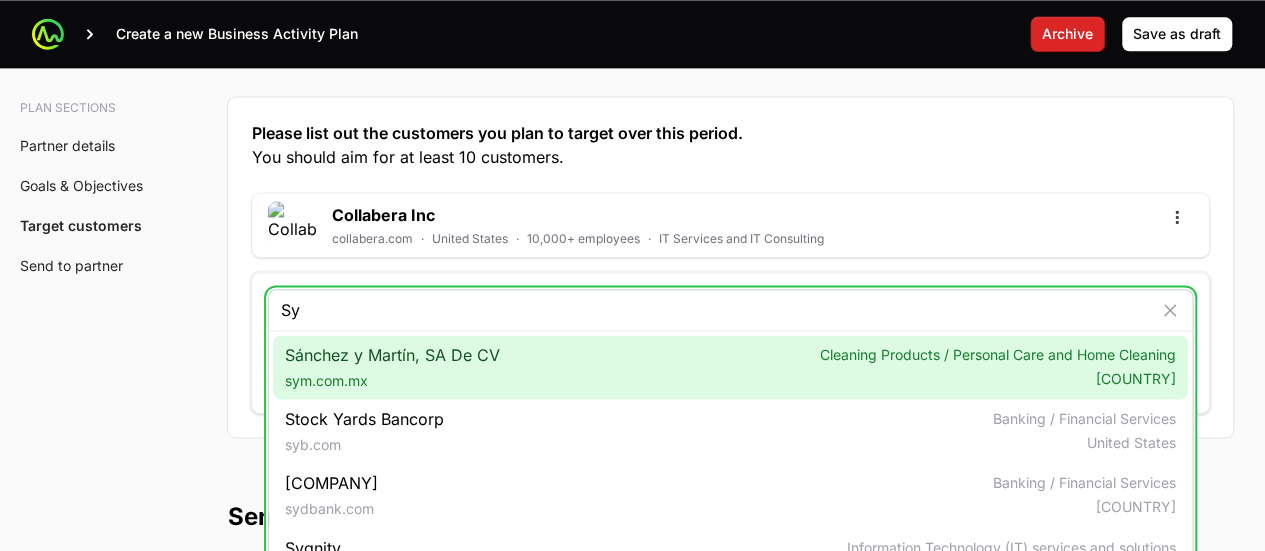 type on "S" 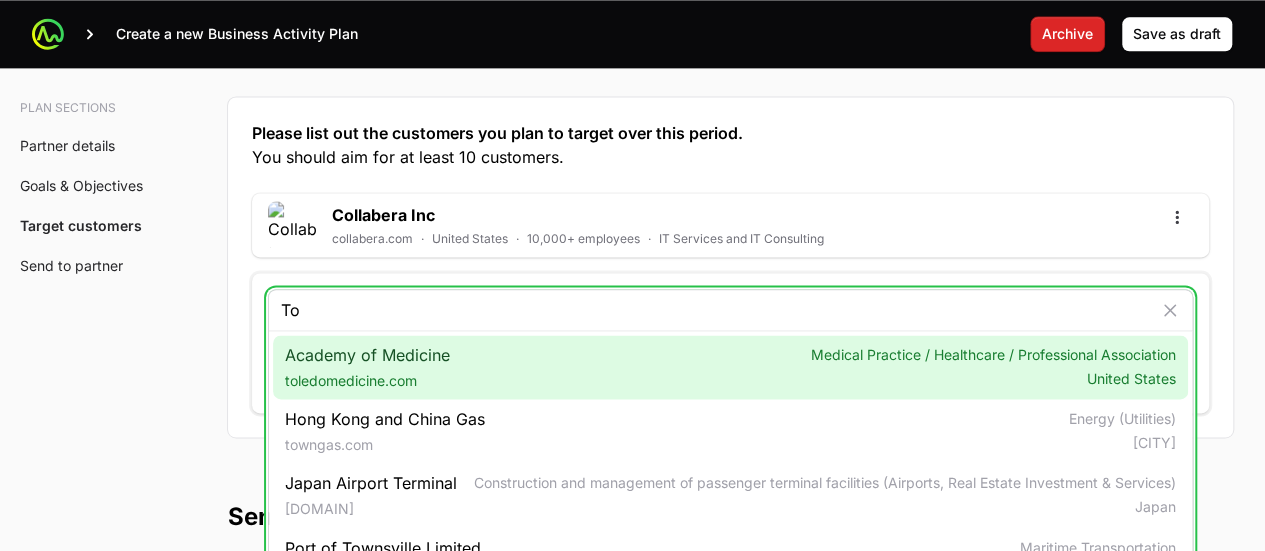 type on "T" 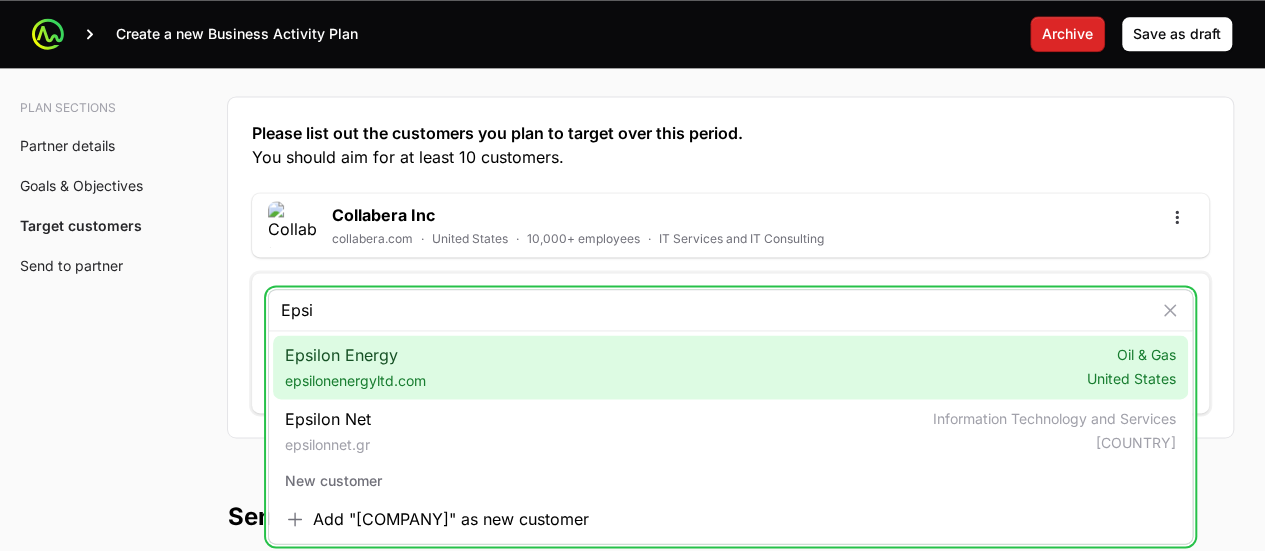 type on "Epsi" 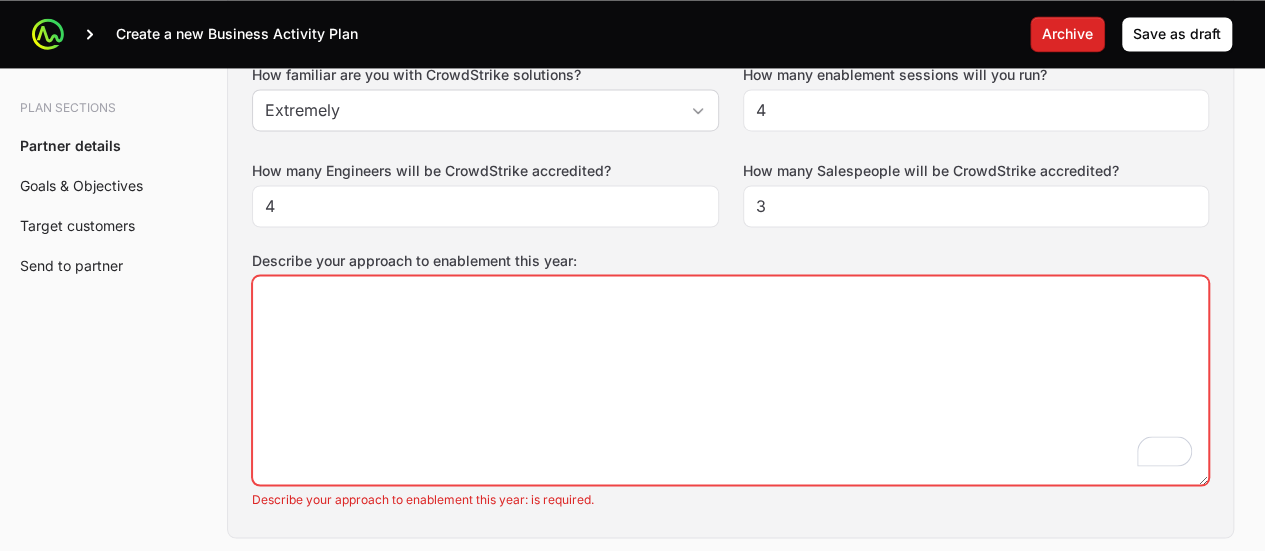 scroll, scrollTop: 1568, scrollLeft: 0, axis: vertical 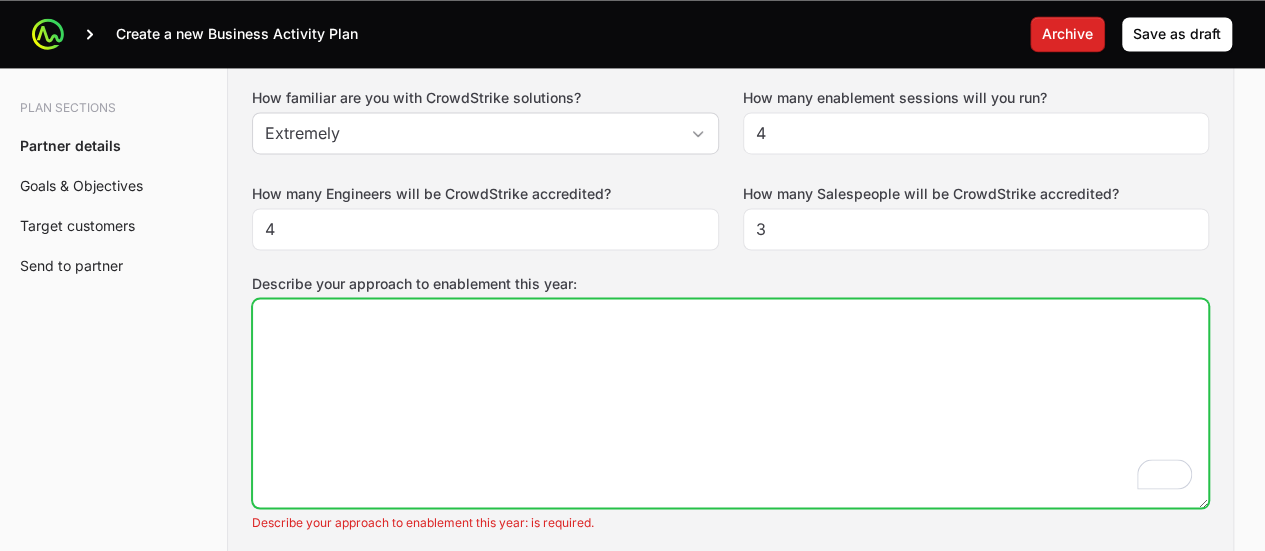 click on "Describe your approach to enablement this year:" 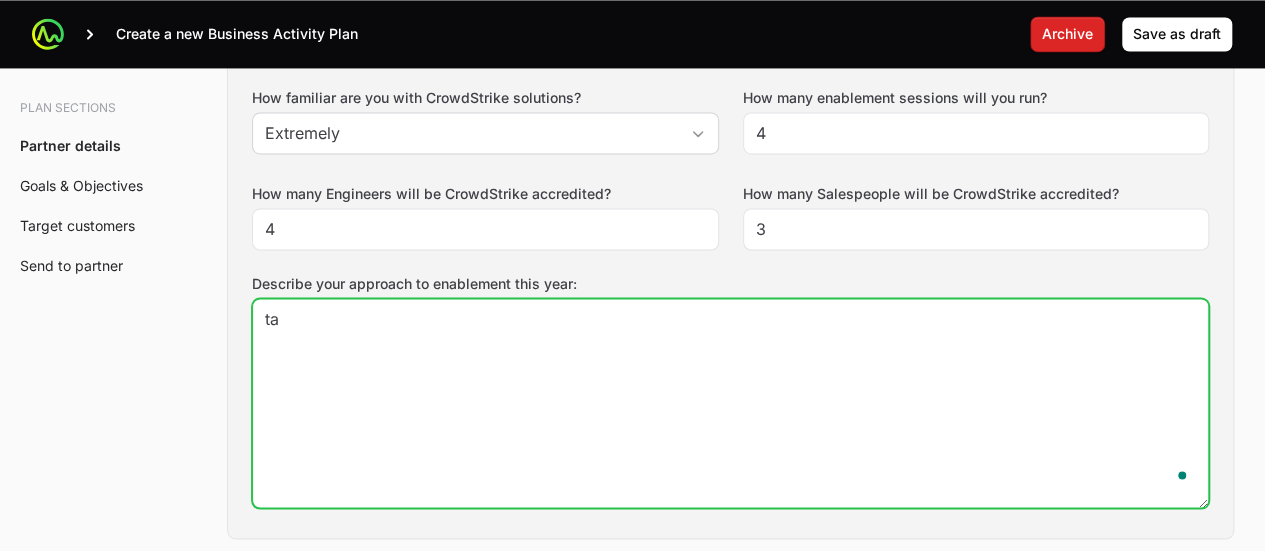 type on "t" 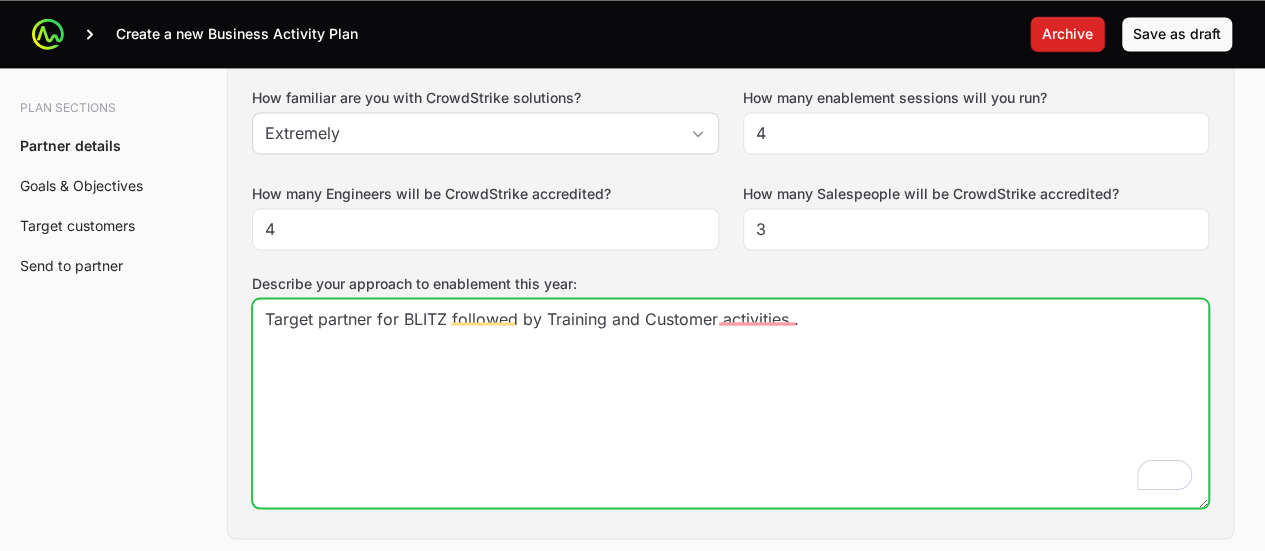 type on "Target partner for BLITZ followed by Training and Customer activities ." 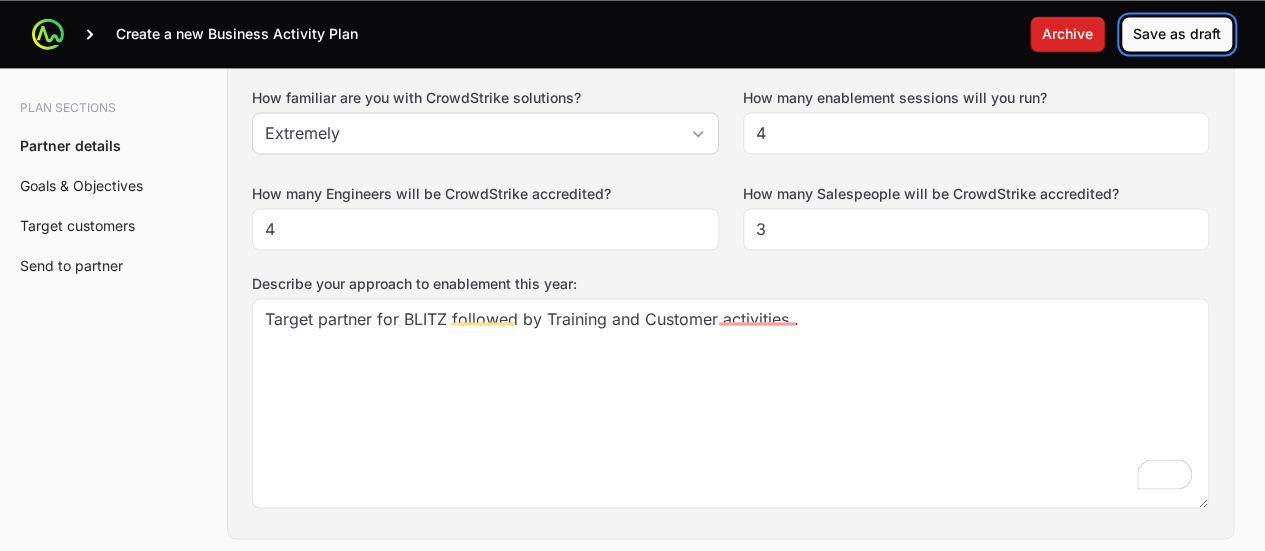 click on "Save as draft" 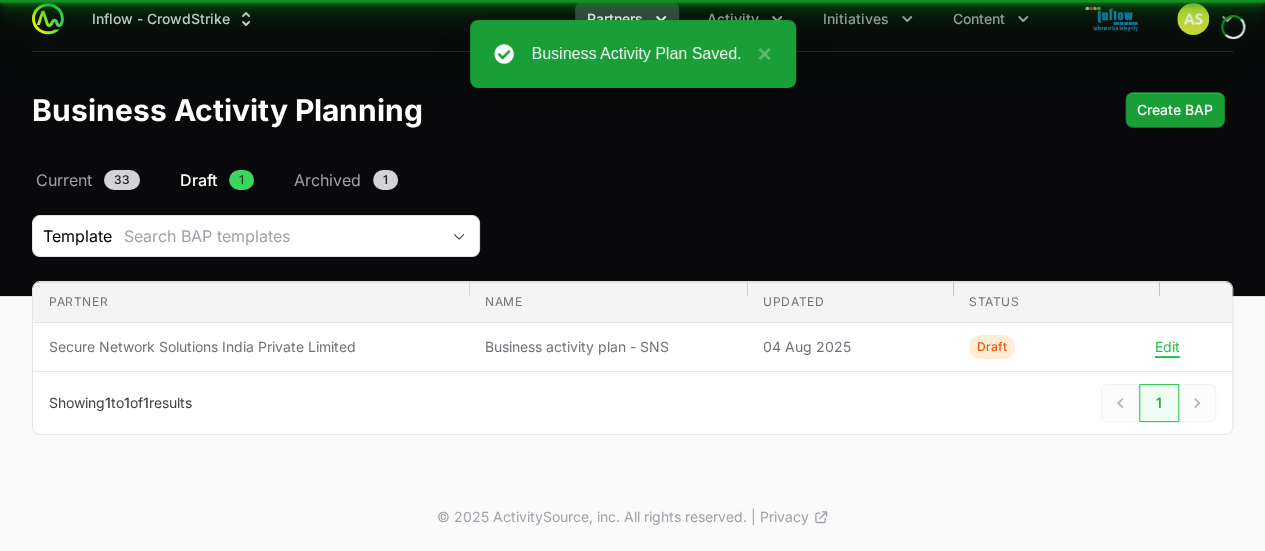 scroll, scrollTop: 10, scrollLeft: 0, axis: vertical 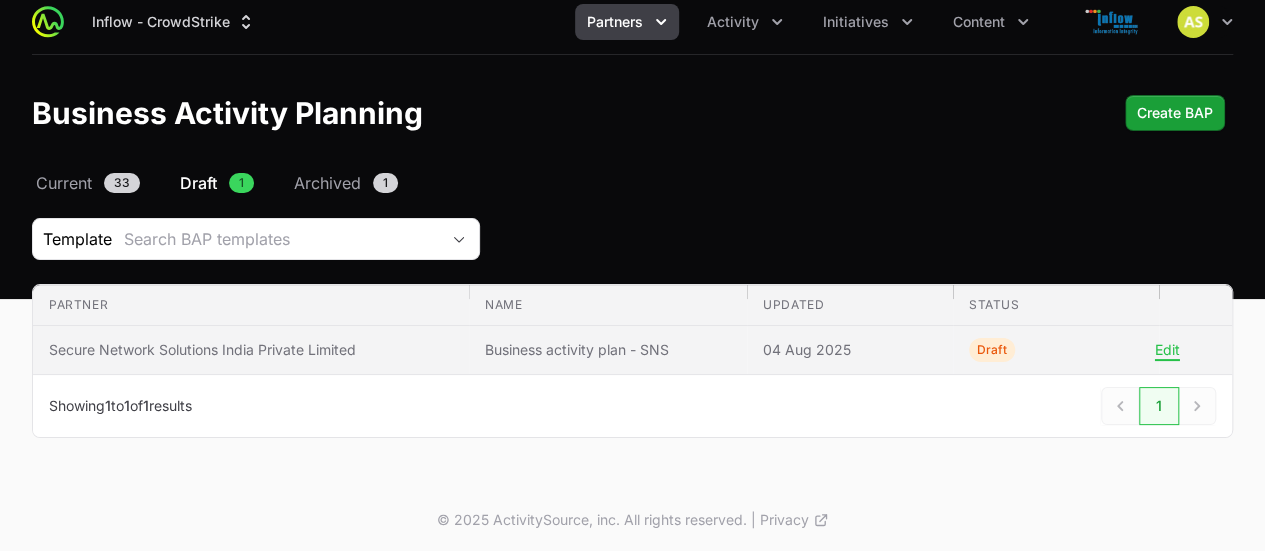 click on "Business activity plan - SNS" 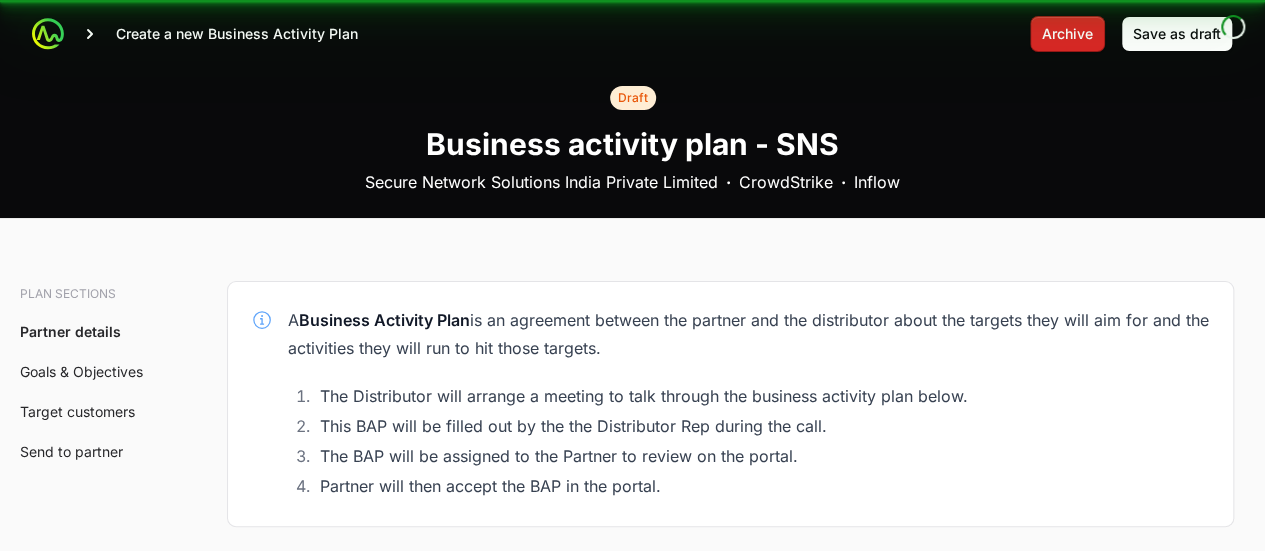scroll, scrollTop: 0, scrollLeft: 0, axis: both 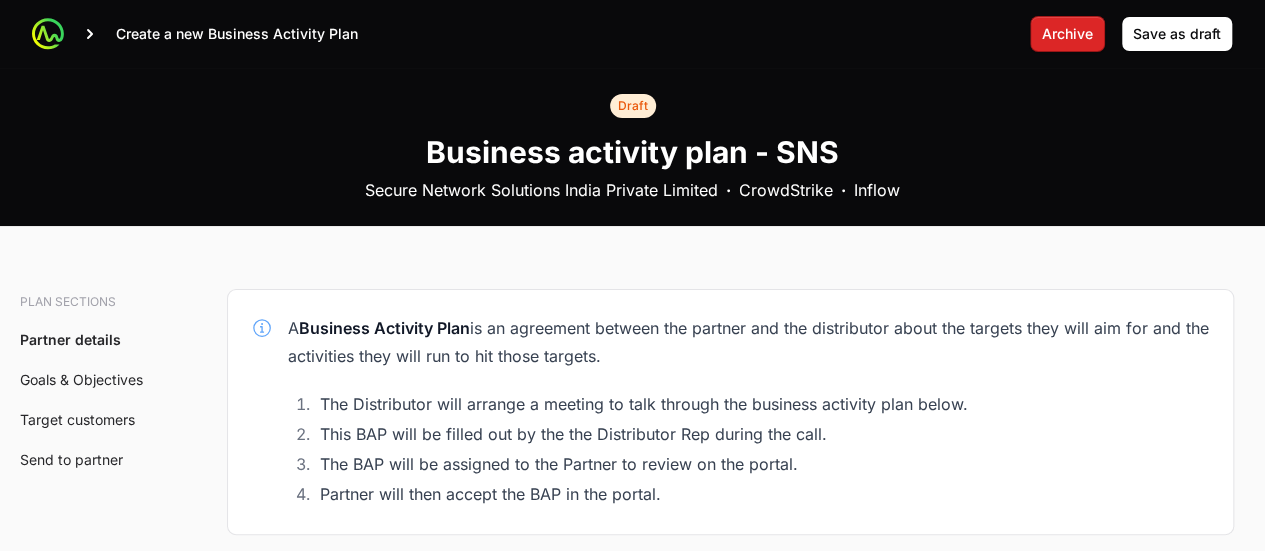 drag, startPoint x: 662, startPoint y: 341, endPoint x: 648, endPoint y: 445, distance: 104.93808 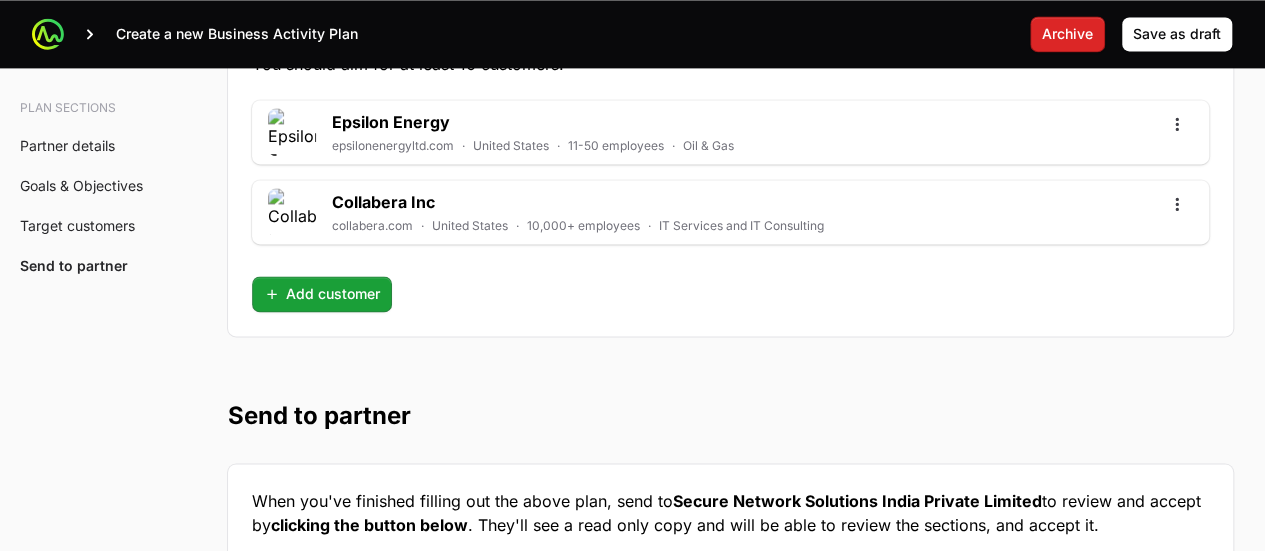 scroll, scrollTop: 5401, scrollLeft: 0, axis: vertical 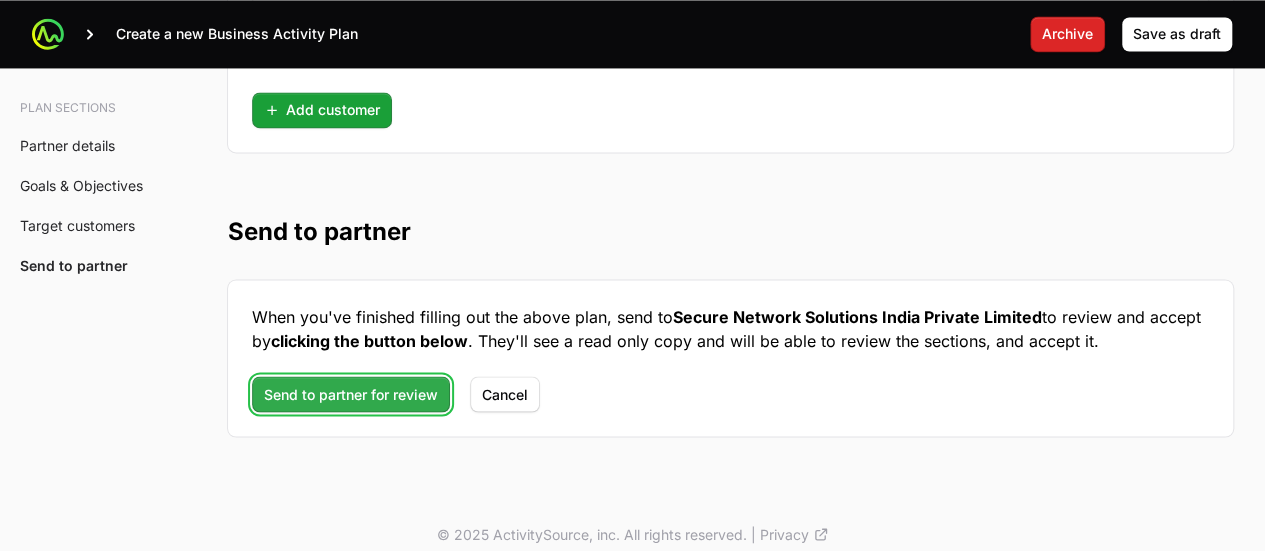 click on "Send to partner for review" 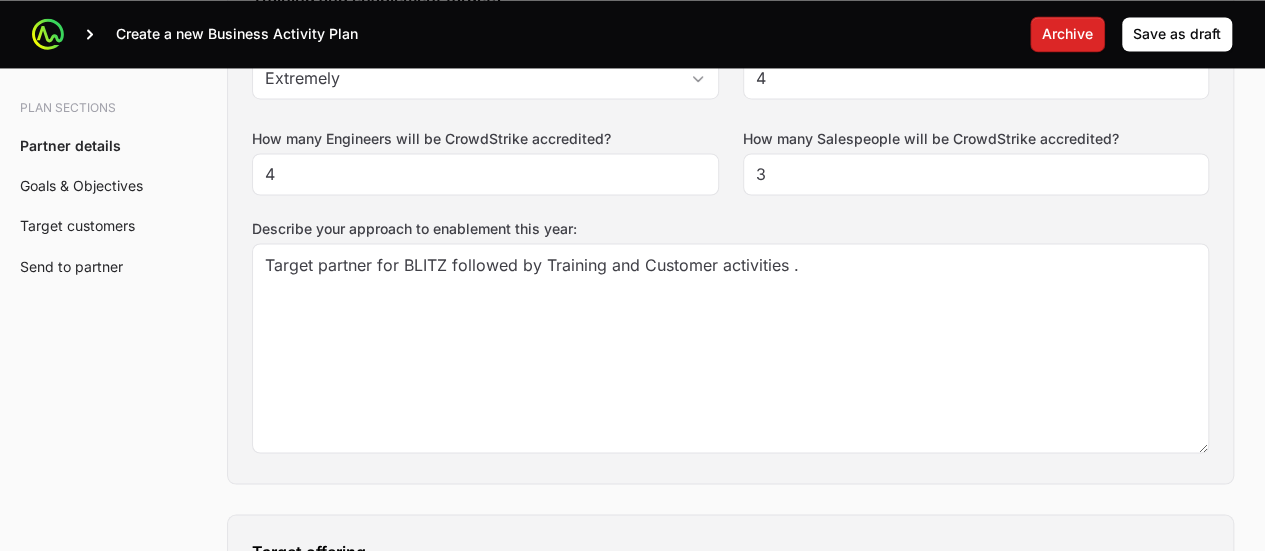 scroll, scrollTop: 1651, scrollLeft: 0, axis: vertical 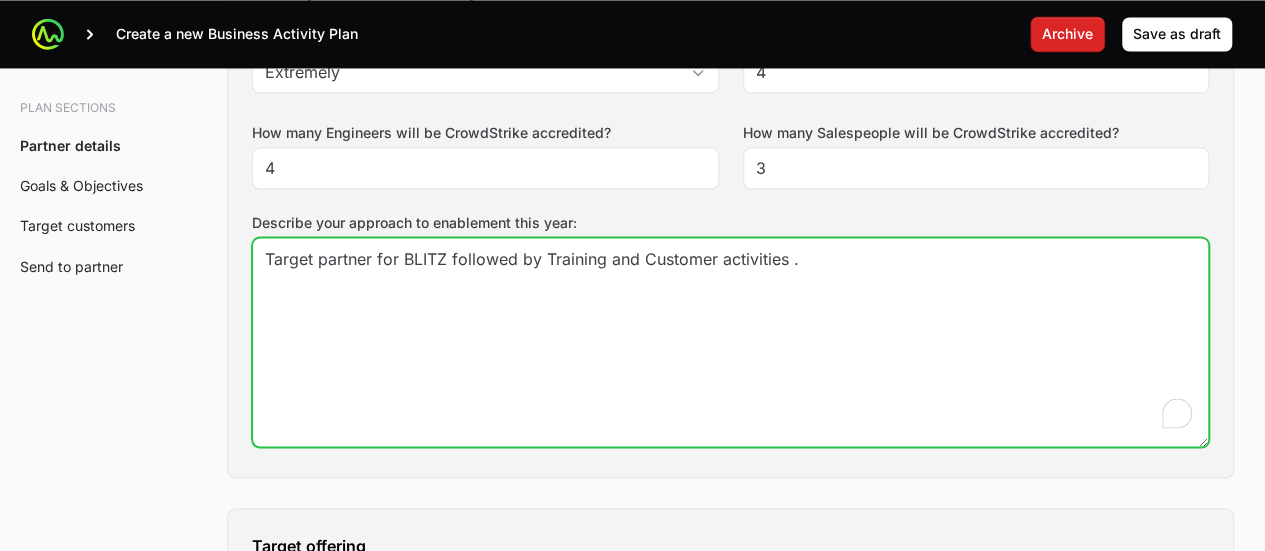 click on "Target partner for BLITZ followed by Training and Customer activities ." 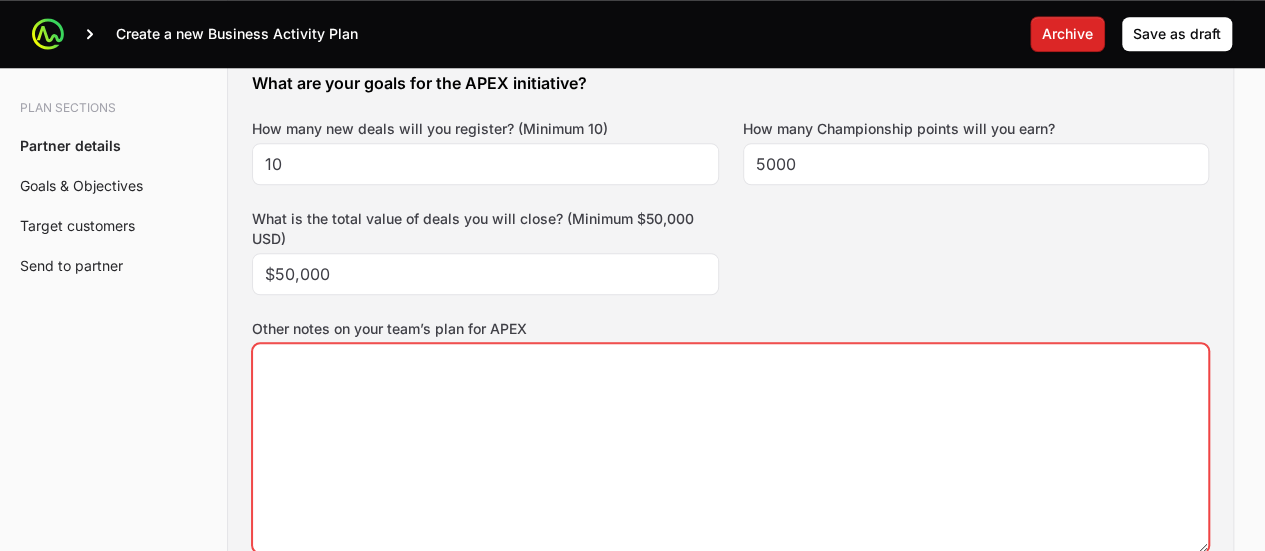 scroll, scrollTop: 957, scrollLeft: 0, axis: vertical 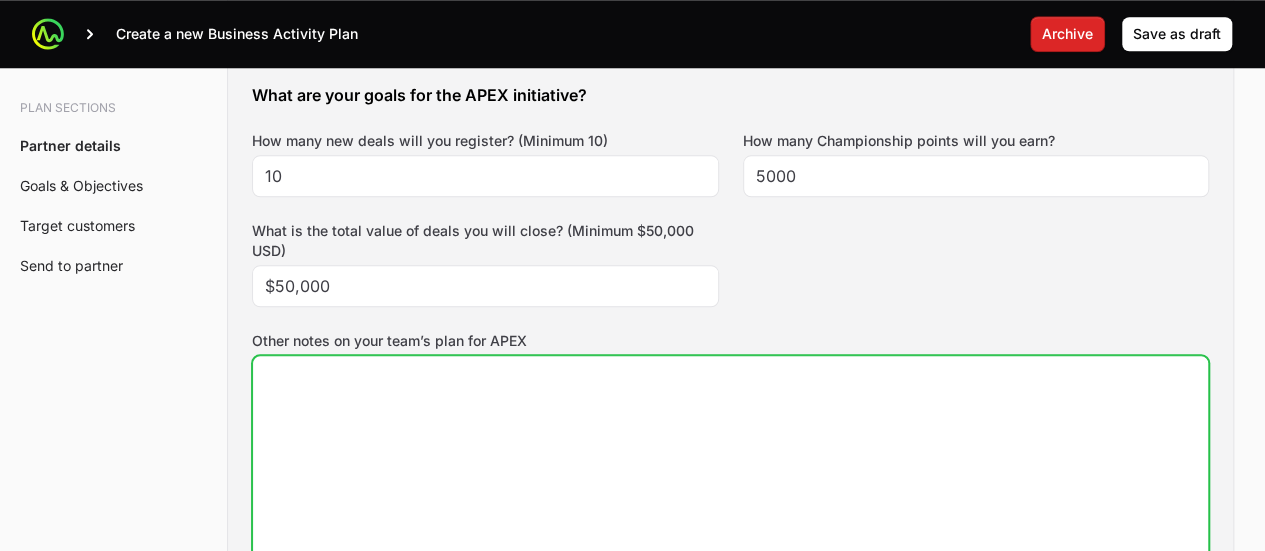 click on "Other notes on your team’s plan for APEX" 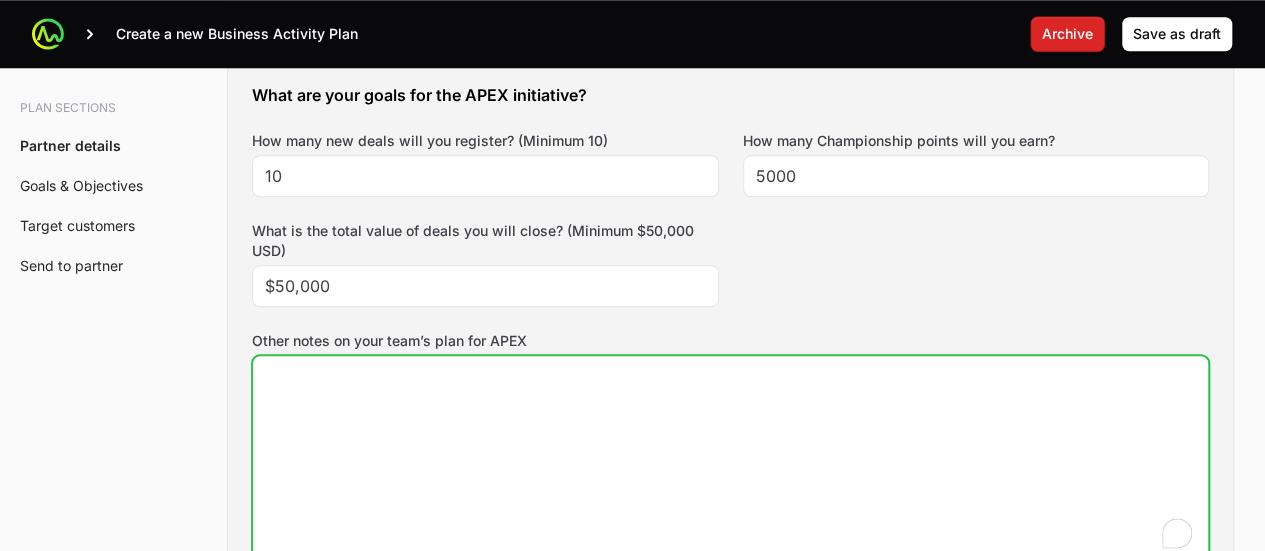 paste on "Target partner for BLITZ followed by Training and Customer activities ." 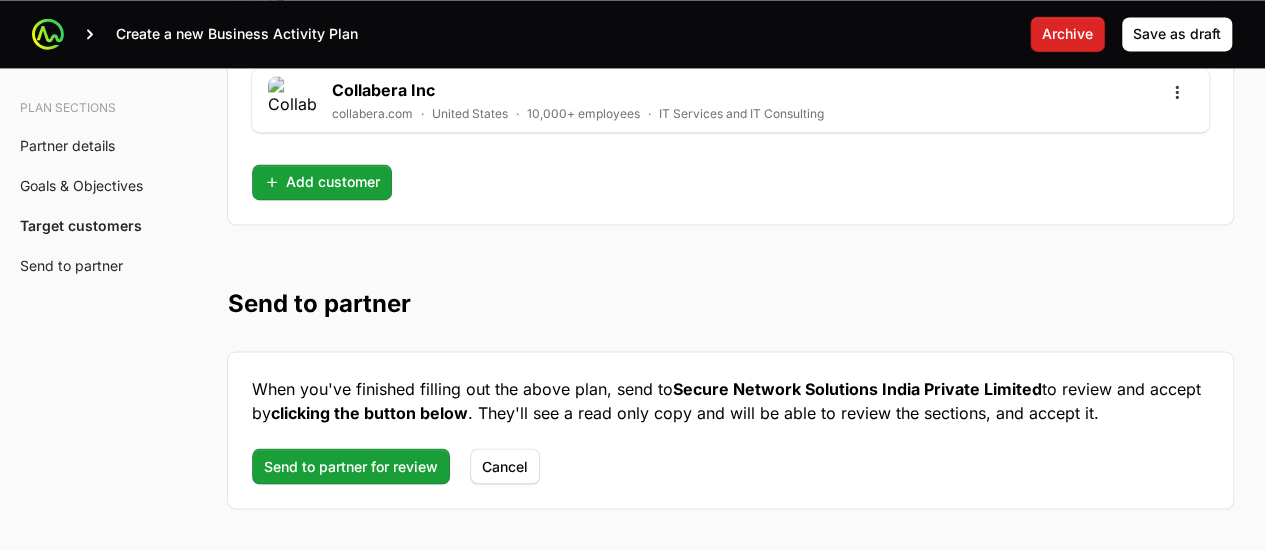 scroll, scrollTop: 5370, scrollLeft: 0, axis: vertical 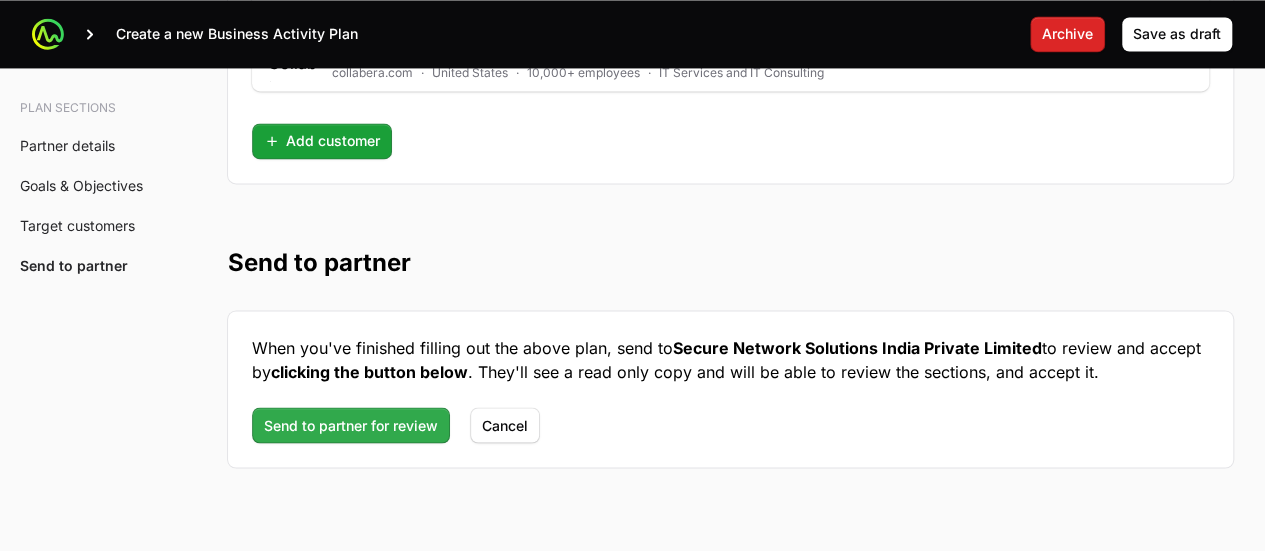 type on "Target partner for BLITZ followed by Training and Customer activities ." 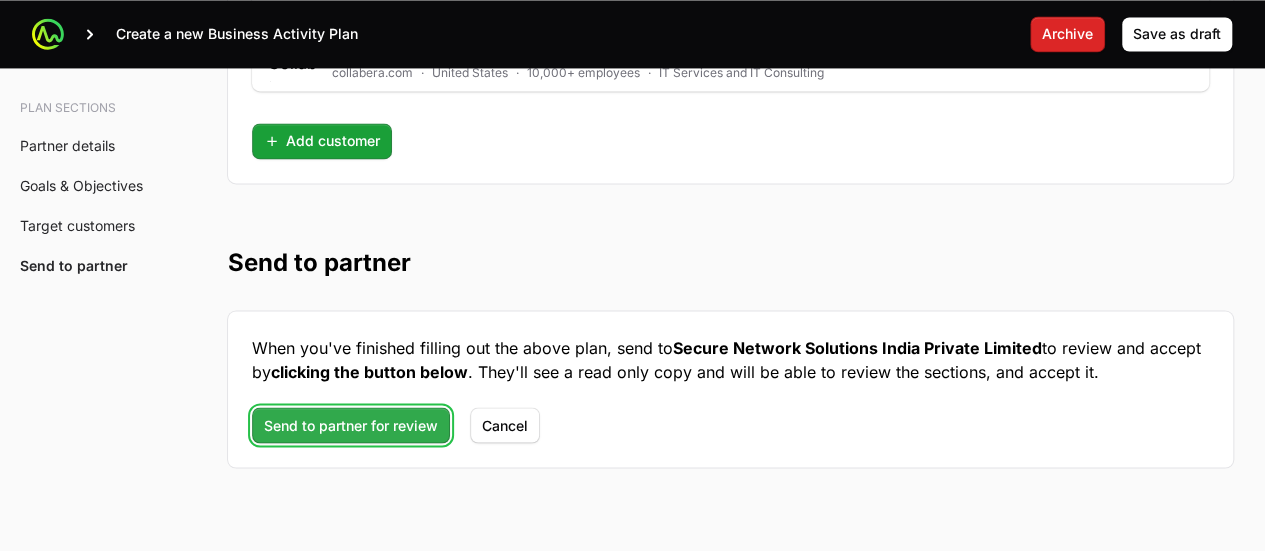 click on "Send to partner for review" 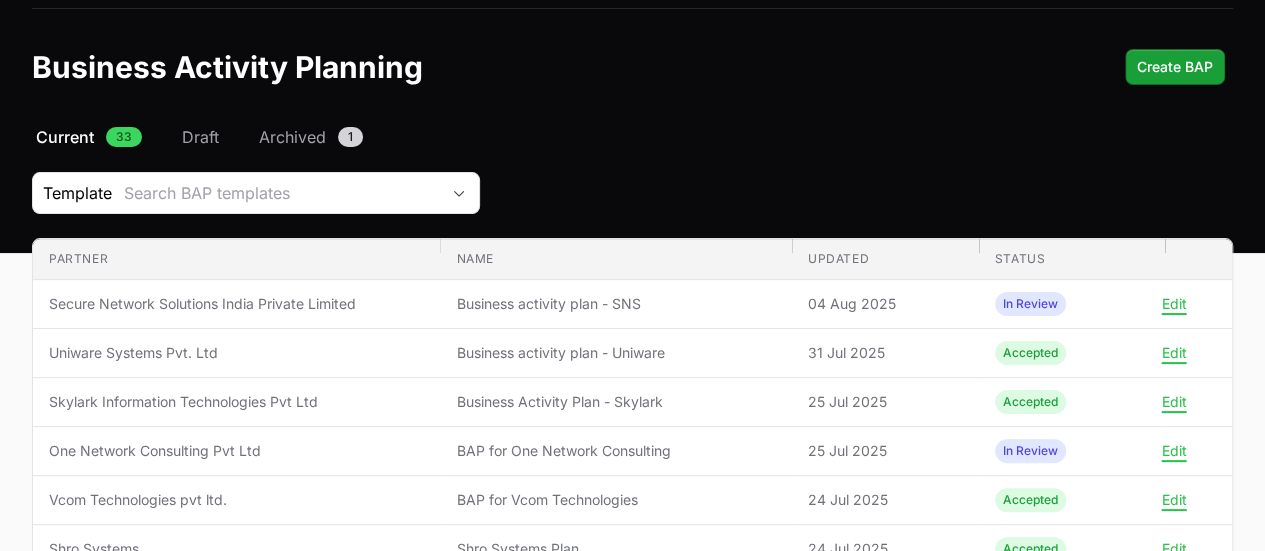 scroll, scrollTop: 0, scrollLeft: 0, axis: both 